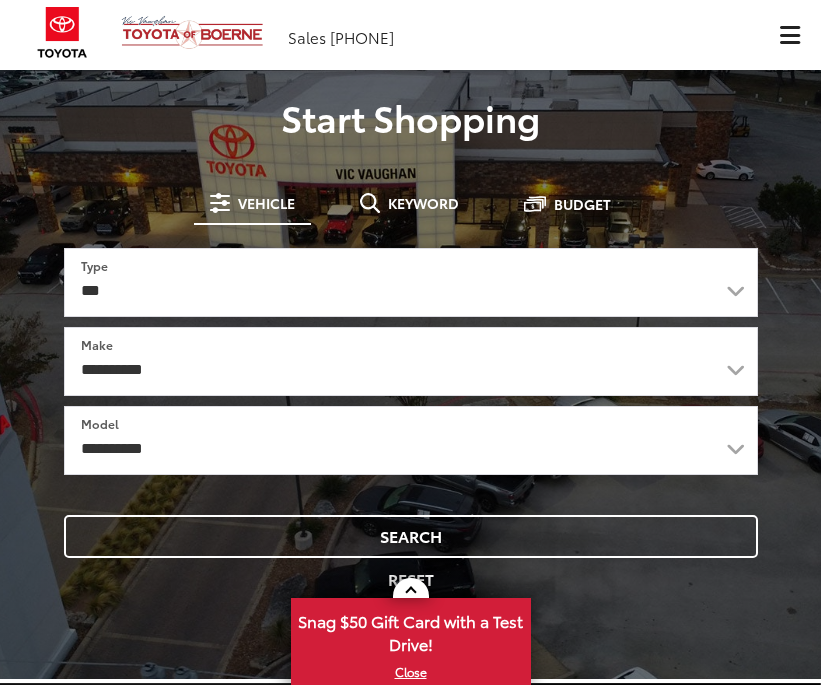 scroll, scrollTop: 0, scrollLeft: 0, axis: both 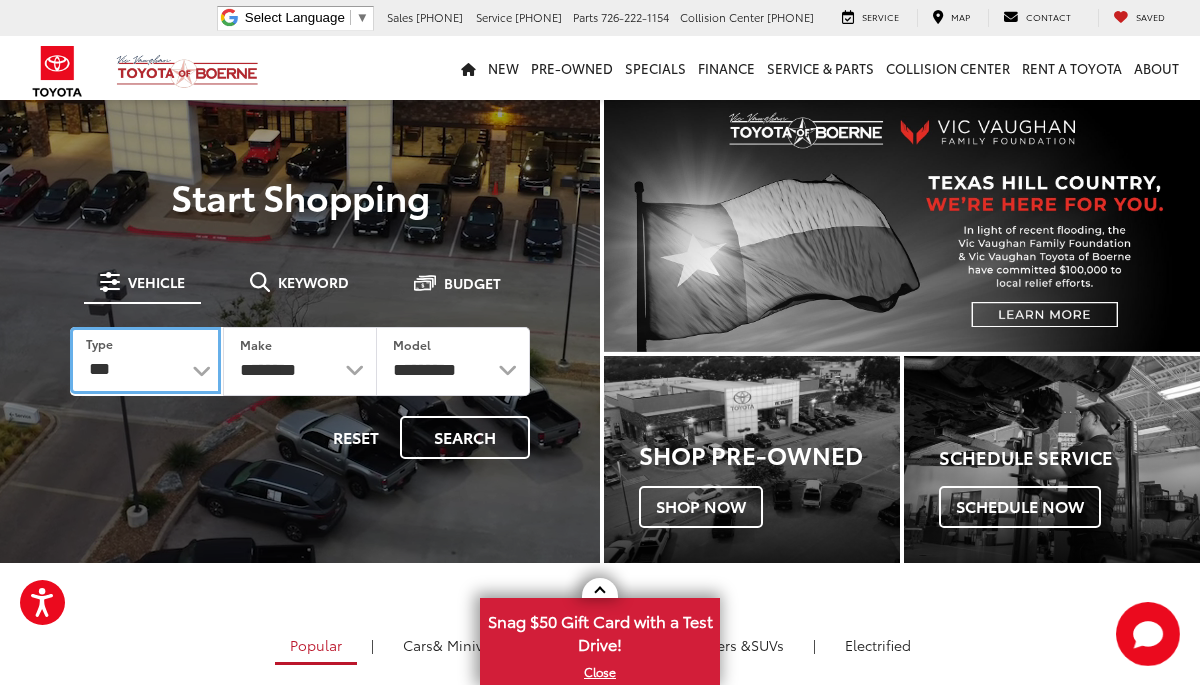 click on "***
***
****
*********" at bounding box center (145, 360) 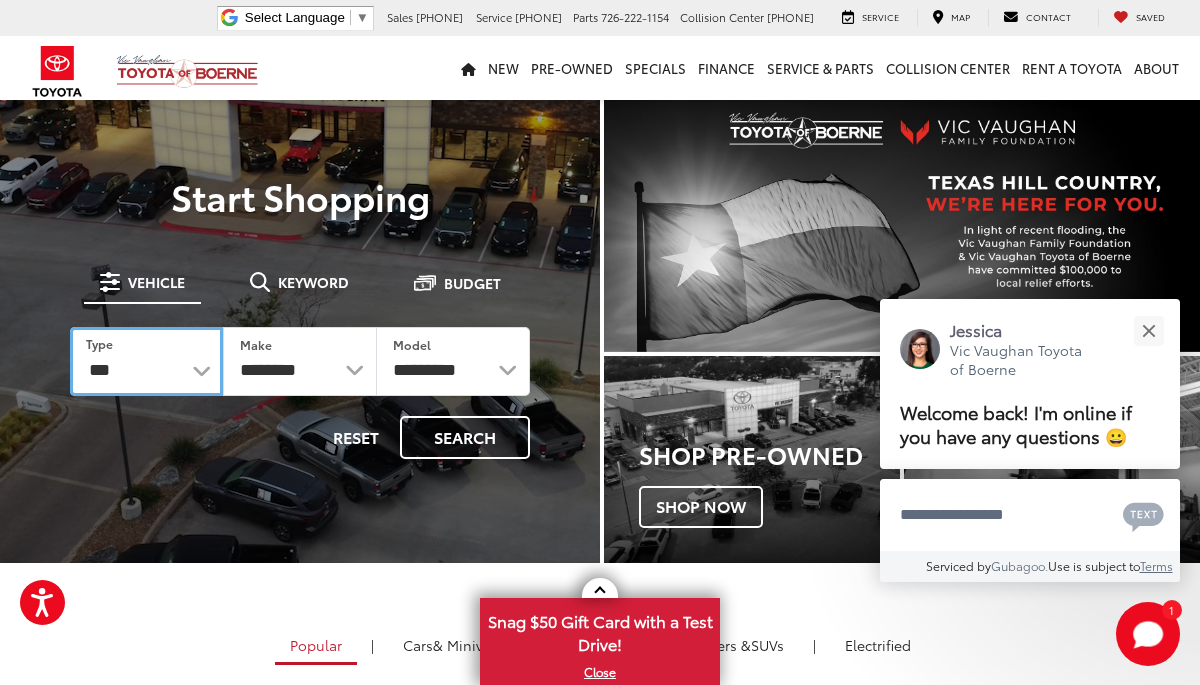 select on "******" 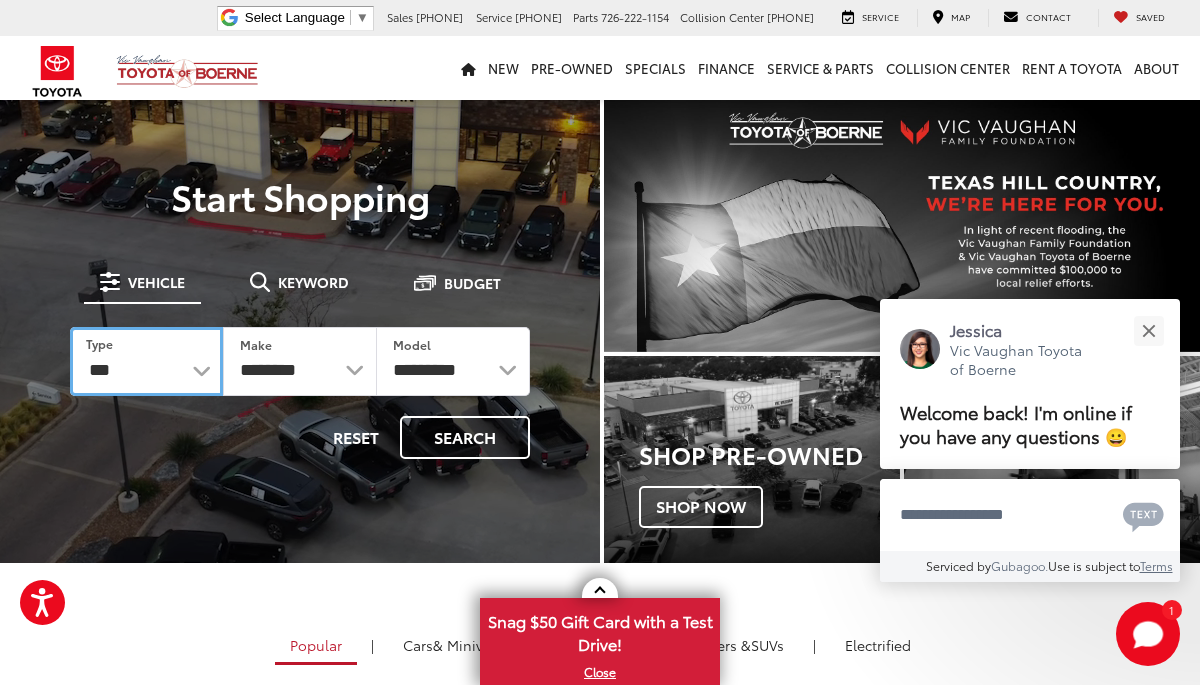 select on "******" 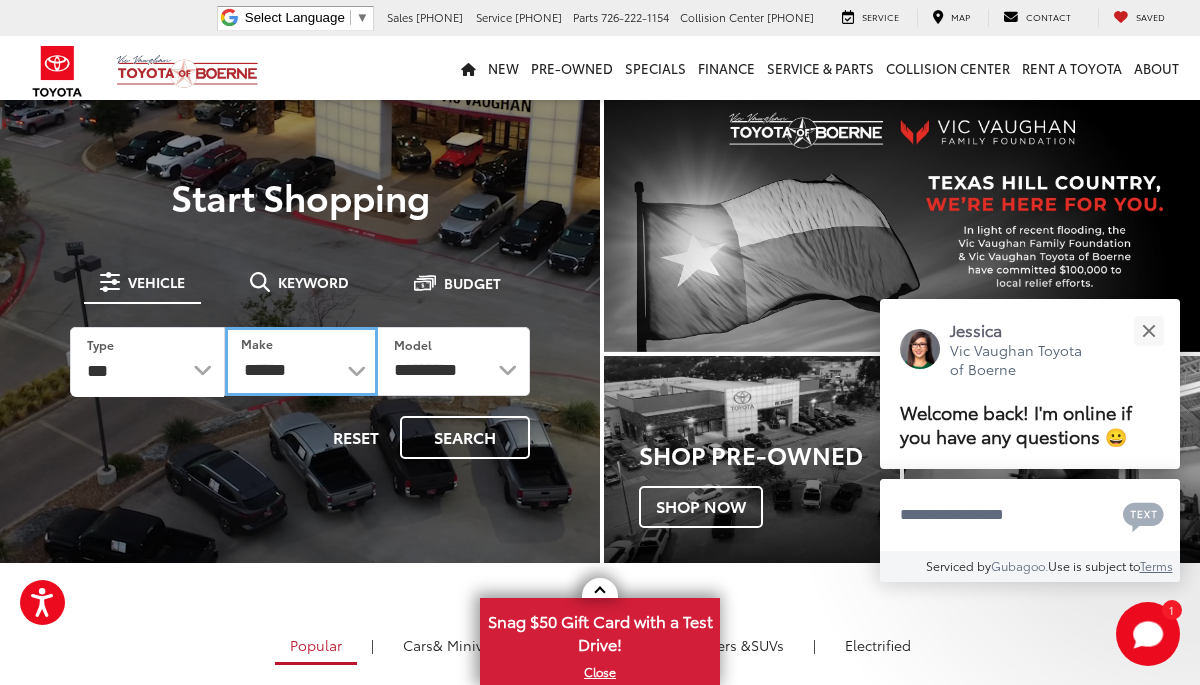 click on "******** ******" at bounding box center [301, 361] 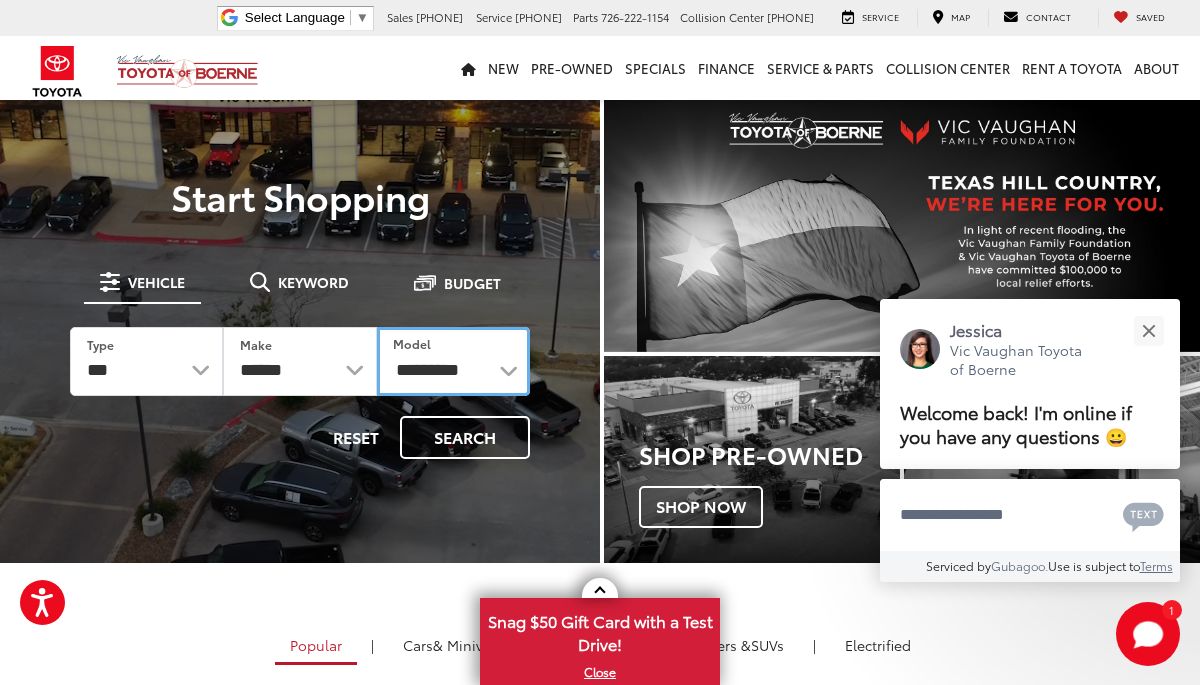 click on "**********" at bounding box center (453, 361) 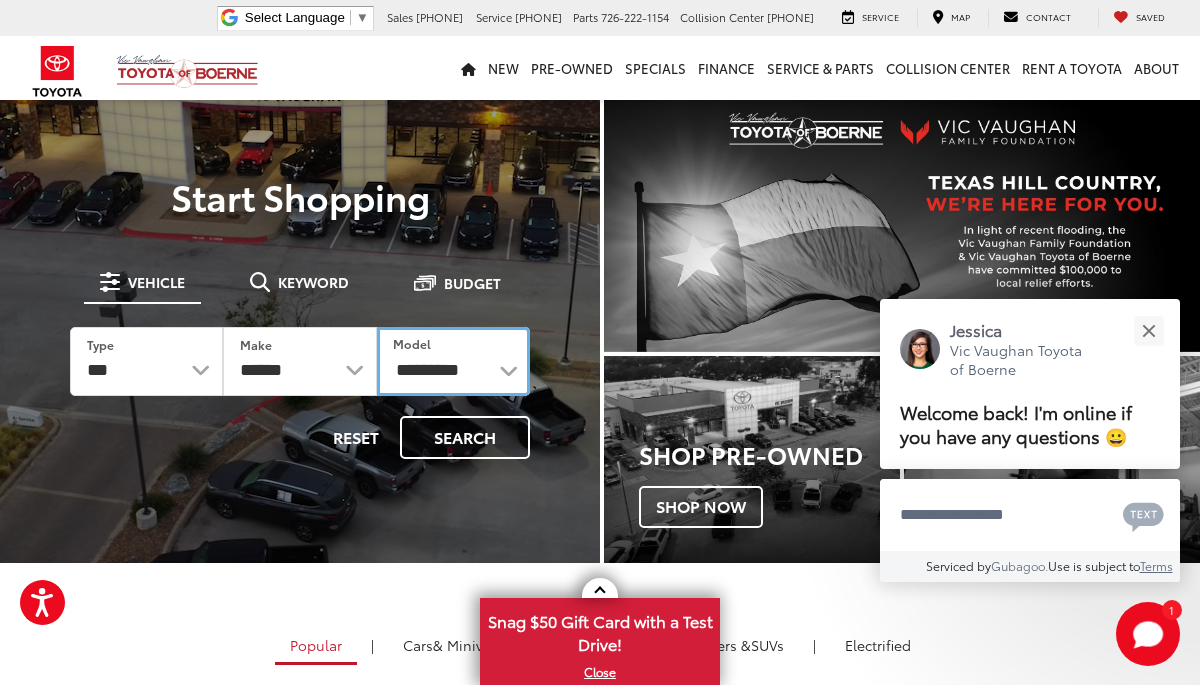 select on "******" 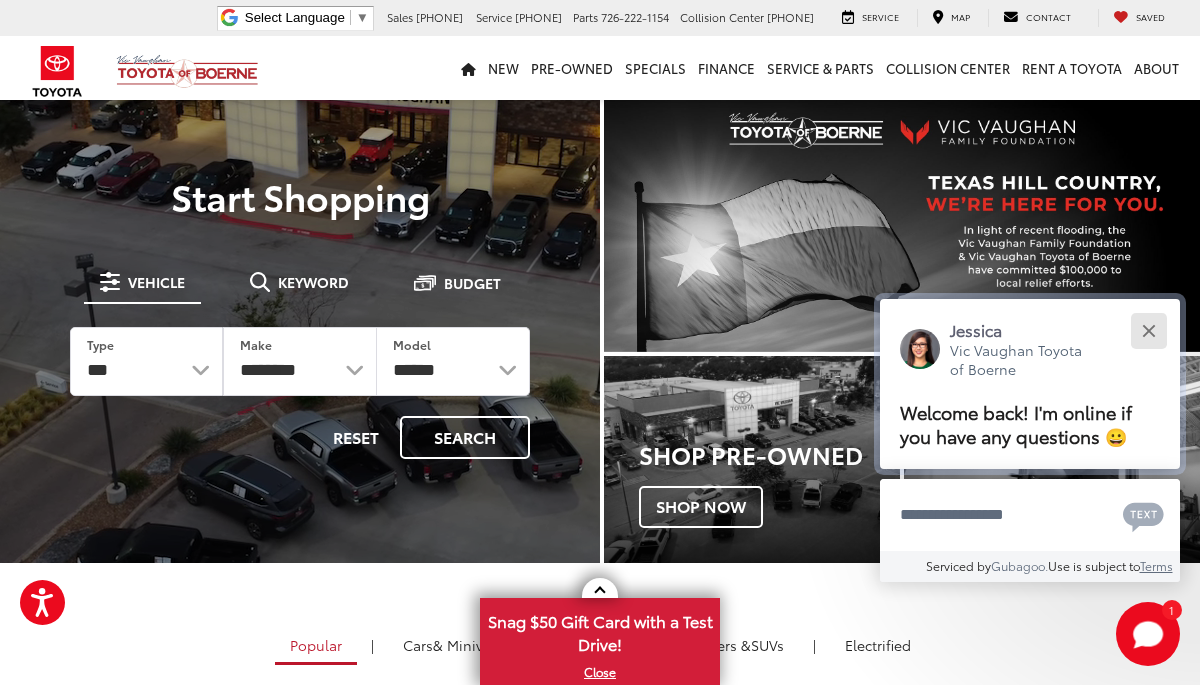 click at bounding box center [1148, 330] 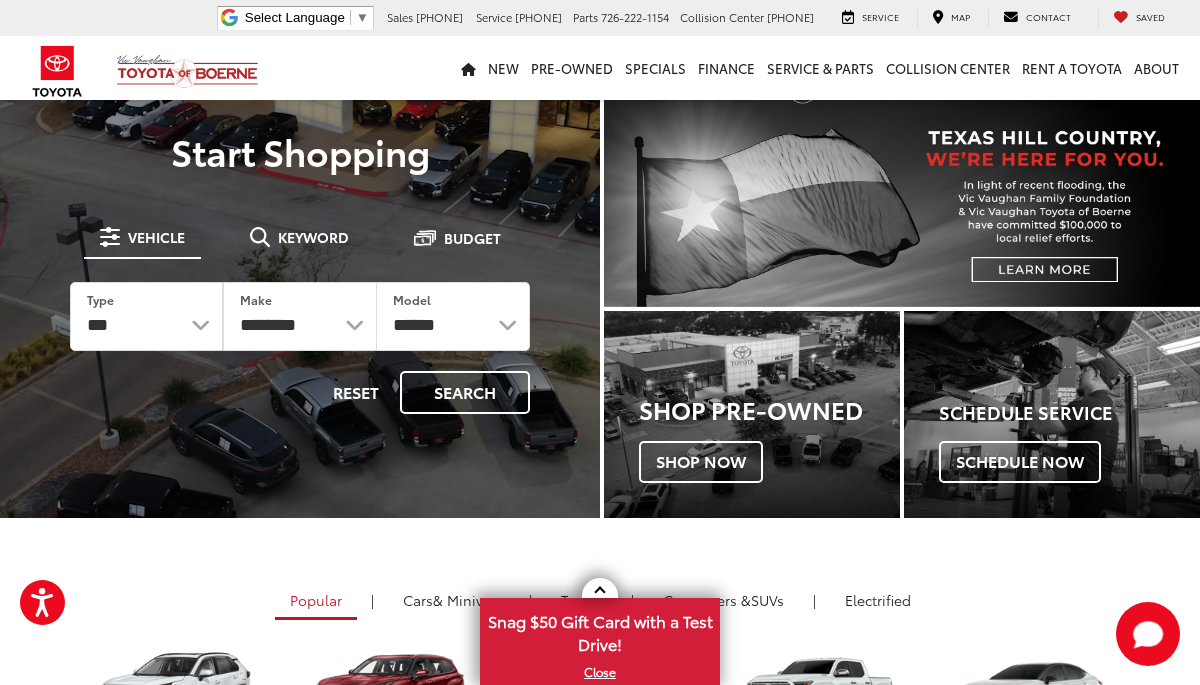 scroll, scrollTop: 50, scrollLeft: 0, axis: vertical 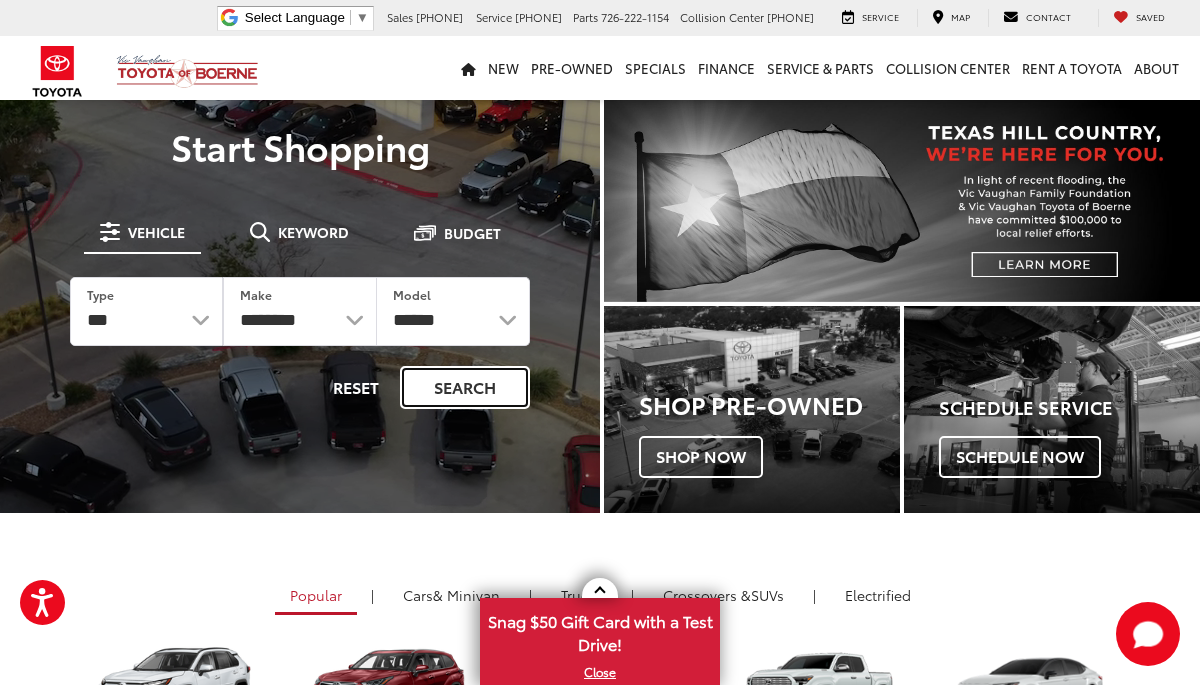 click on "Search" at bounding box center [465, 387] 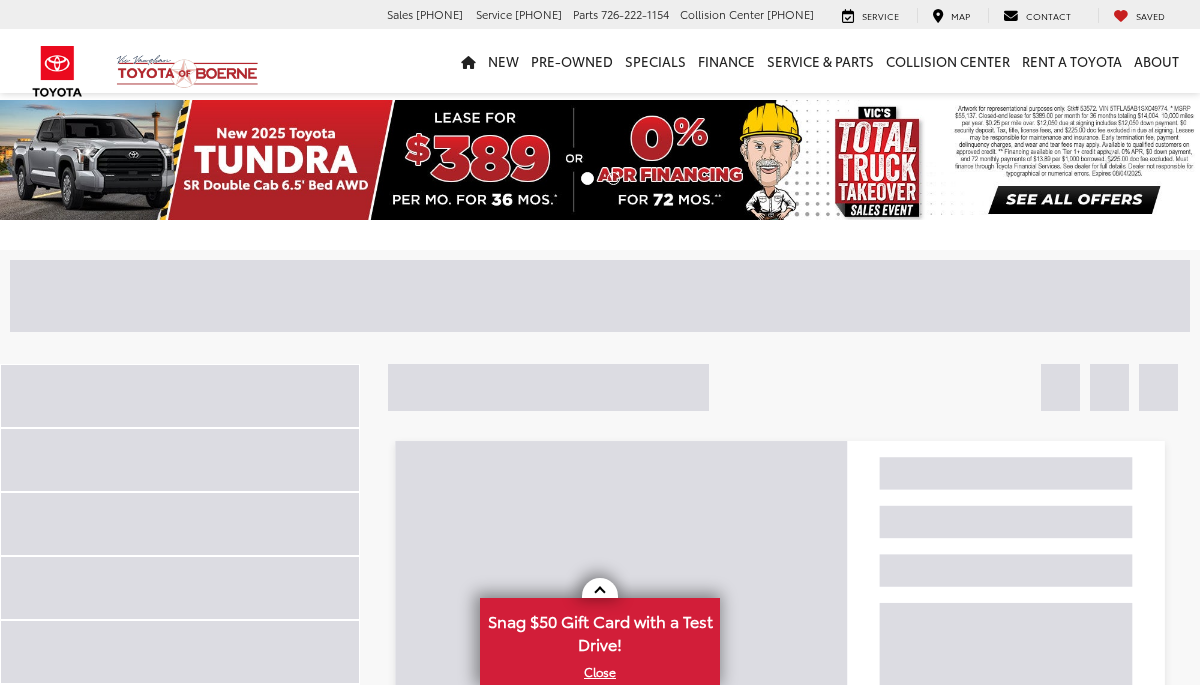 scroll, scrollTop: 0, scrollLeft: 0, axis: both 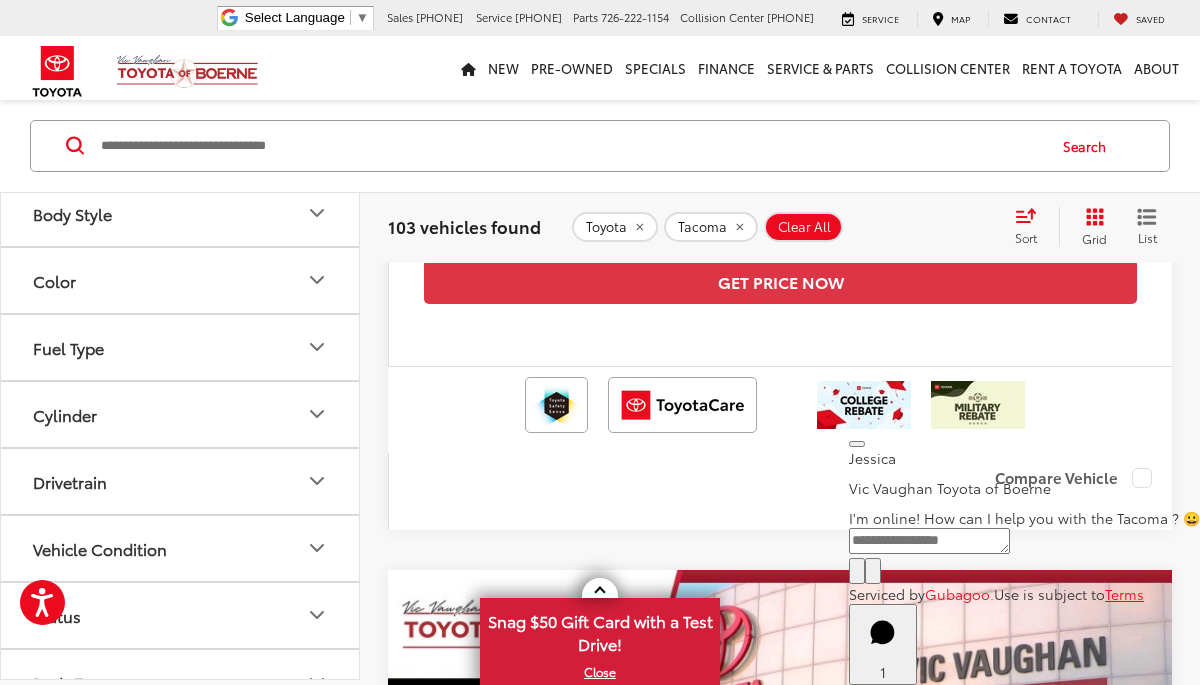 click 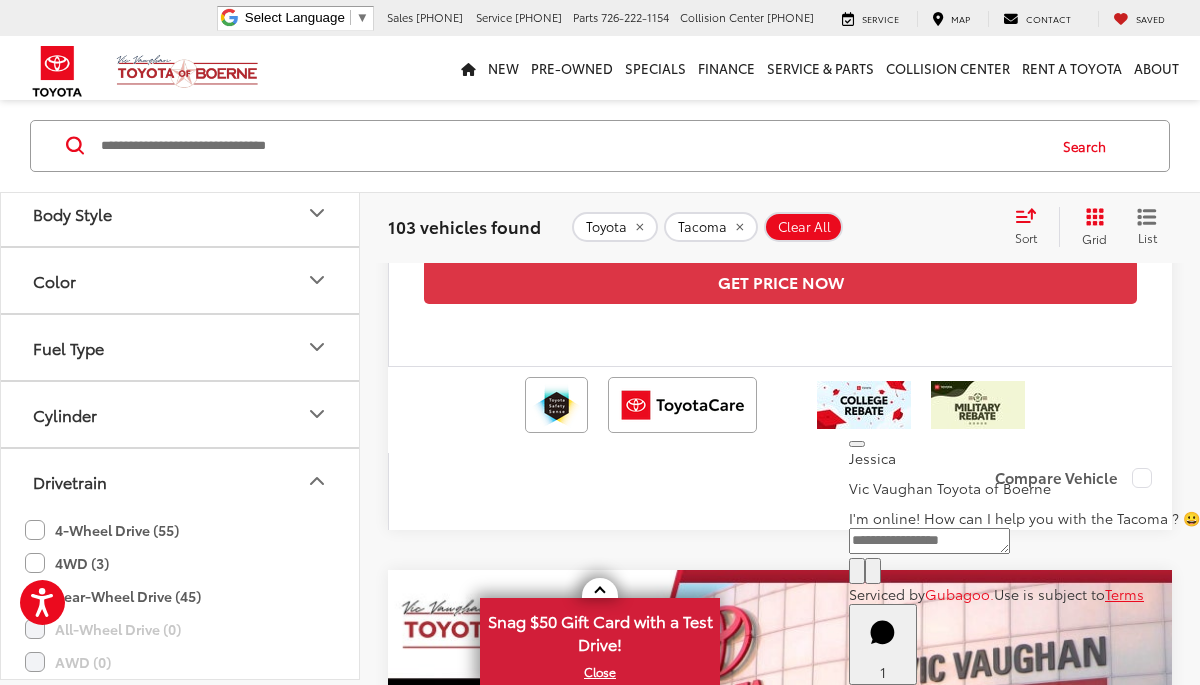 click on "4-Wheel Drive (55)" 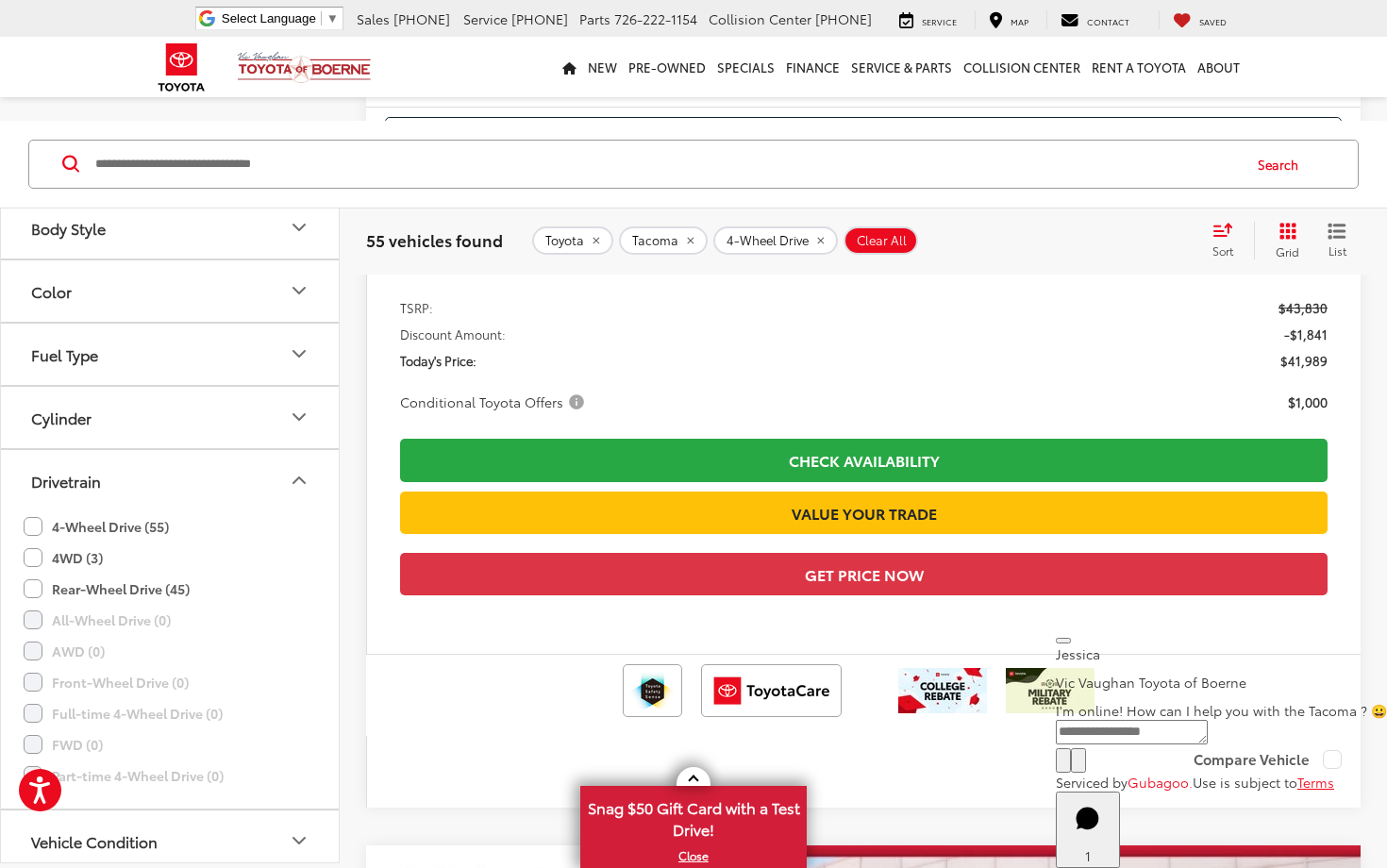 scroll, scrollTop: 9551, scrollLeft: 0, axis: vertical 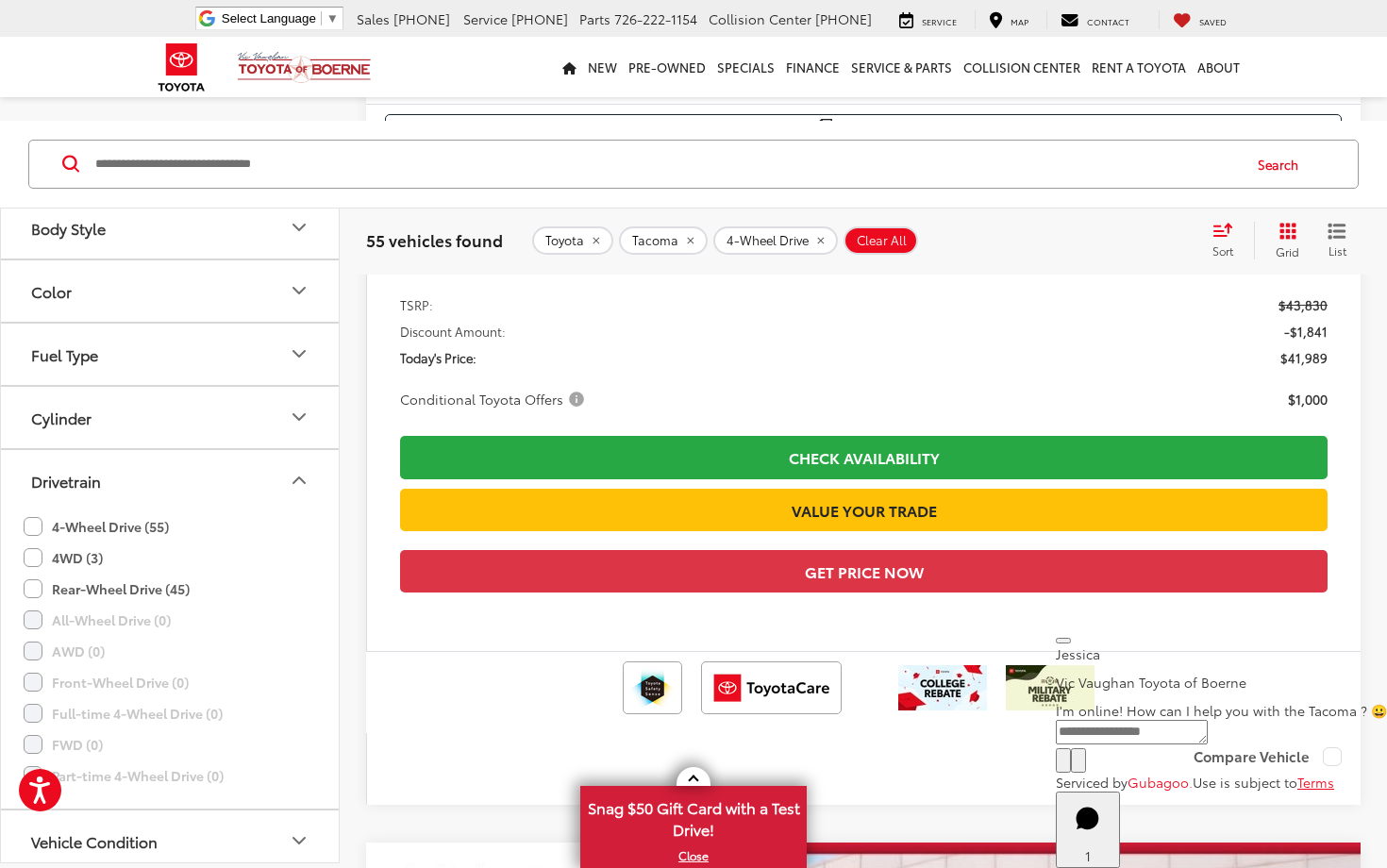 click on "2" at bounding box center (1023, 10911) 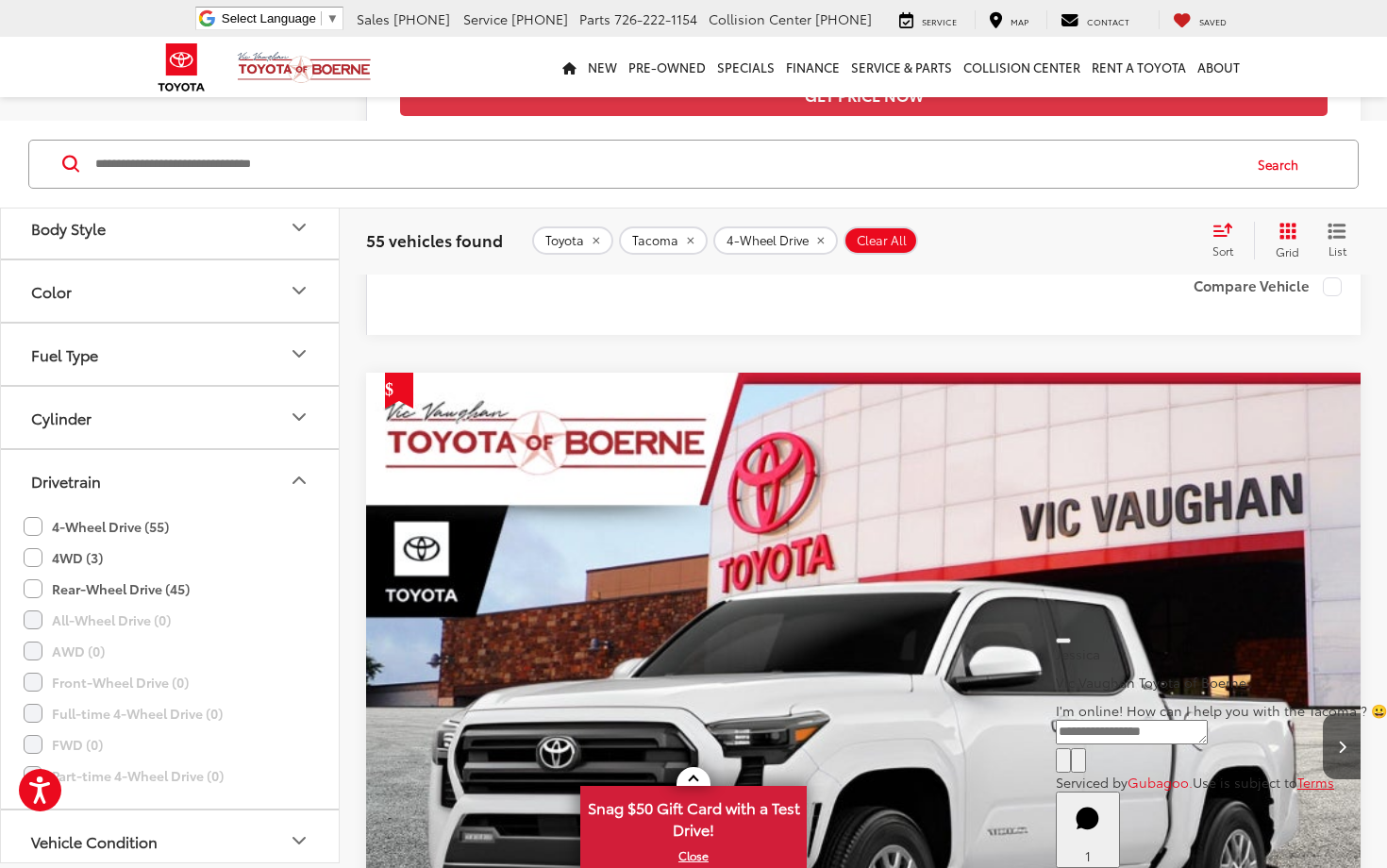 scroll, scrollTop: 3288, scrollLeft: 0, axis: vertical 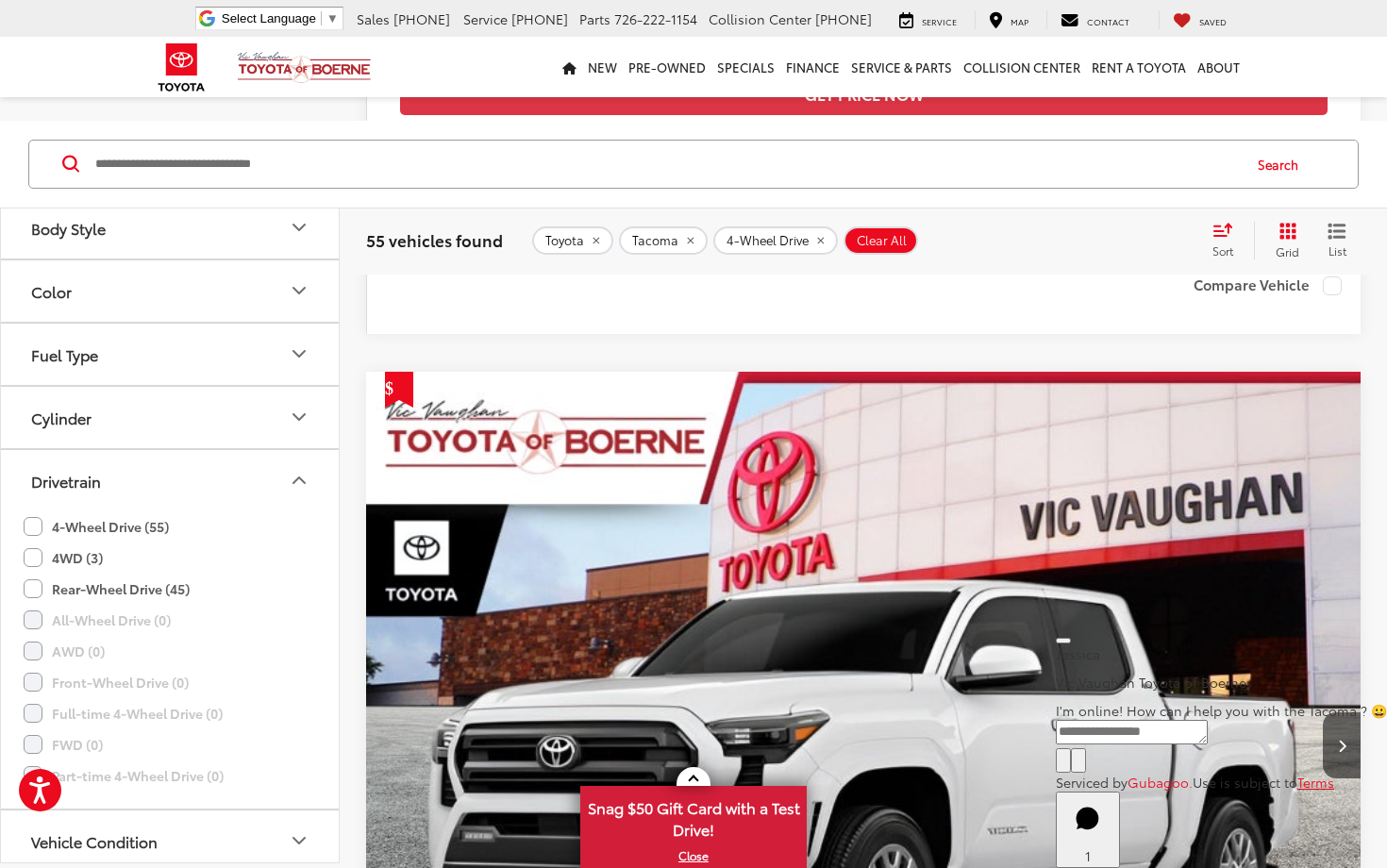 click at bounding box center (1342, 4035) 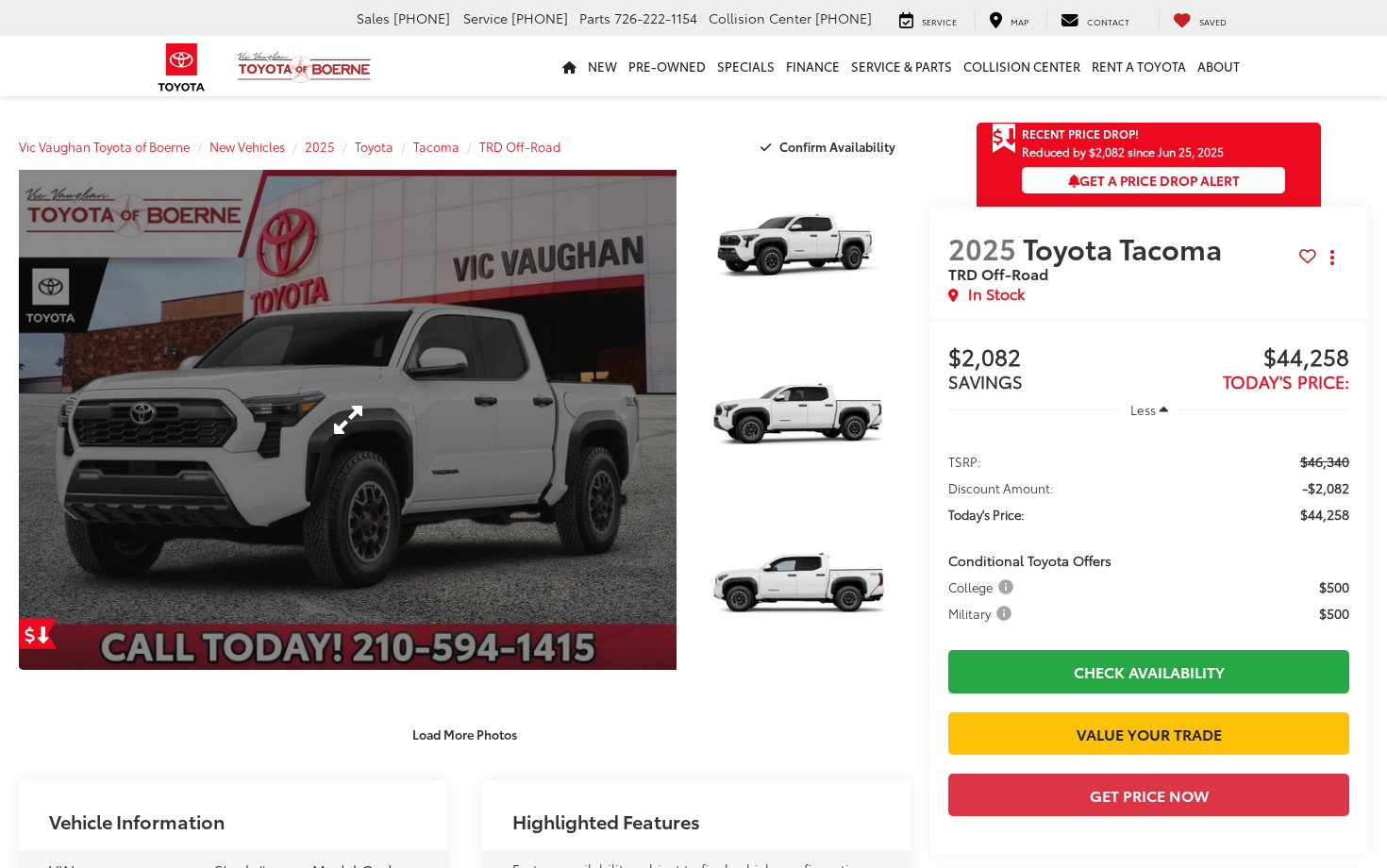 scroll, scrollTop: 0, scrollLeft: 0, axis: both 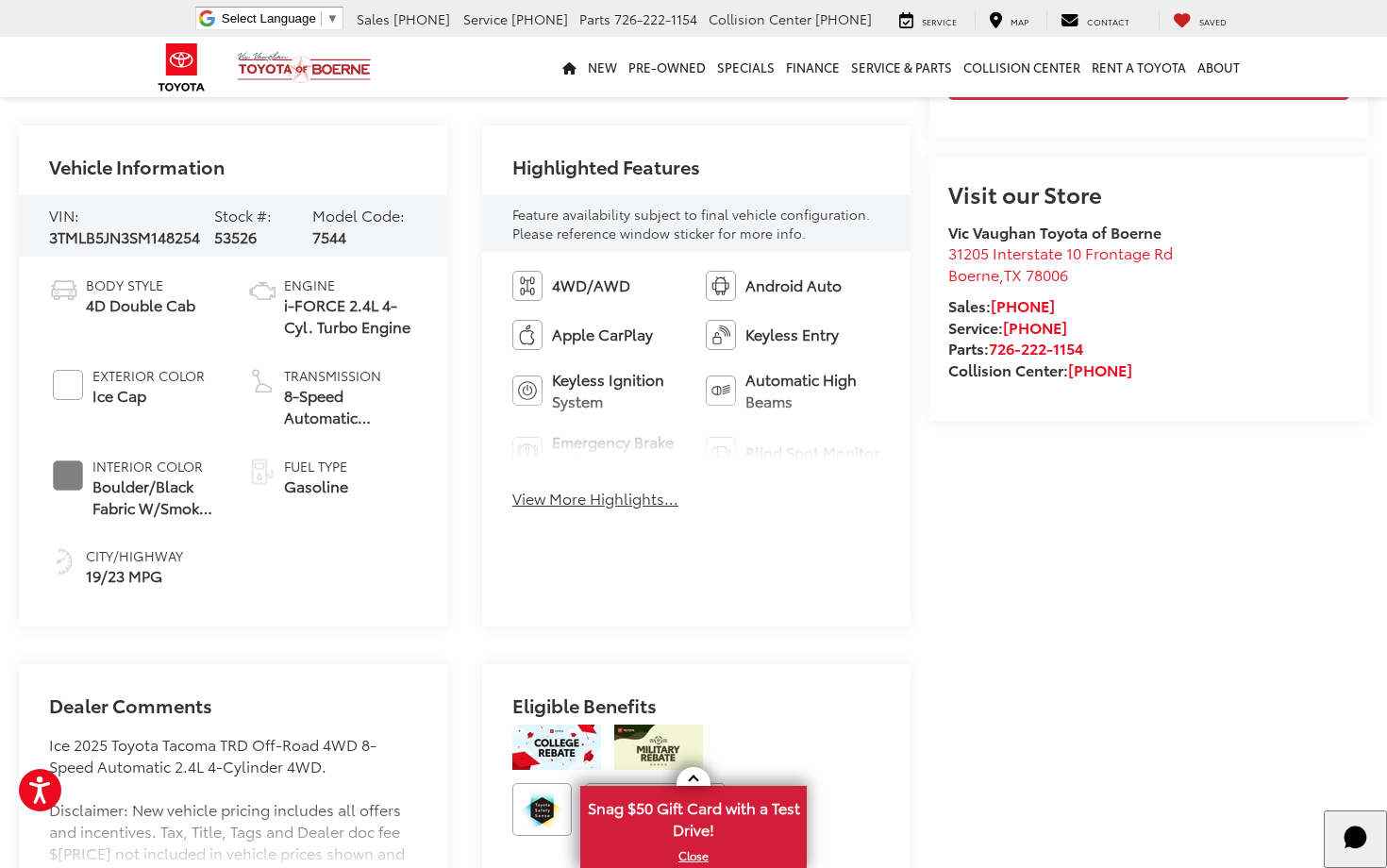 click on "View More Highlights..." at bounding box center (595, 498) 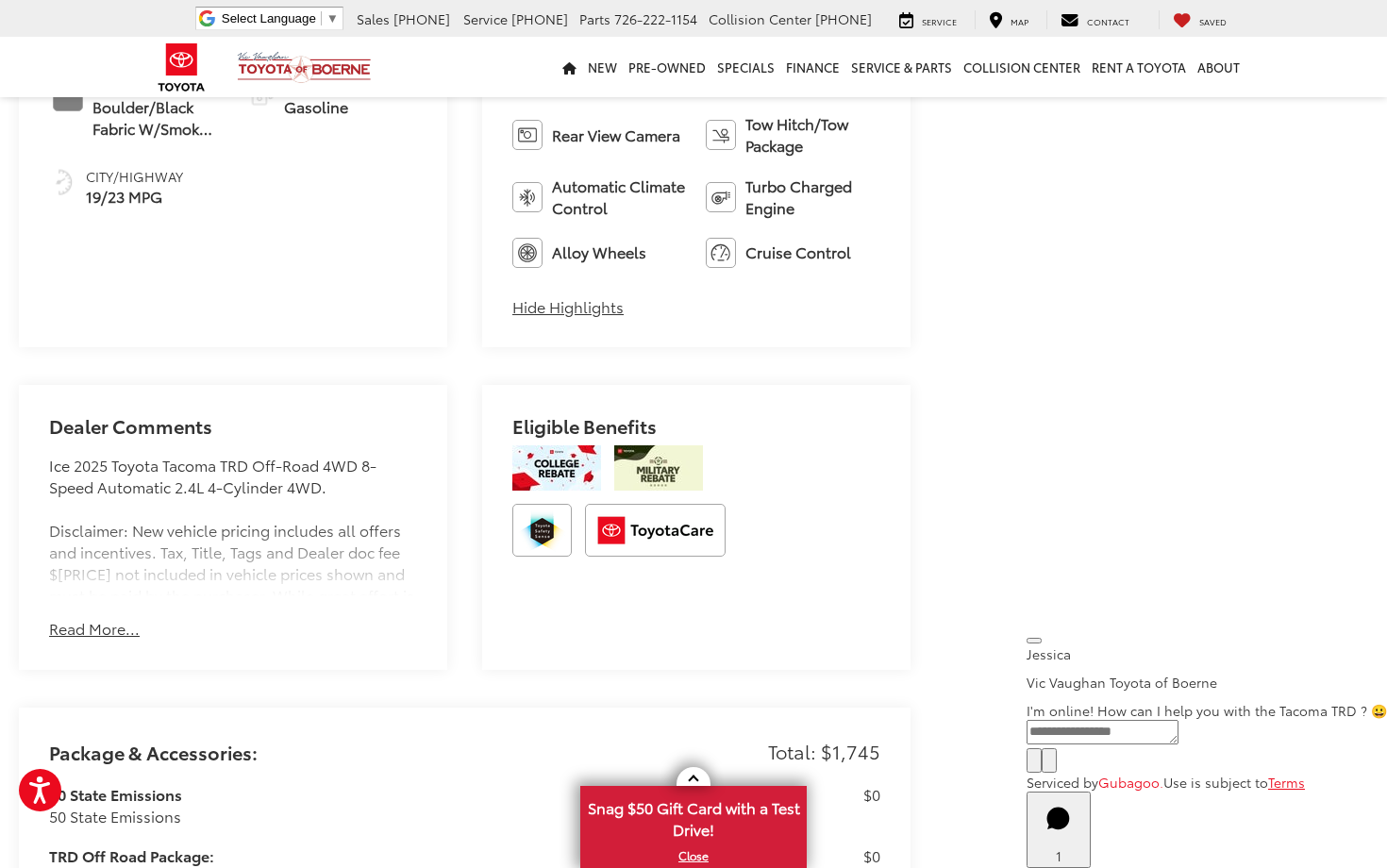 scroll, scrollTop: 1038, scrollLeft: 0, axis: vertical 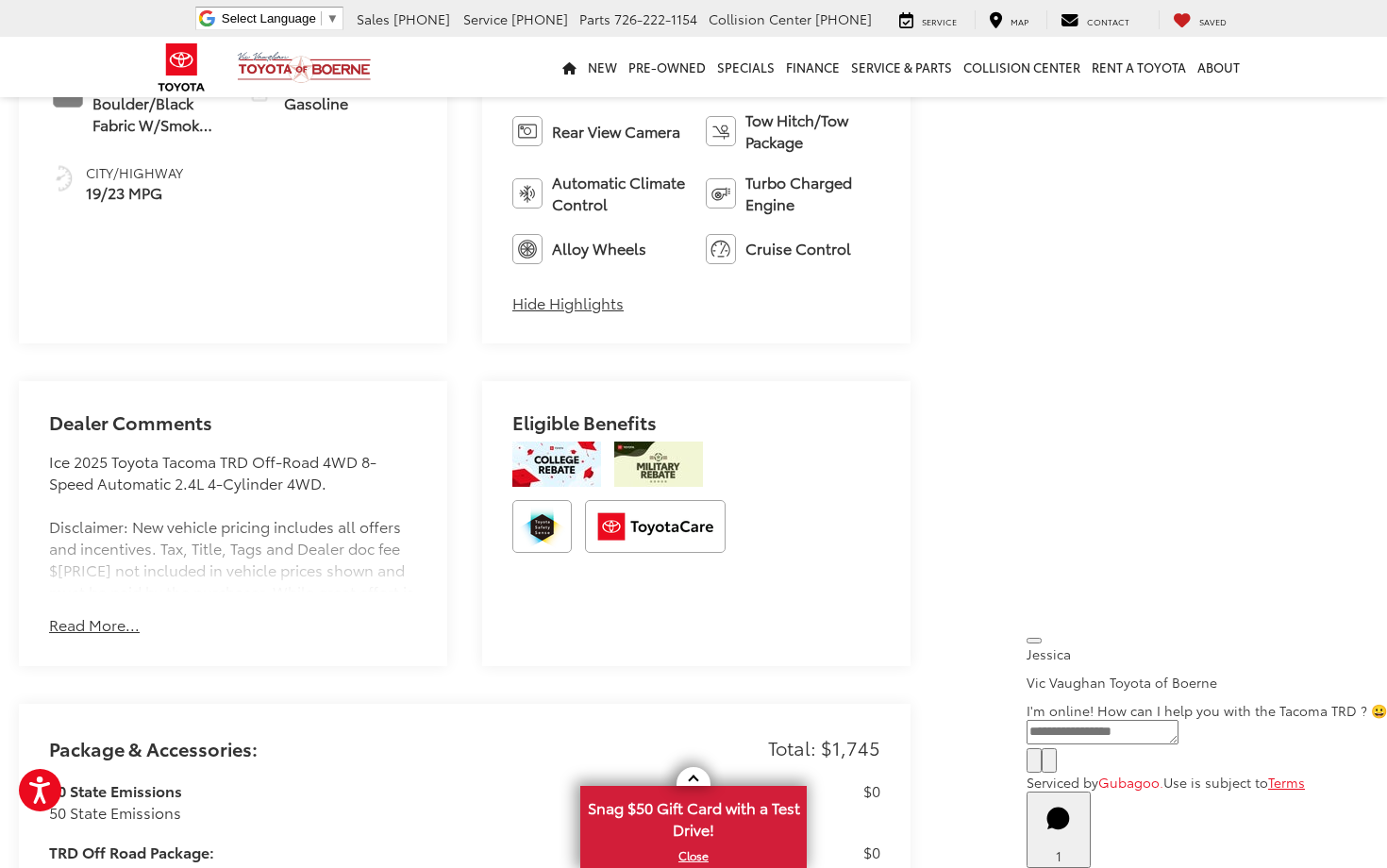 click on "Read More..." at bounding box center (94, 625) 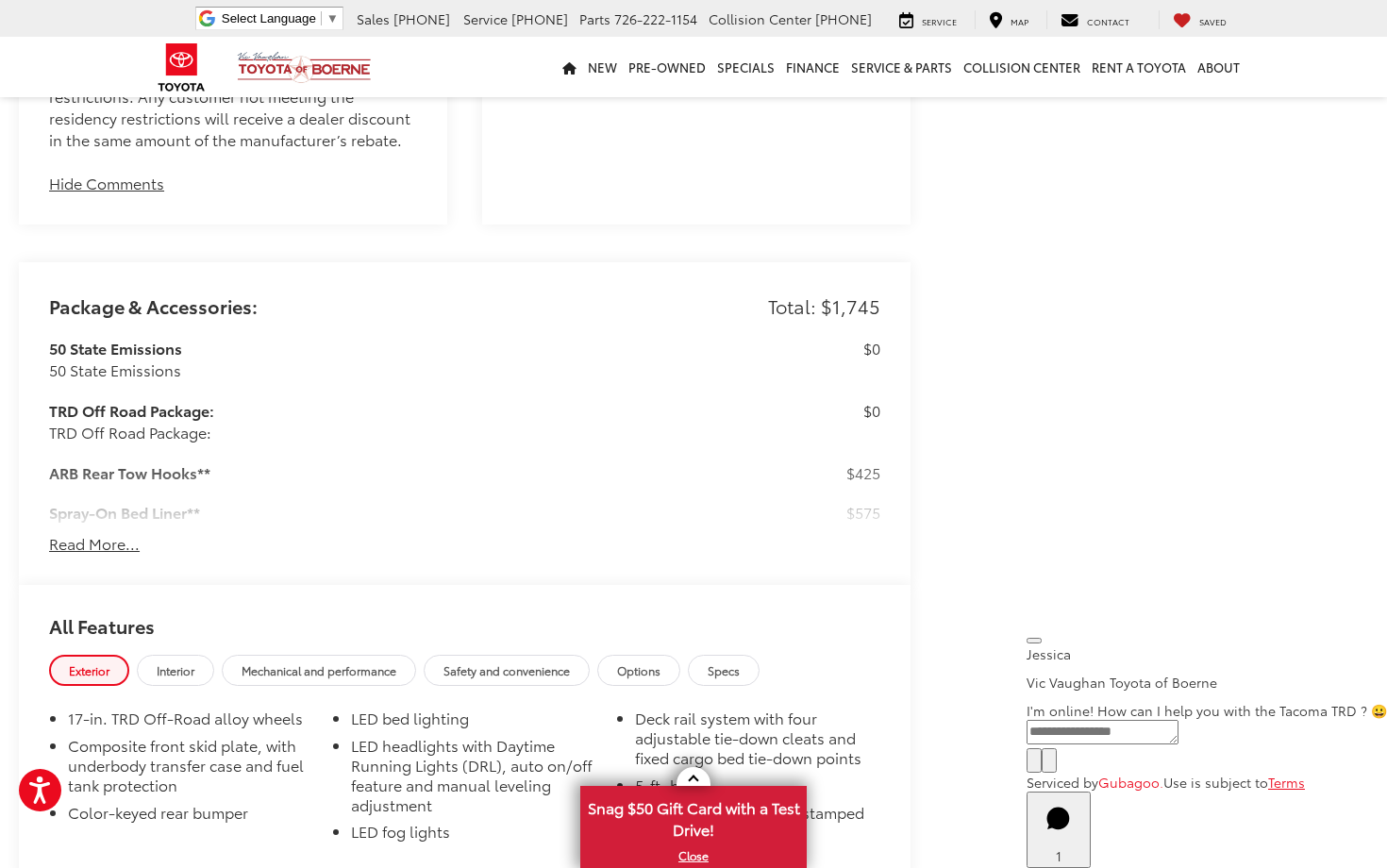 scroll, scrollTop: 1689, scrollLeft: 0, axis: vertical 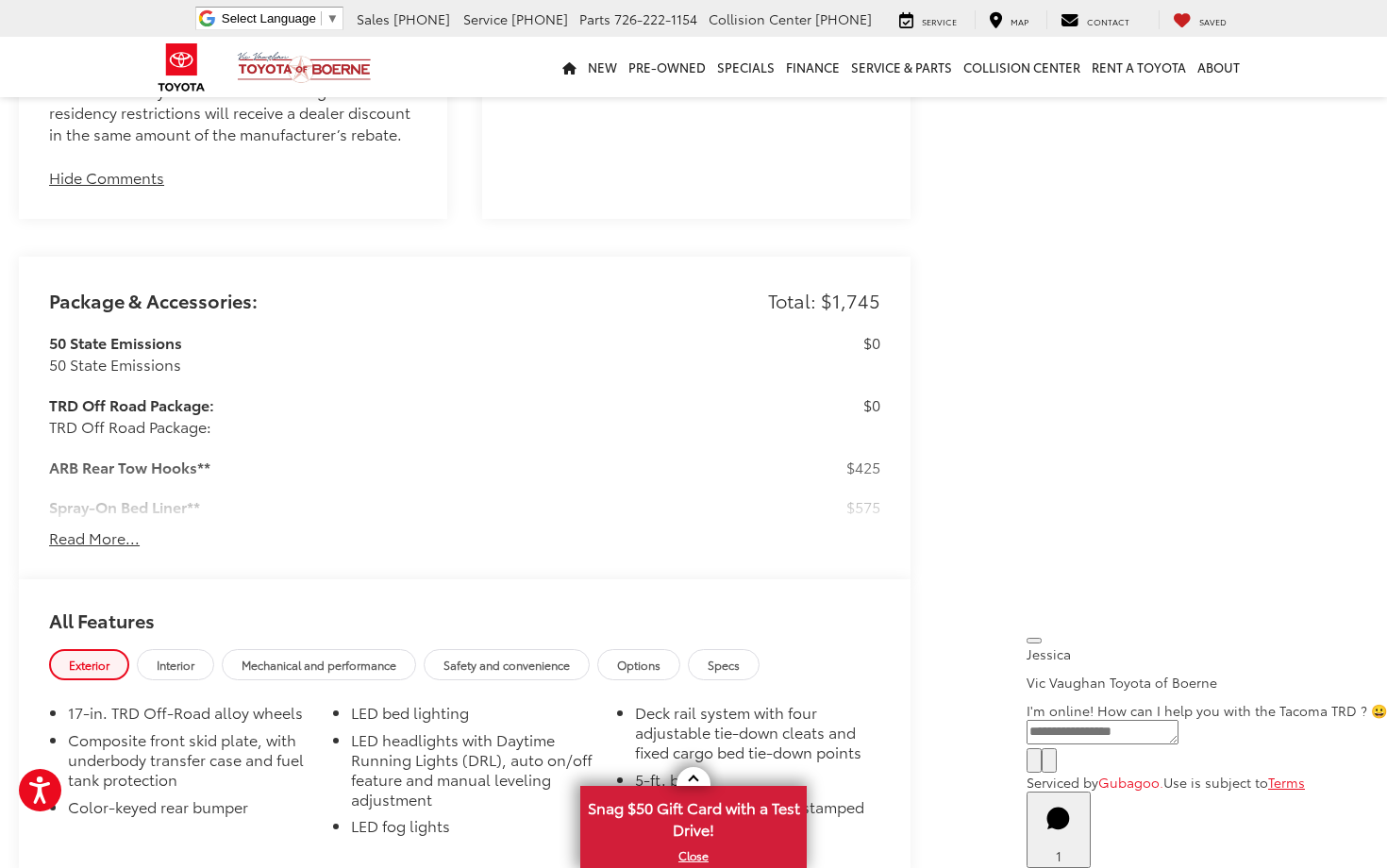 click on "Read More..." at bounding box center (94, 538) 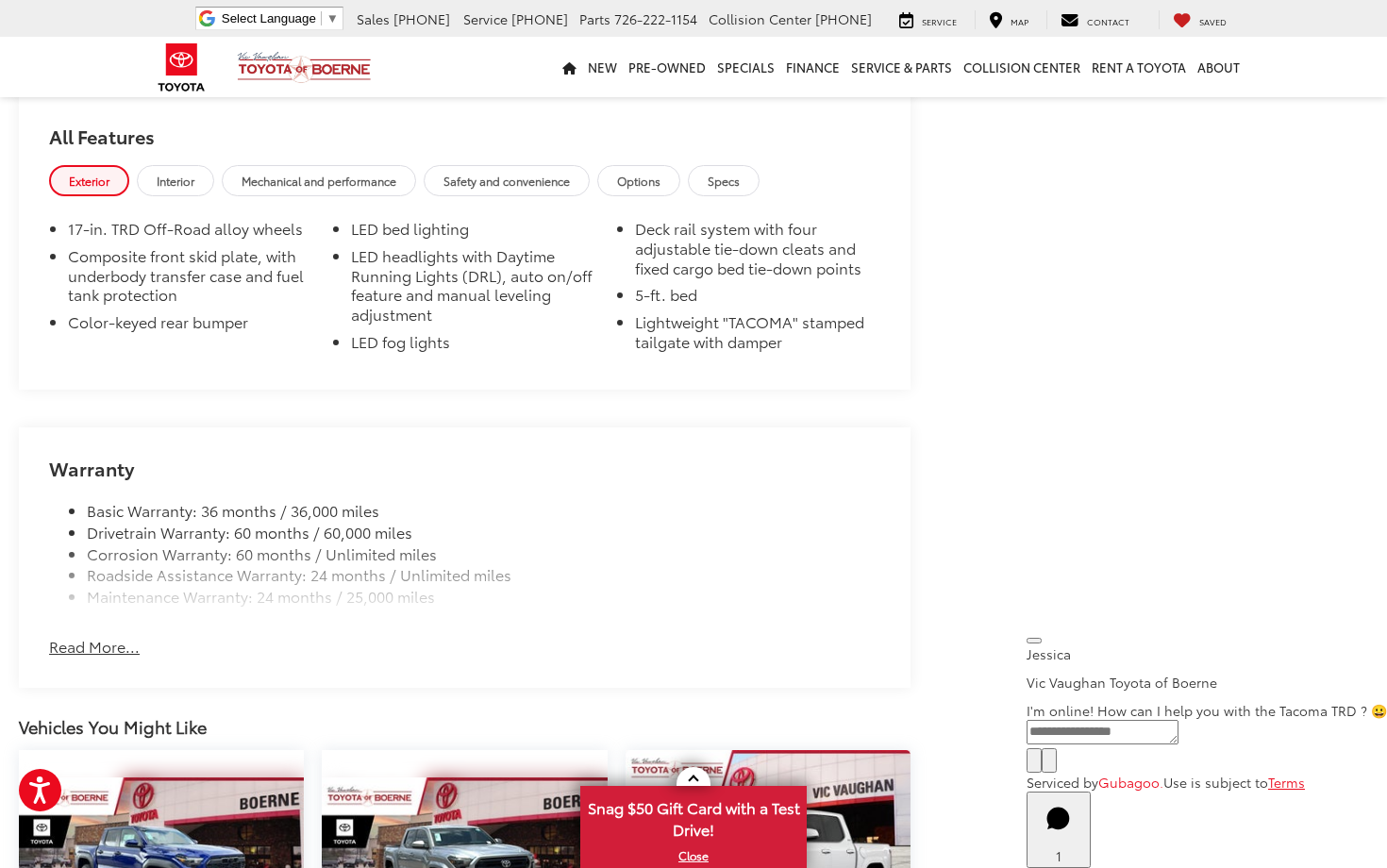 scroll, scrollTop: 2417, scrollLeft: 0, axis: vertical 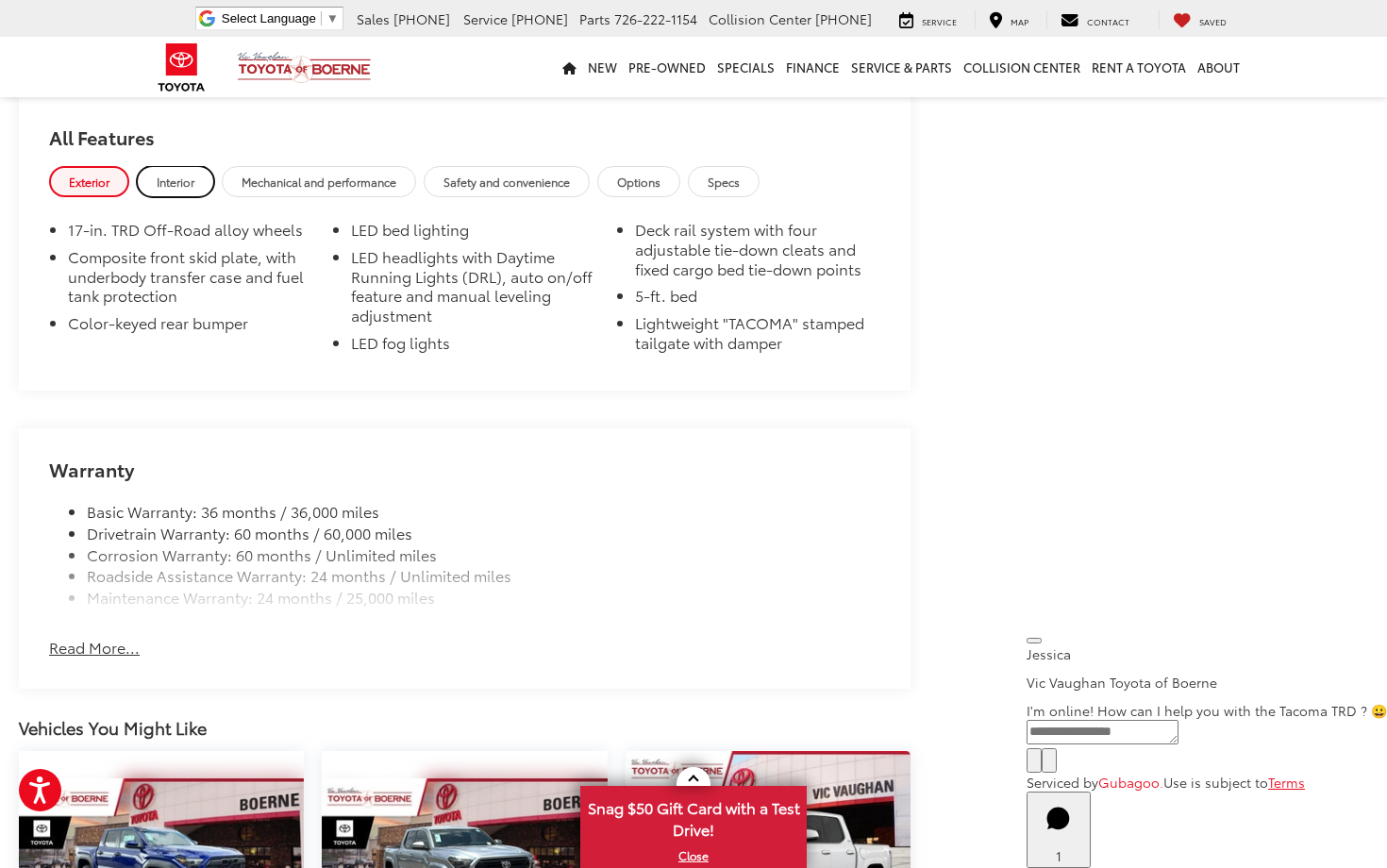 click on "Interior" at bounding box center [175, 181] 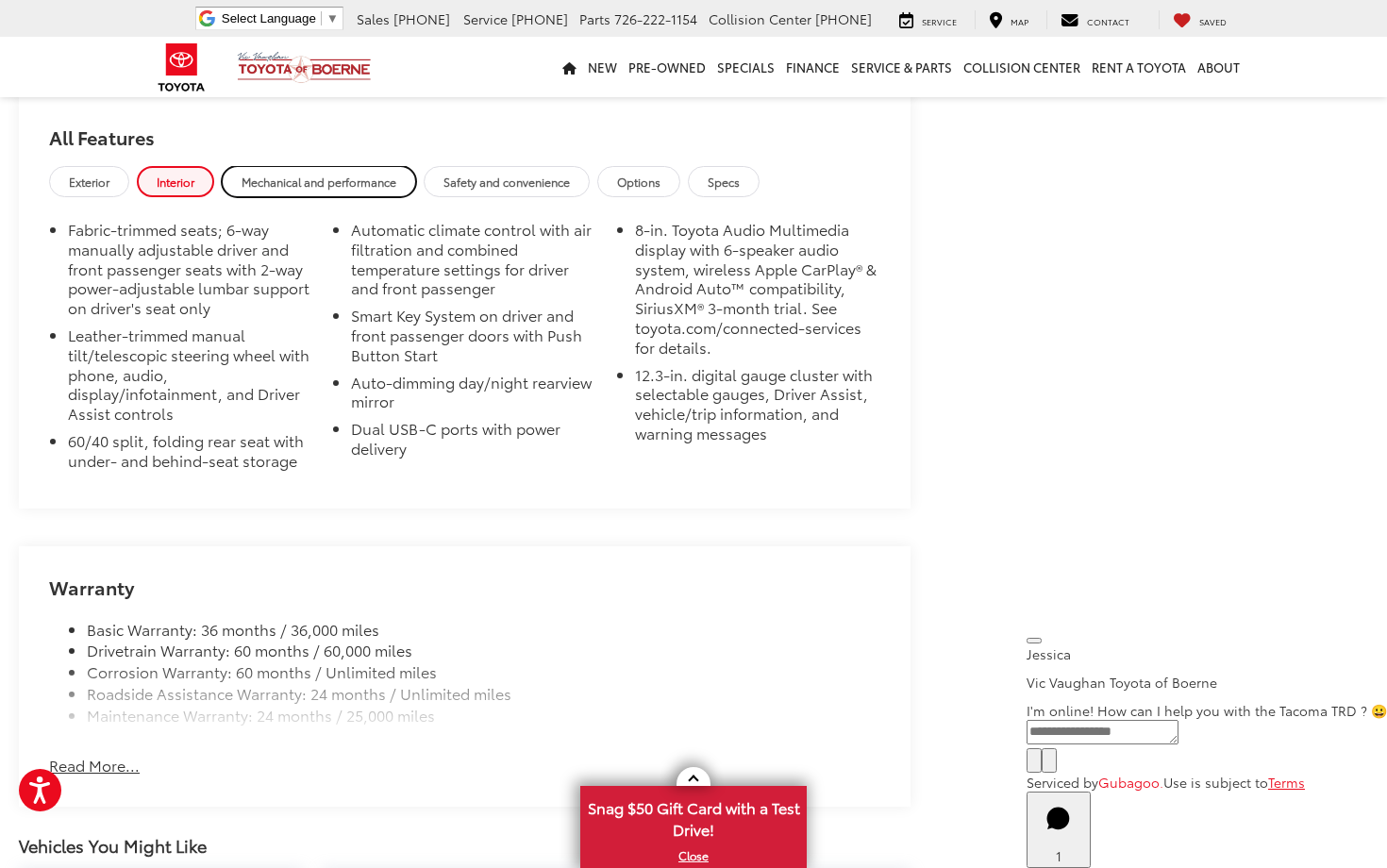 click on "Mechanical and performance" at bounding box center (319, 181) 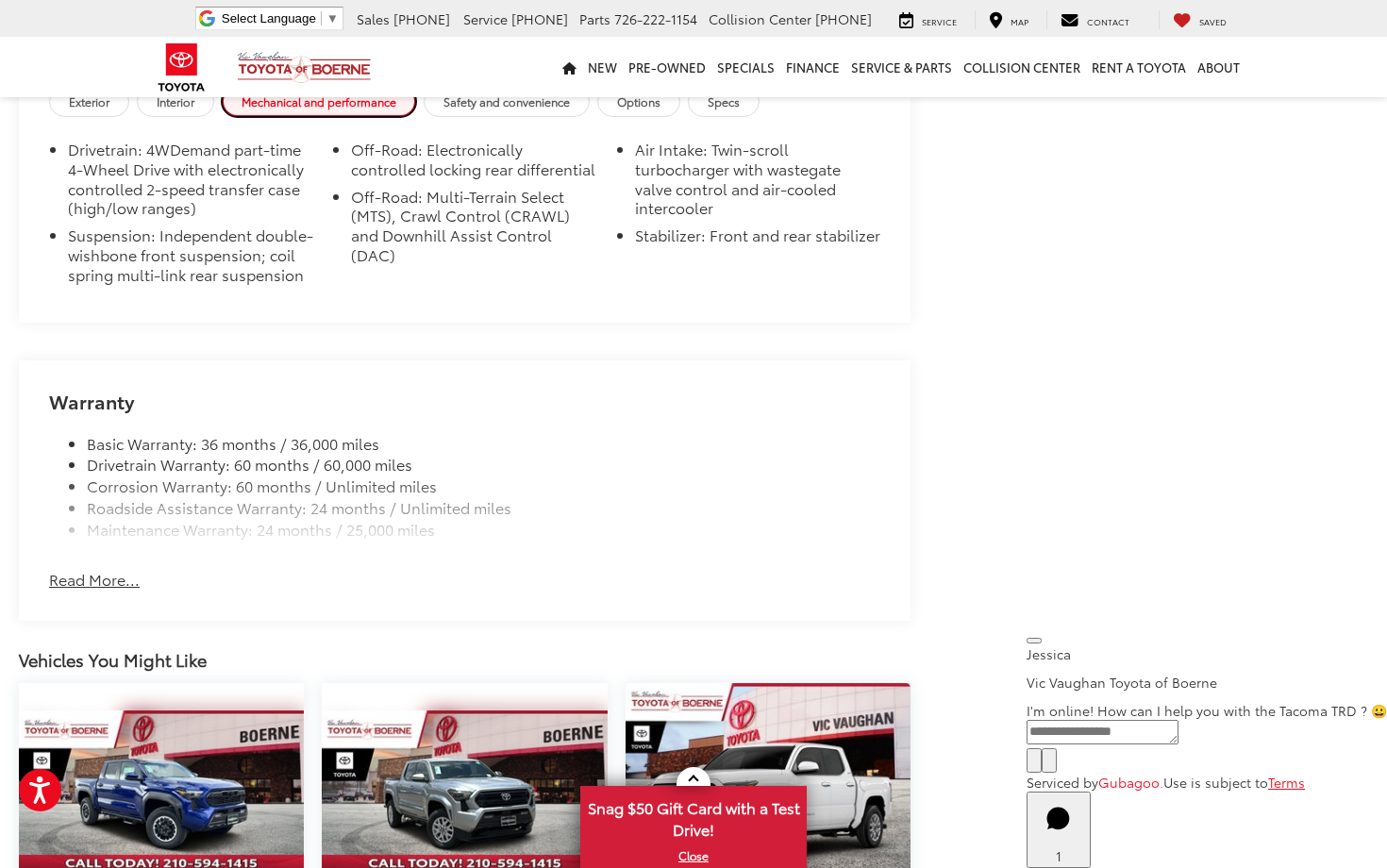 scroll, scrollTop: 2496, scrollLeft: 0, axis: vertical 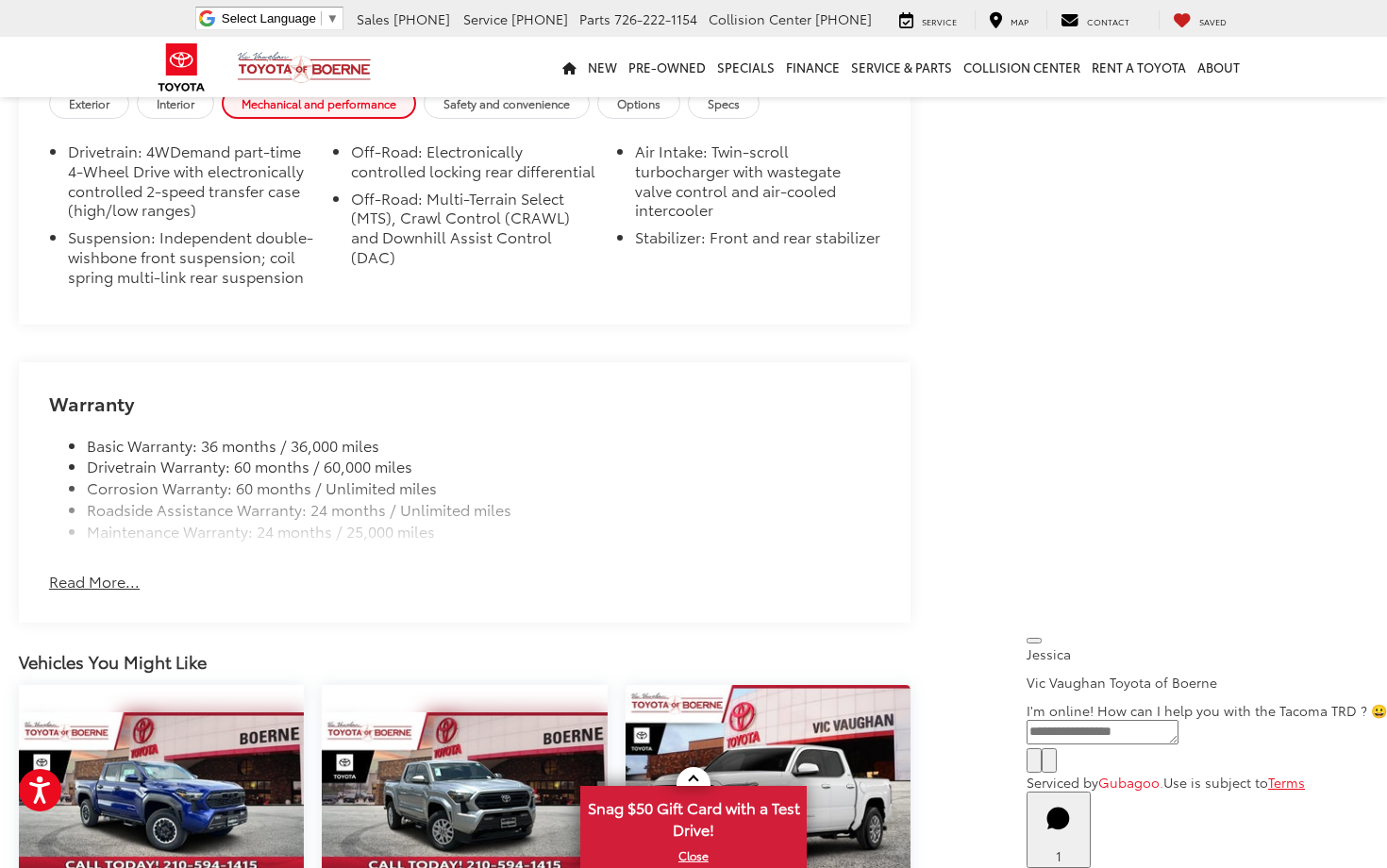 click on "Read More..." at bounding box center (94, 581) 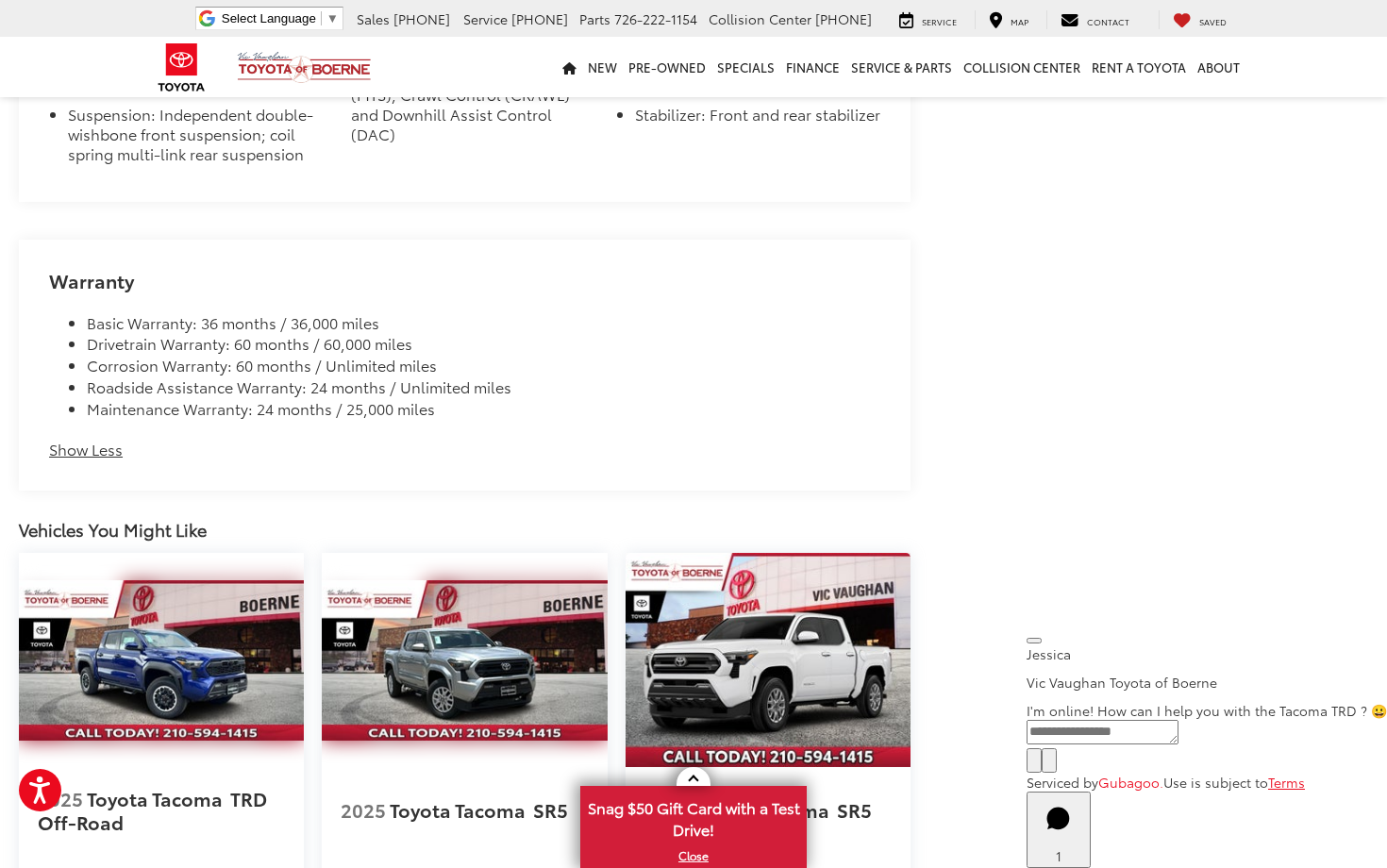scroll, scrollTop: 2608, scrollLeft: 0, axis: vertical 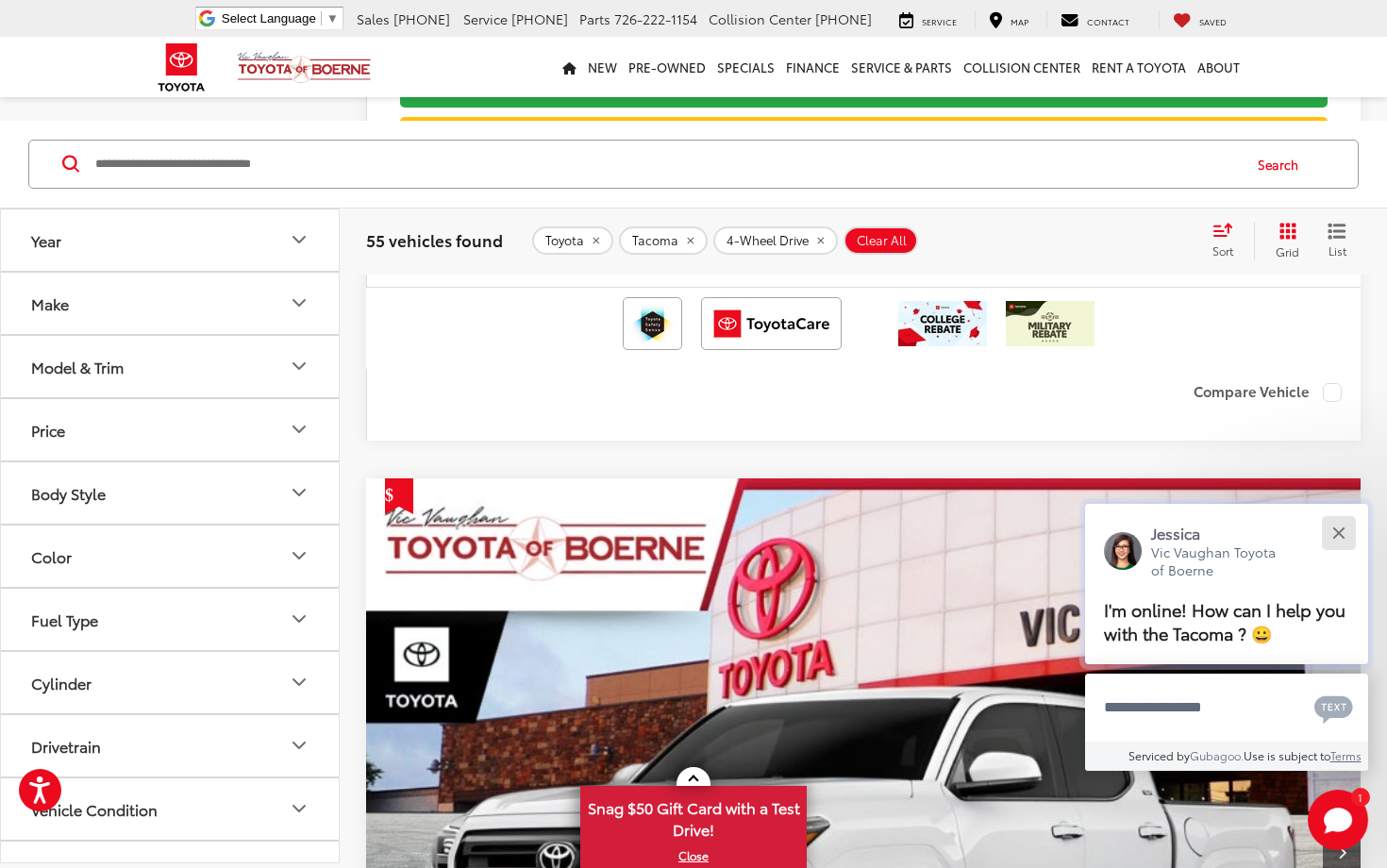click at bounding box center [1338, 533] 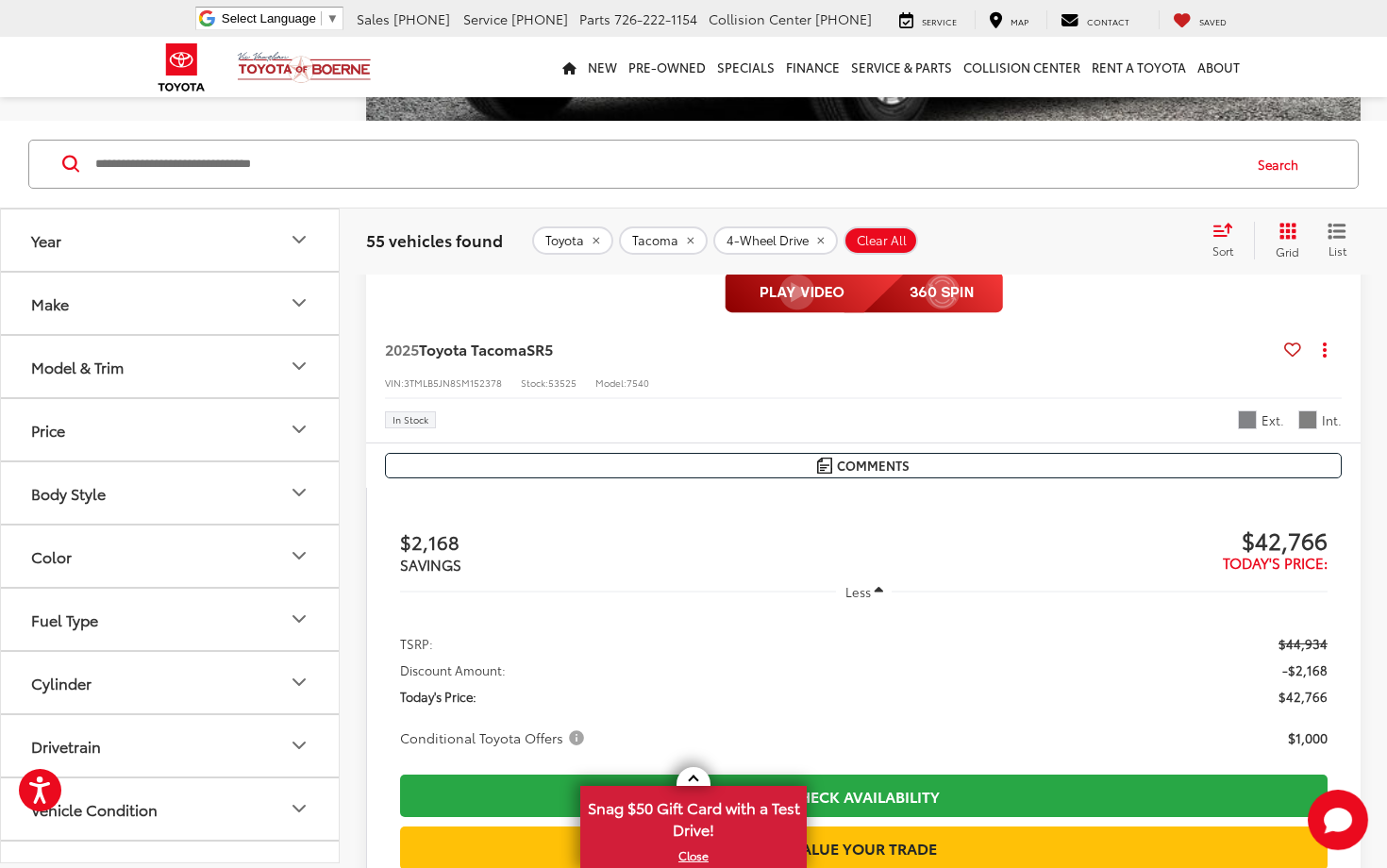 scroll, scrollTop: 5759, scrollLeft: 0, axis: vertical 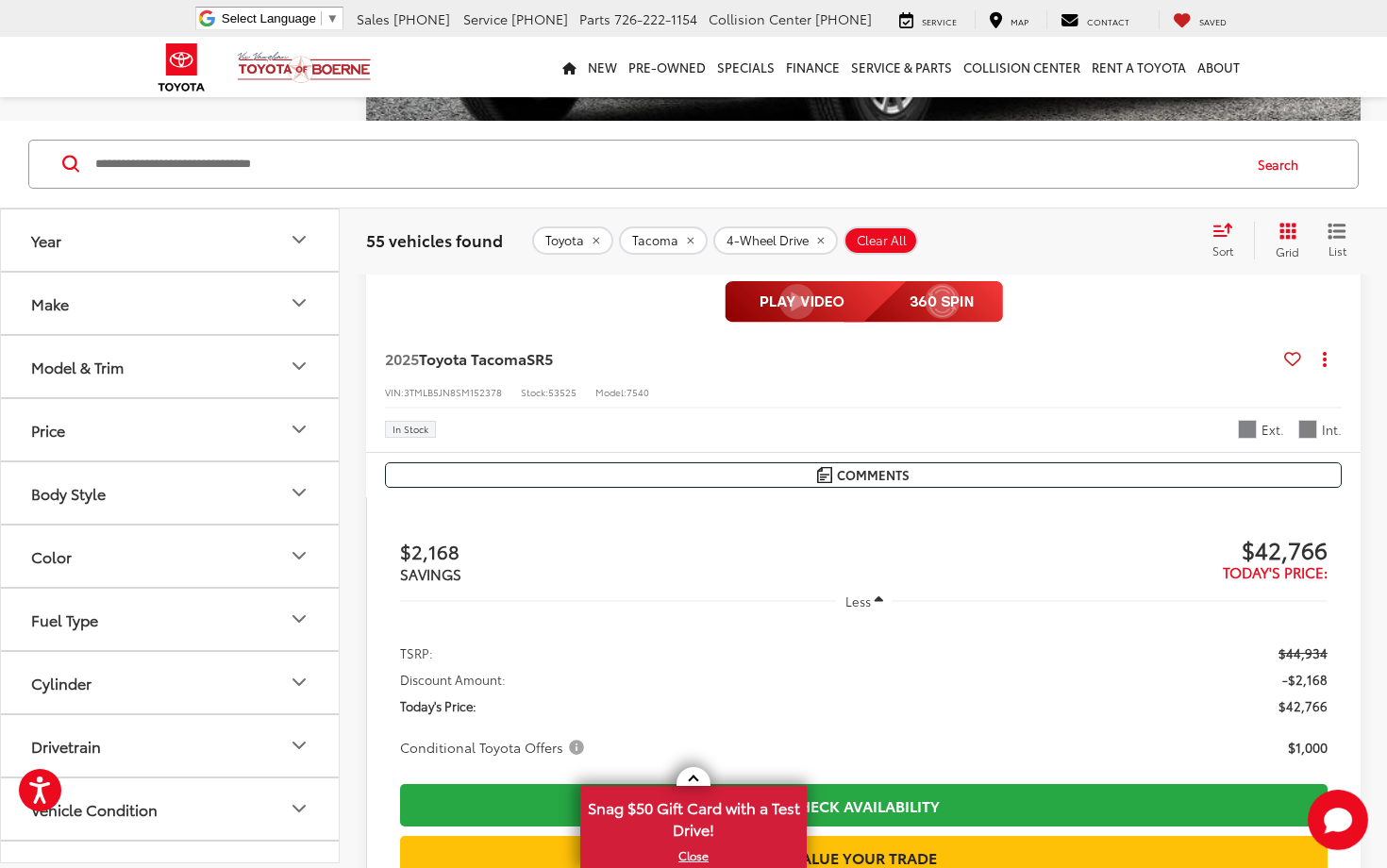 click at bounding box center (1342, 6590) 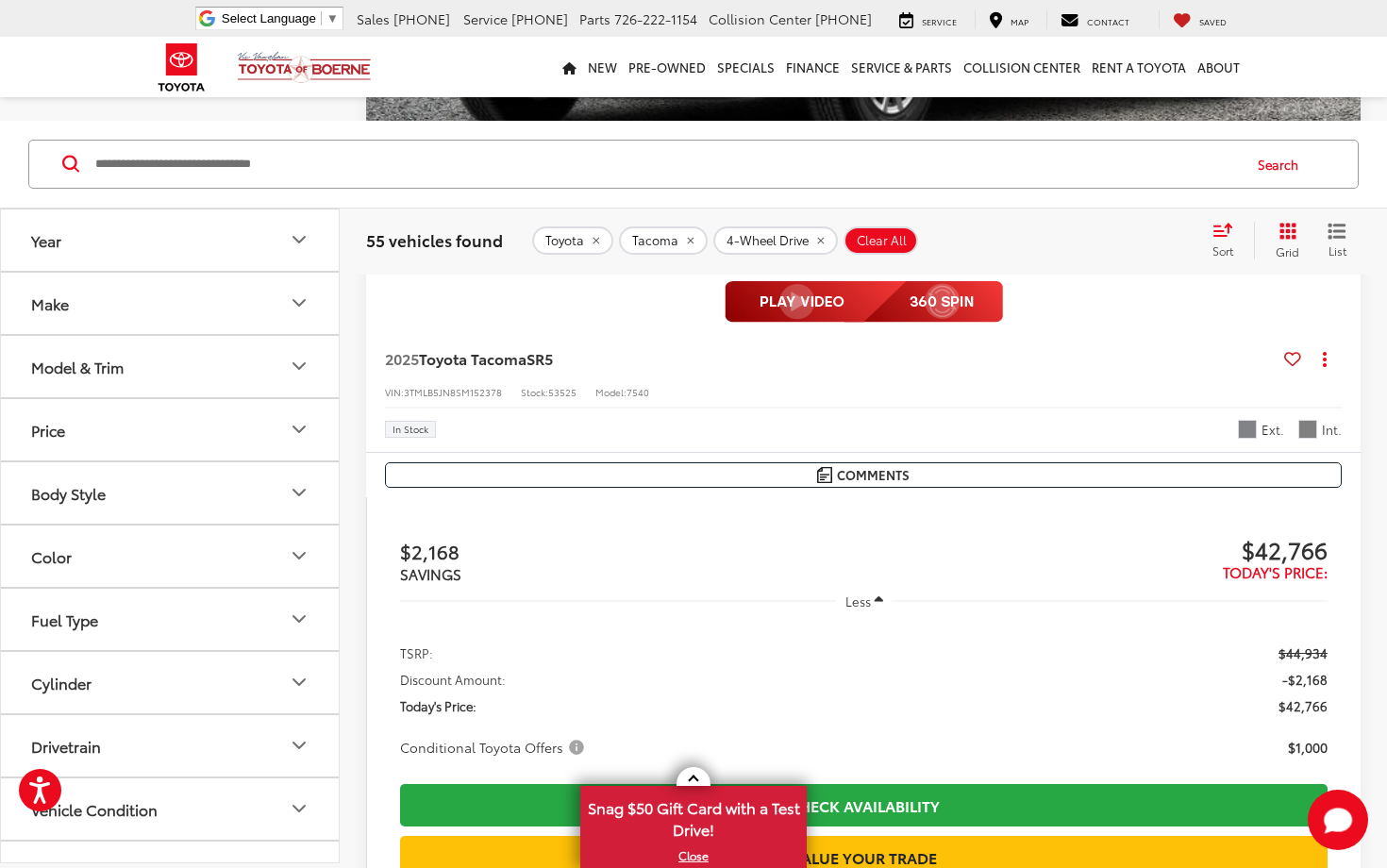 click at bounding box center [1342, 6590] 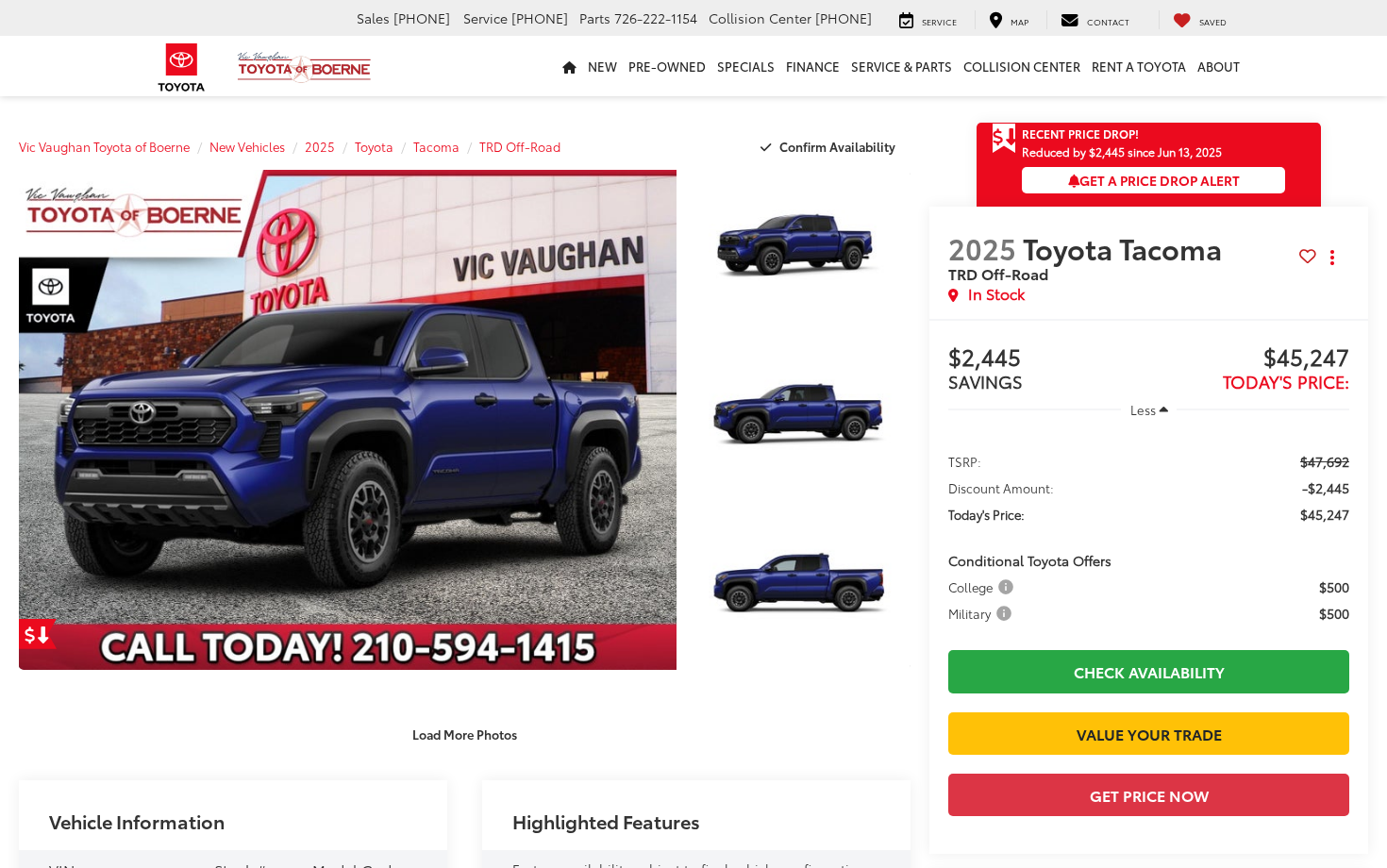 scroll, scrollTop: 0, scrollLeft: 0, axis: both 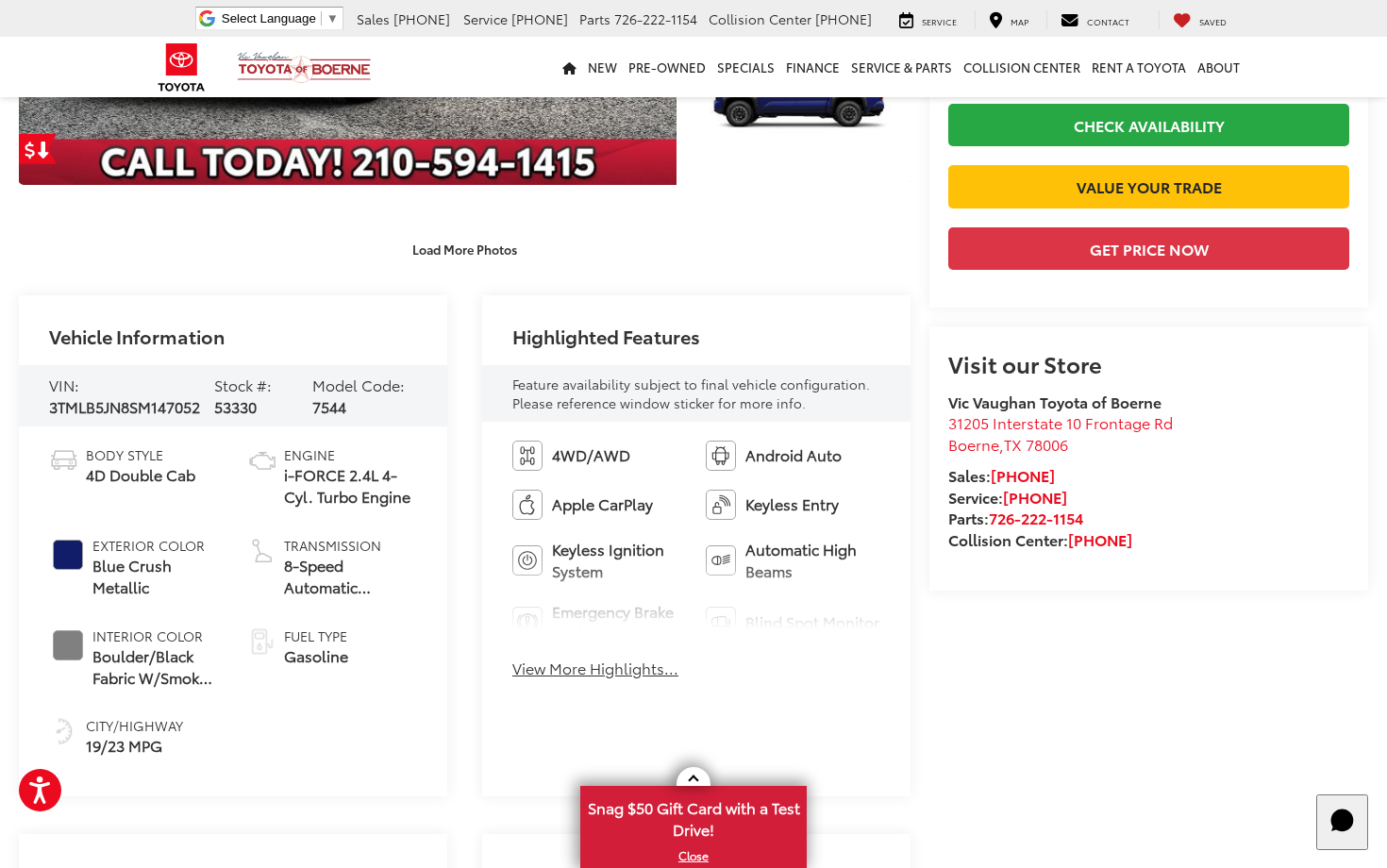 click on "View More Highlights..." at bounding box center (595, 668) 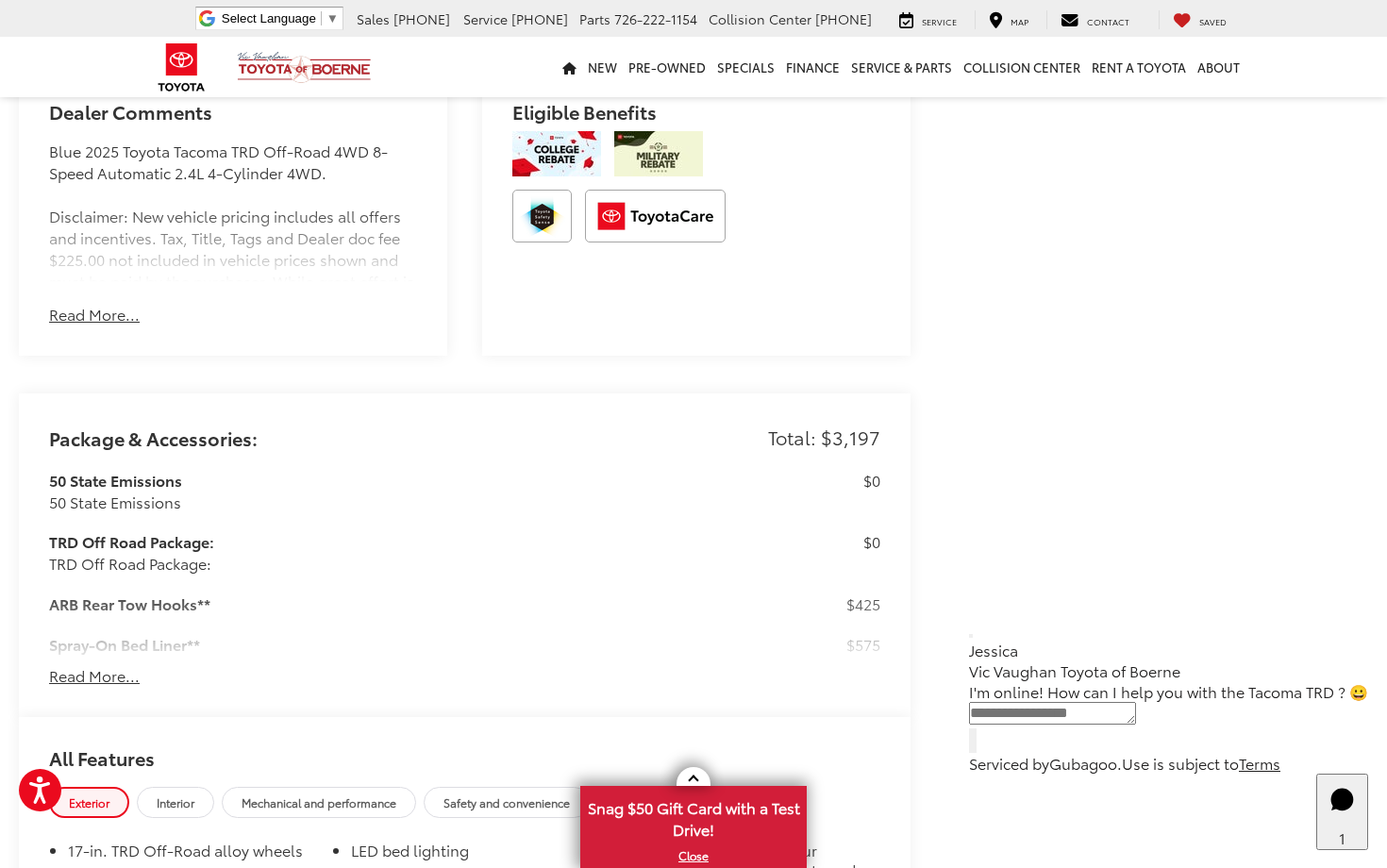 scroll, scrollTop: 1392, scrollLeft: 0, axis: vertical 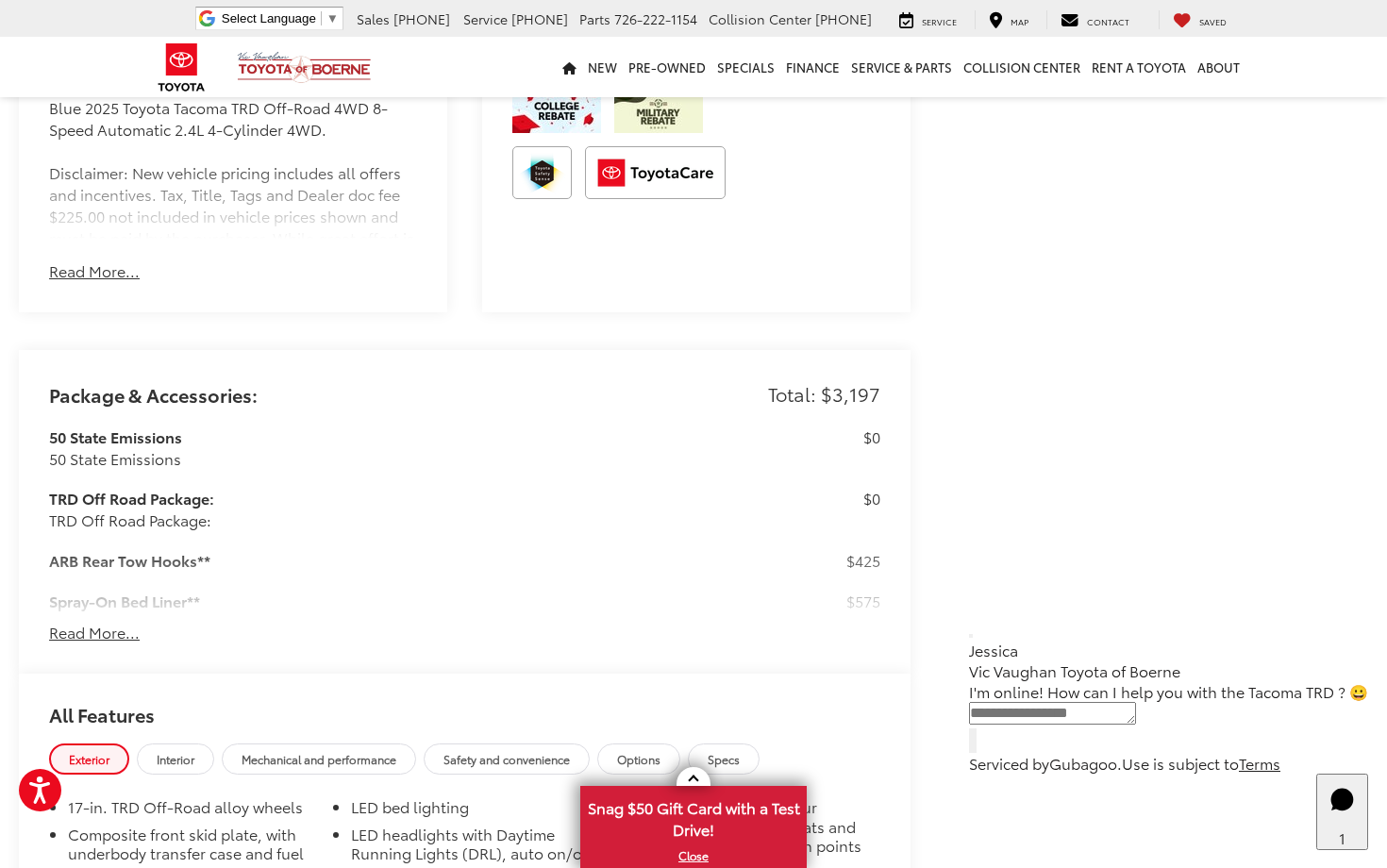 click on "Read More..." at bounding box center (94, 632) 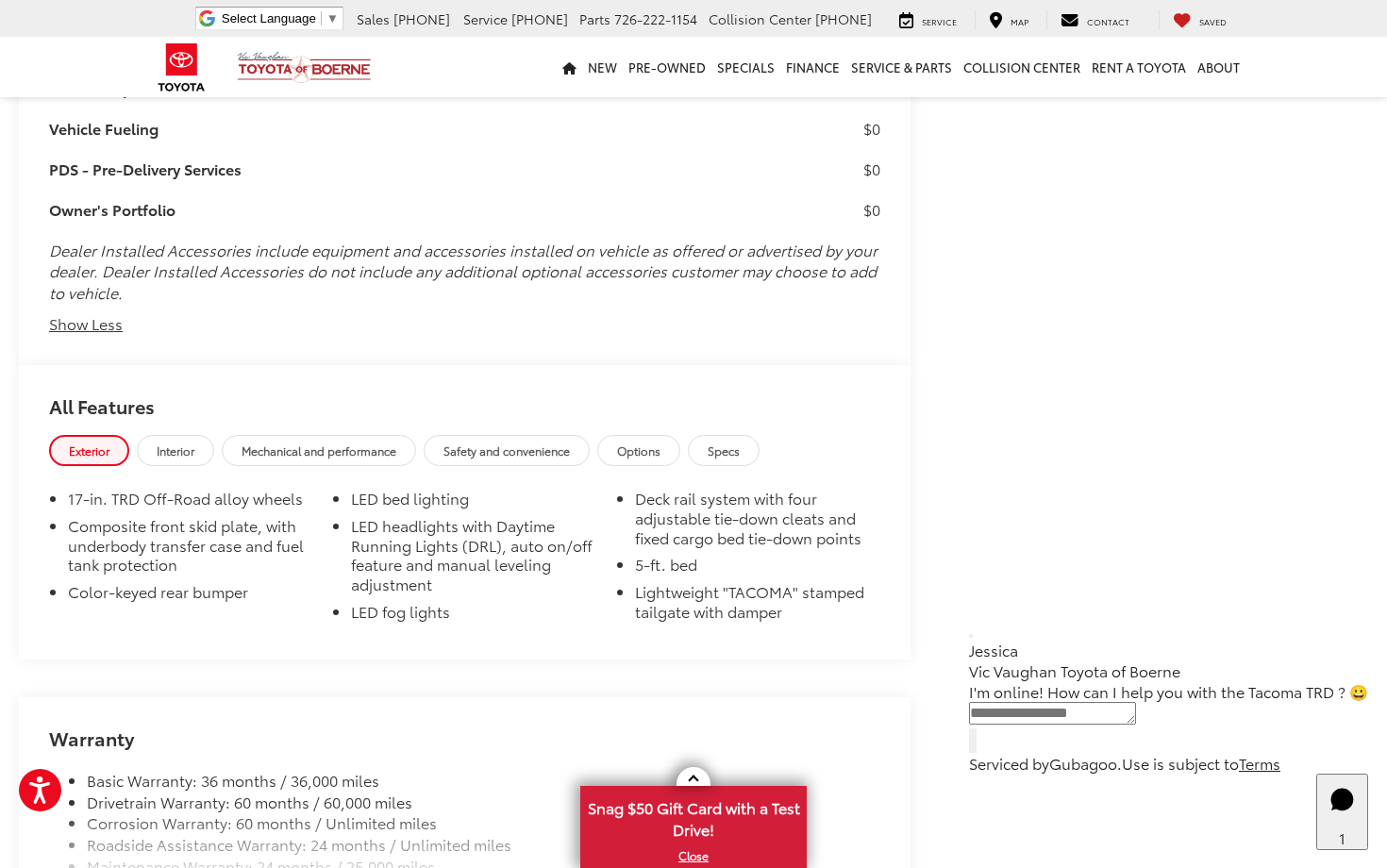 scroll, scrollTop: 2601, scrollLeft: 0, axis: vertical 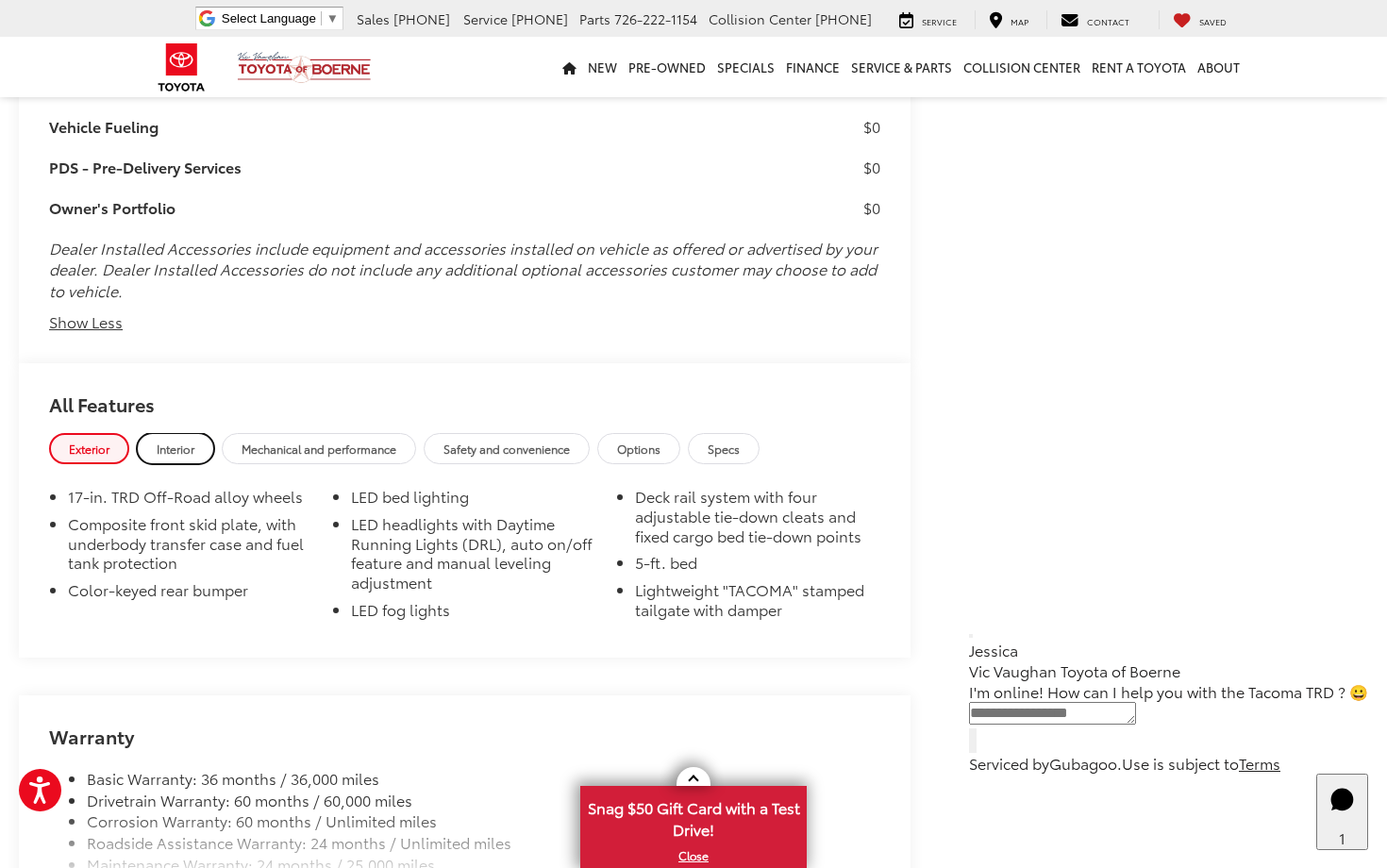 click on "Interior" at bounding box center [175, 448] 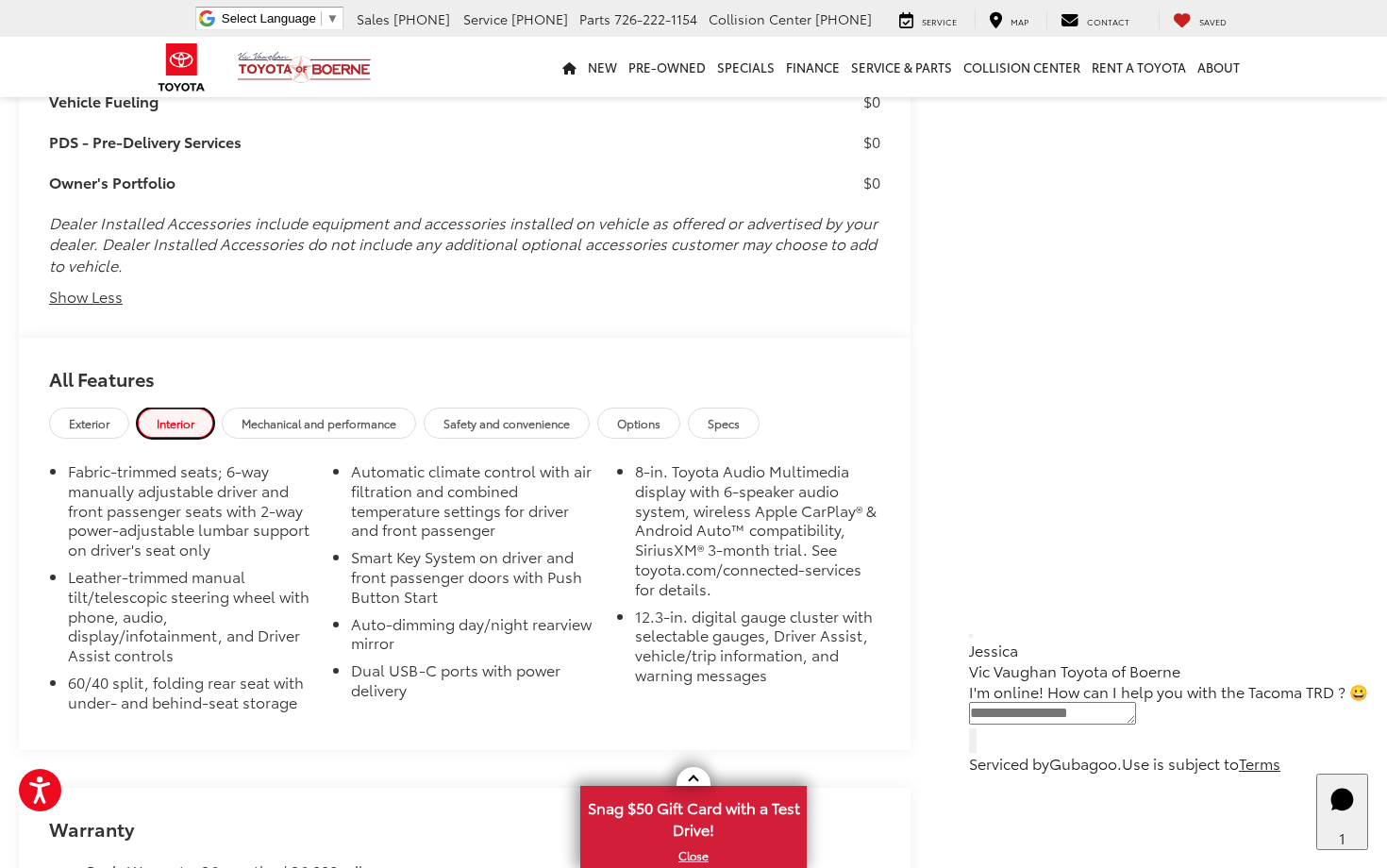 scroll, scrollTop: 2629, scrollLeft: 0, axis: vertical 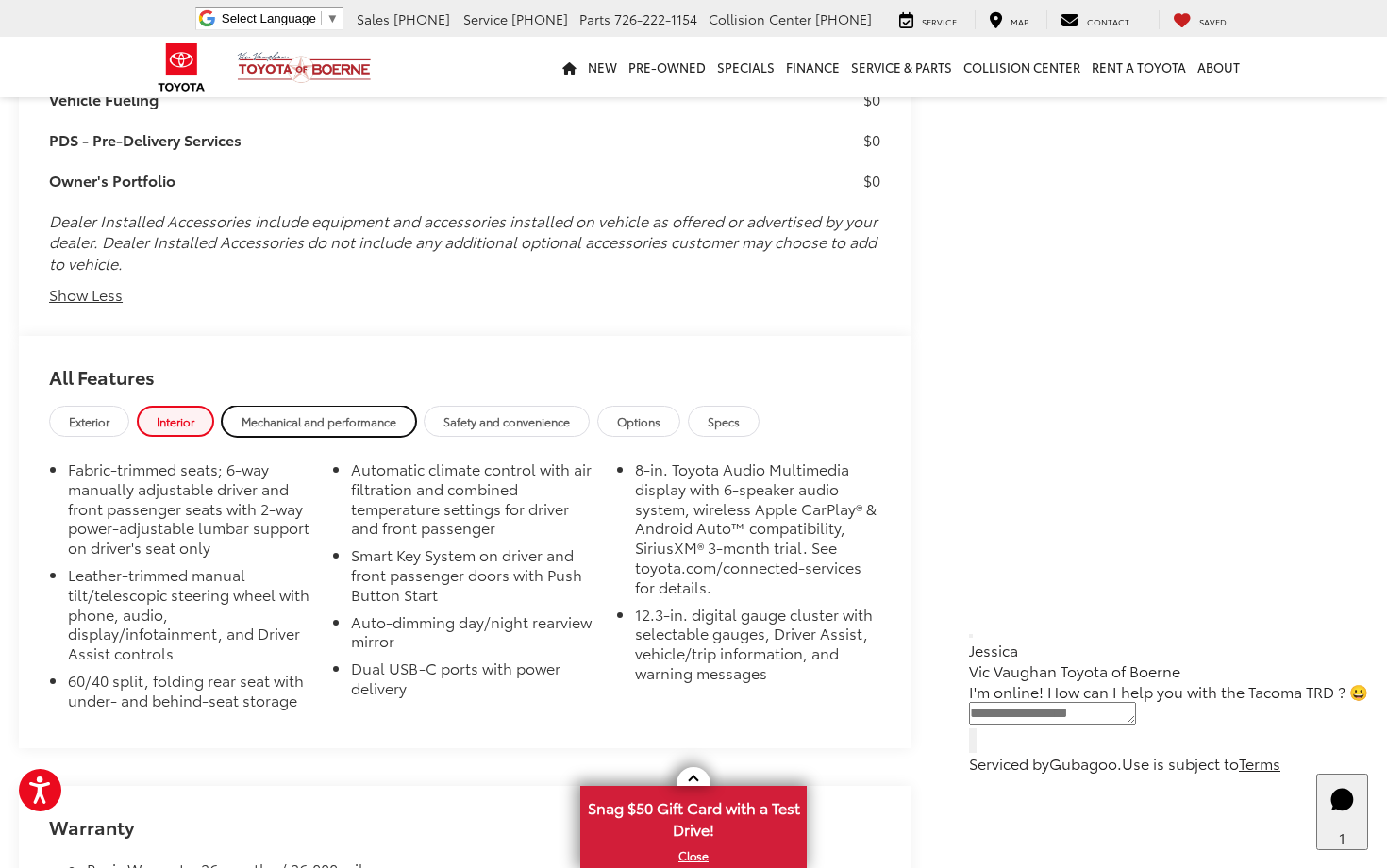 click on "Mechanical and performance" at bounding box center [319, 421] 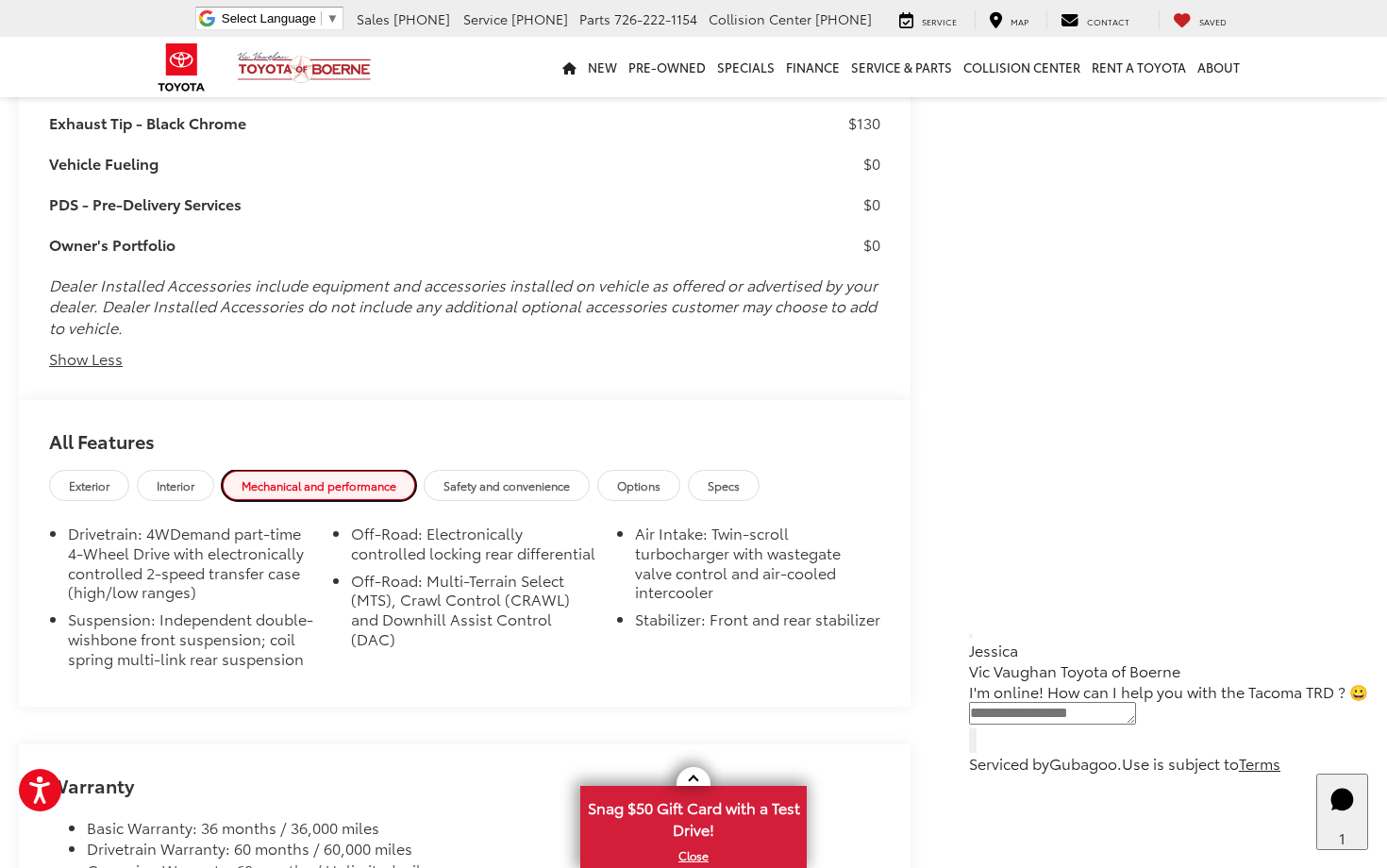 scroll, scrollTop: 2570, scrollLeft: 0, axis: vertical 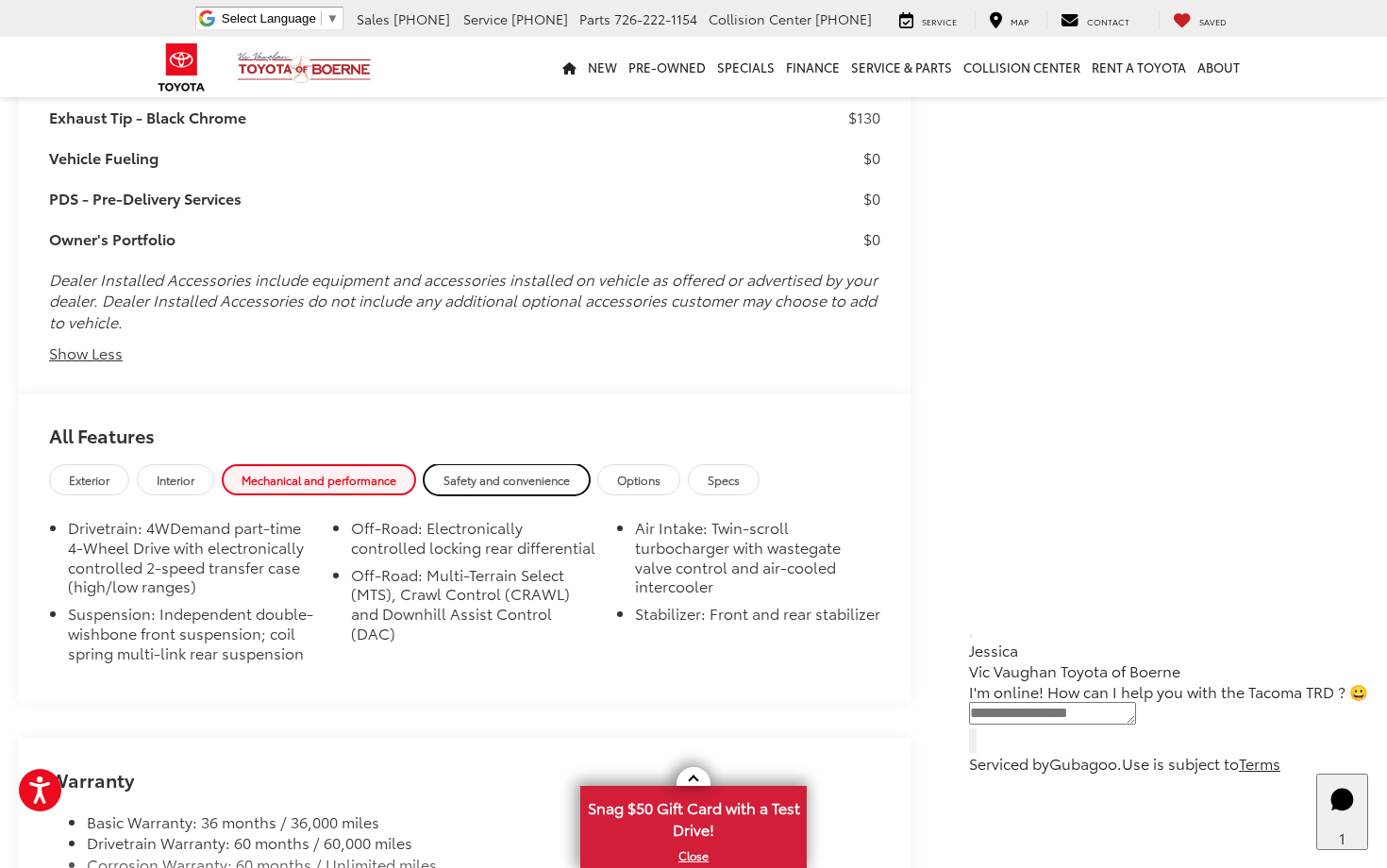 click on "Safety and convenience" at bounding box center [507, 479] 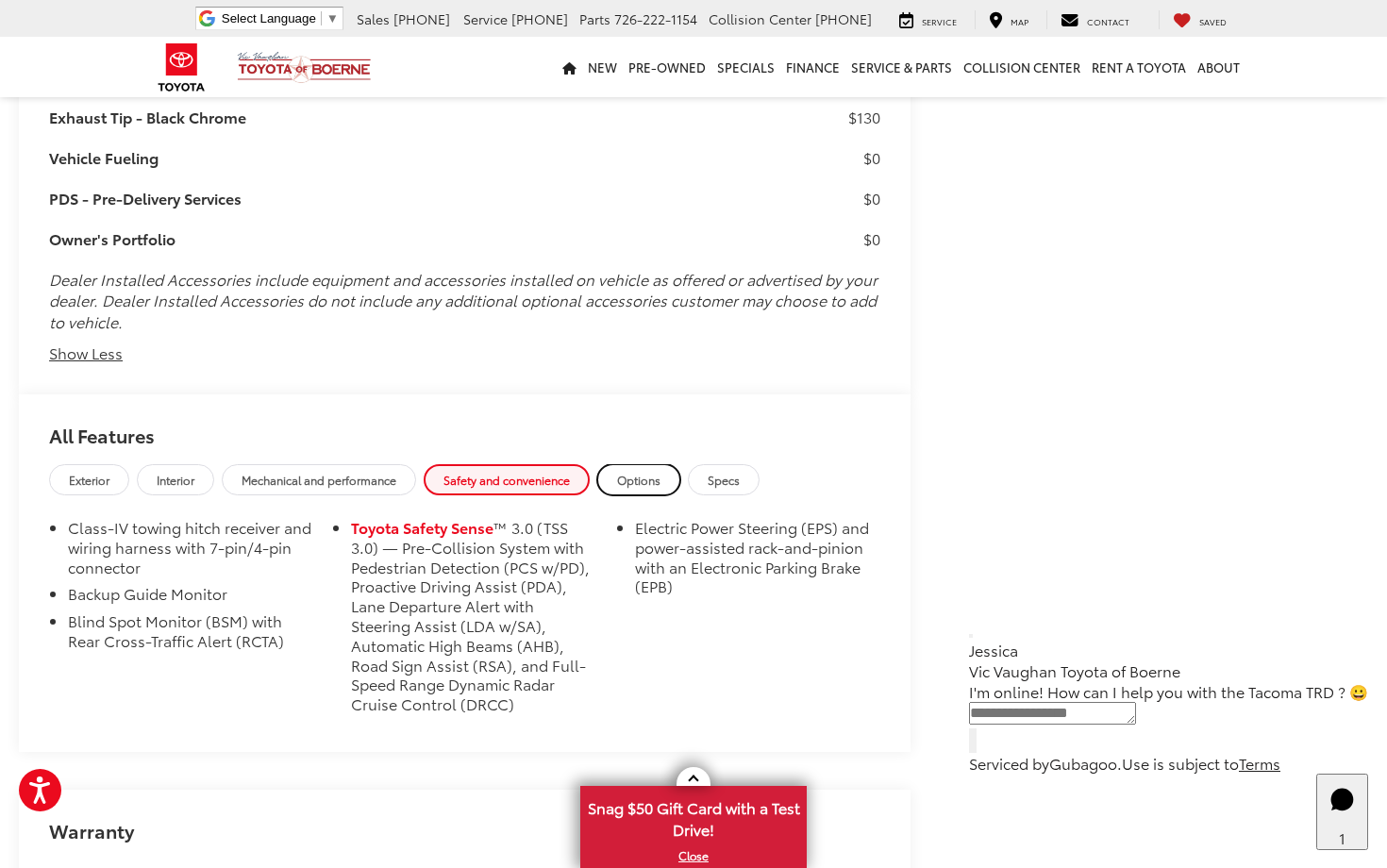 click on "Options" at bounding box center (639, 479) 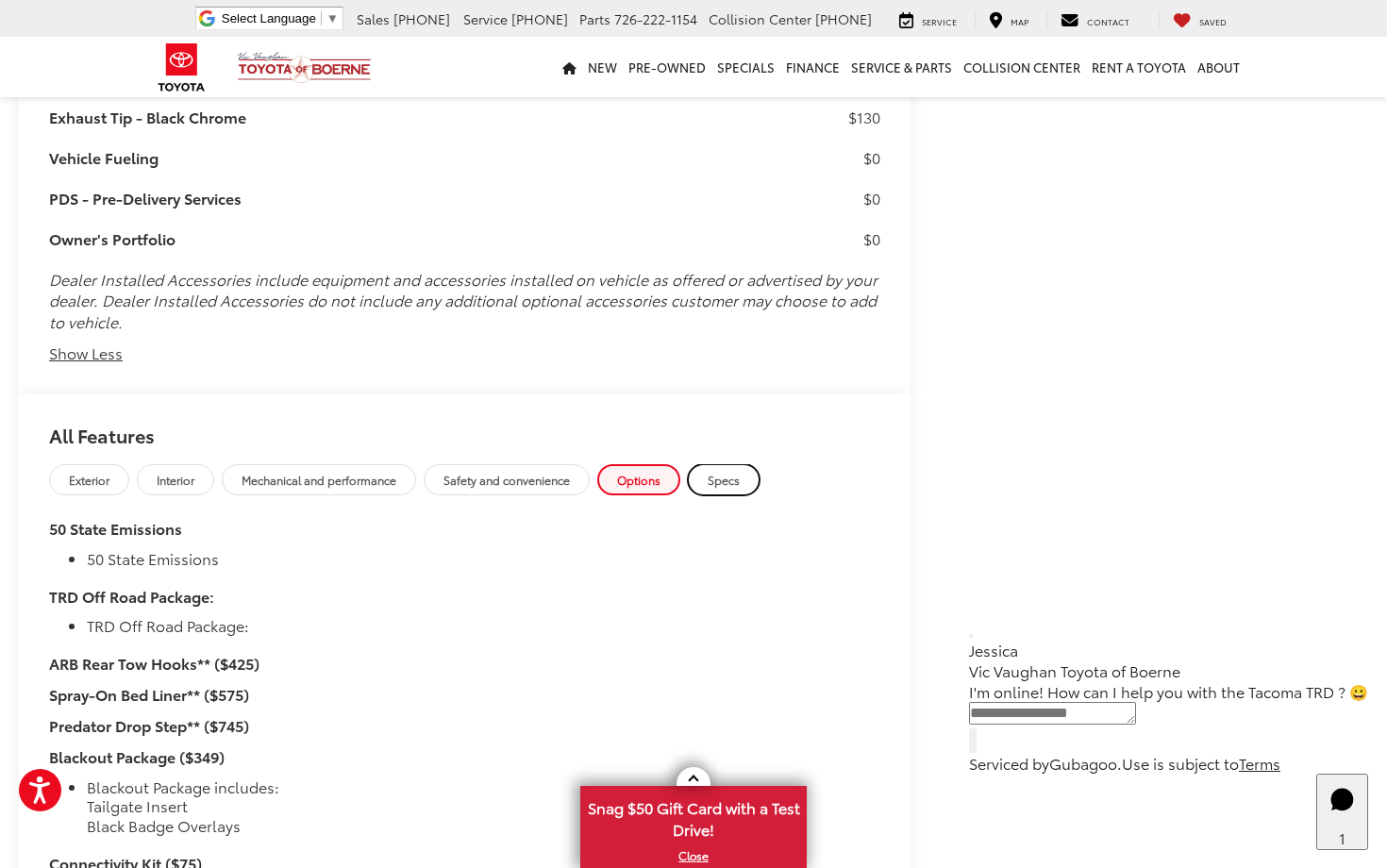 click on "Specs" at bounding box center [724, 479] 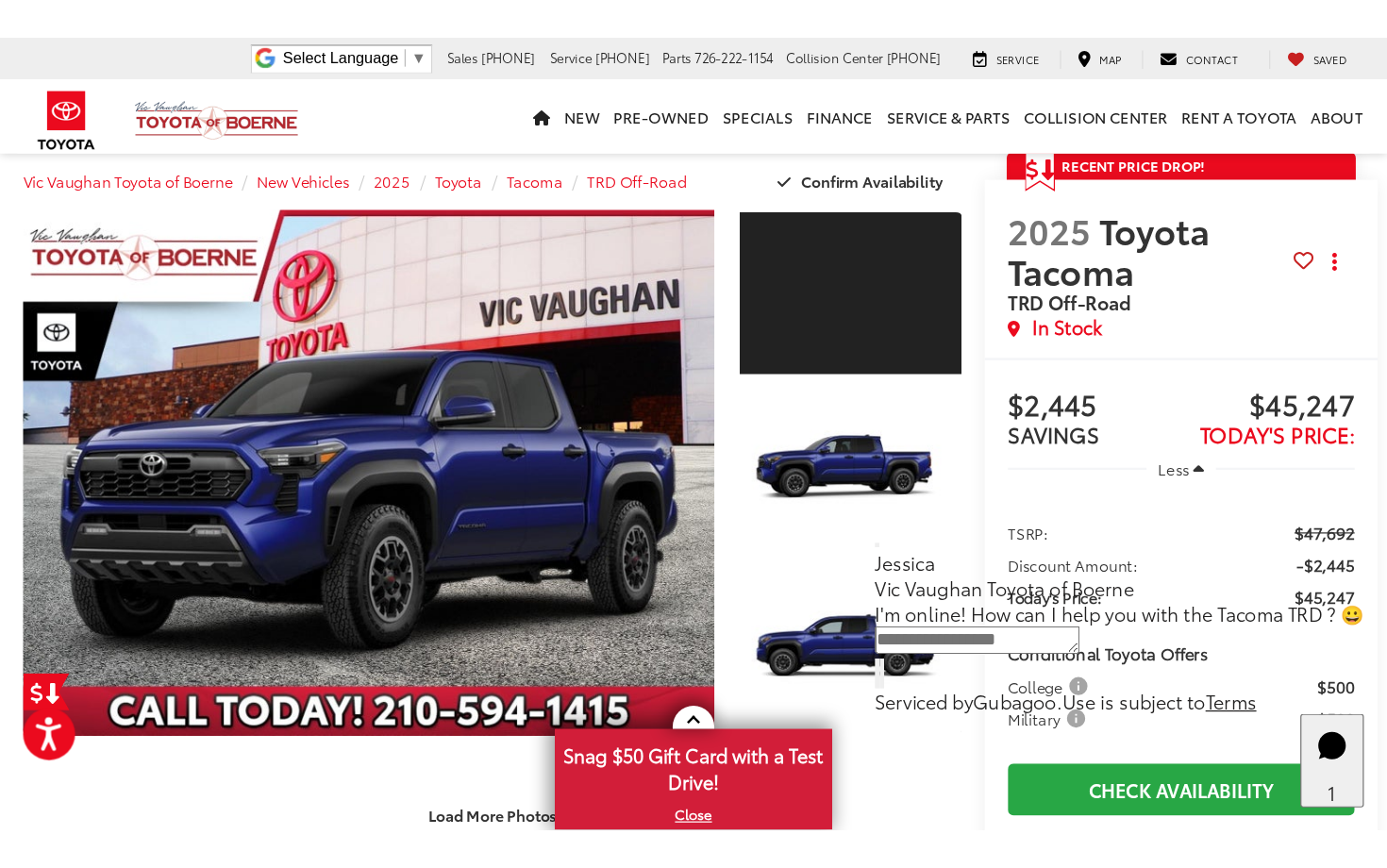 scroll, scrollTop: 24, scrollLeft: 0, axis: vertical 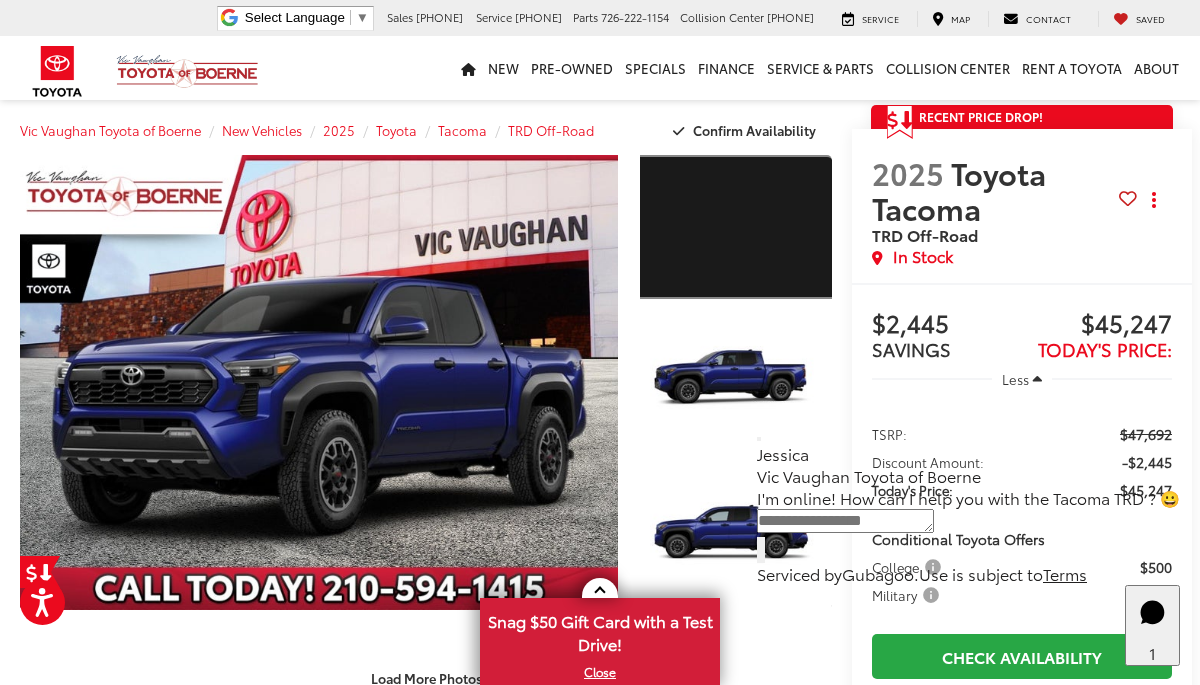 click at bounding box center [736, 227] 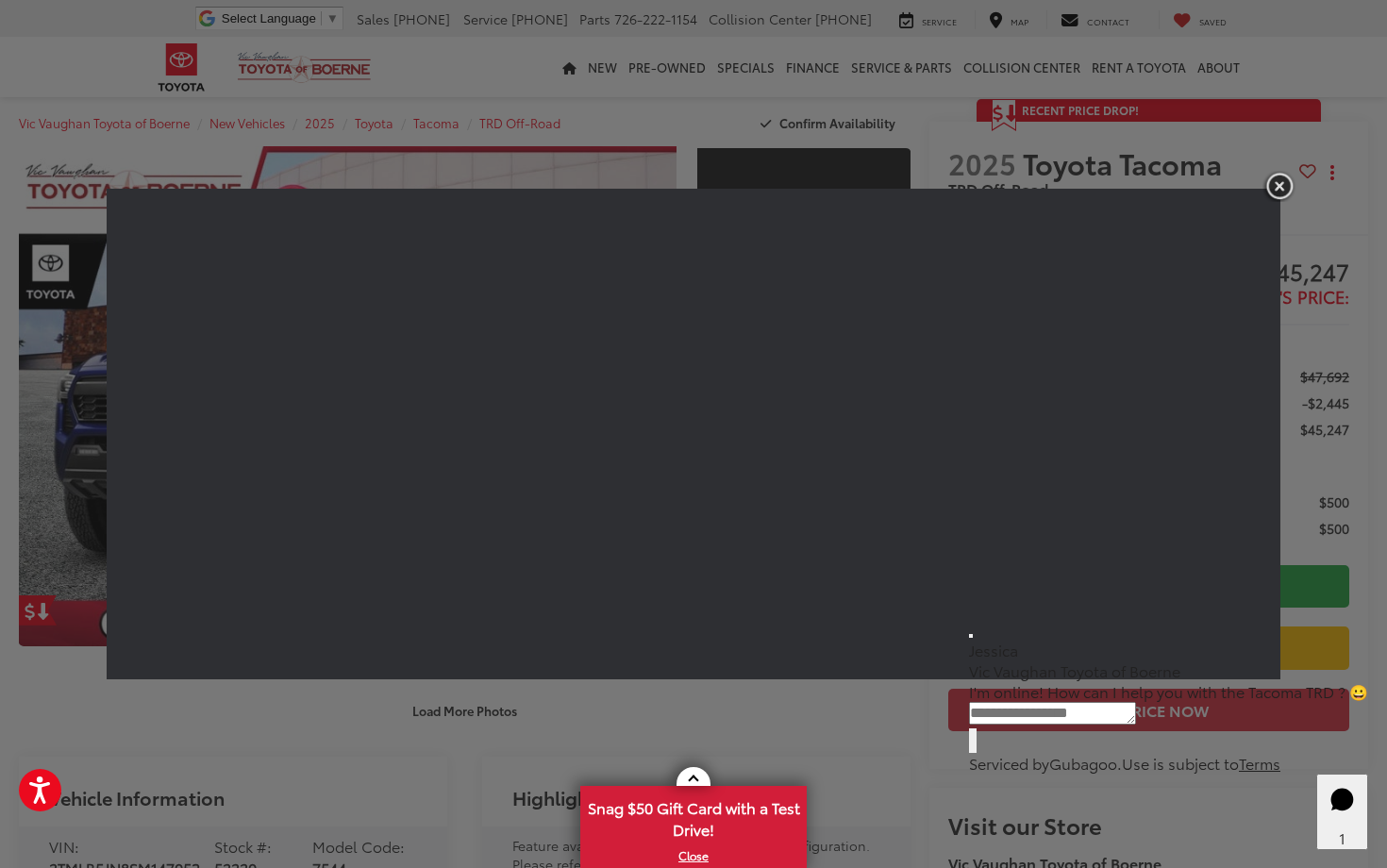 click at bounding box center [1279, 186] 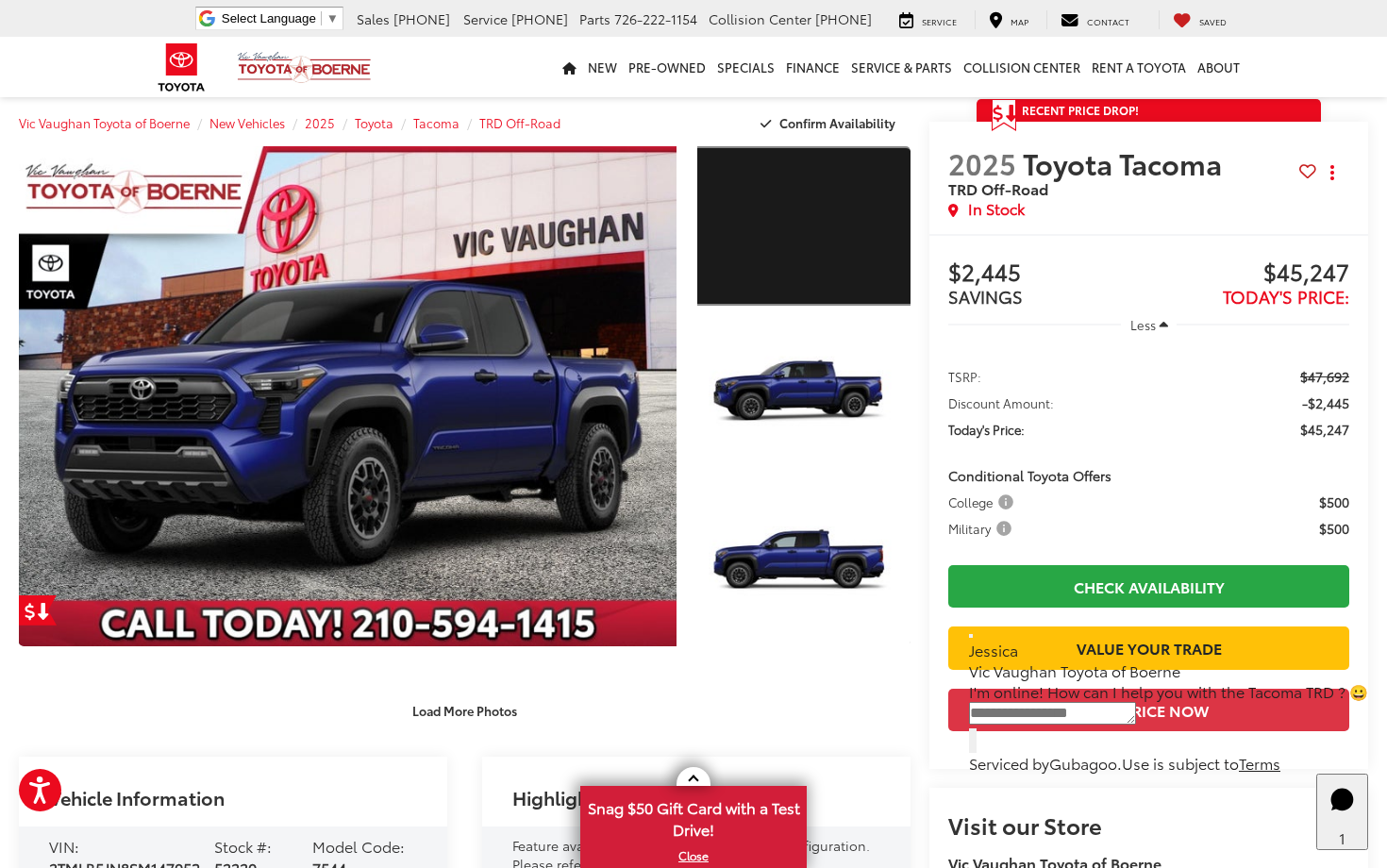 click at bounding box center (804, 225) 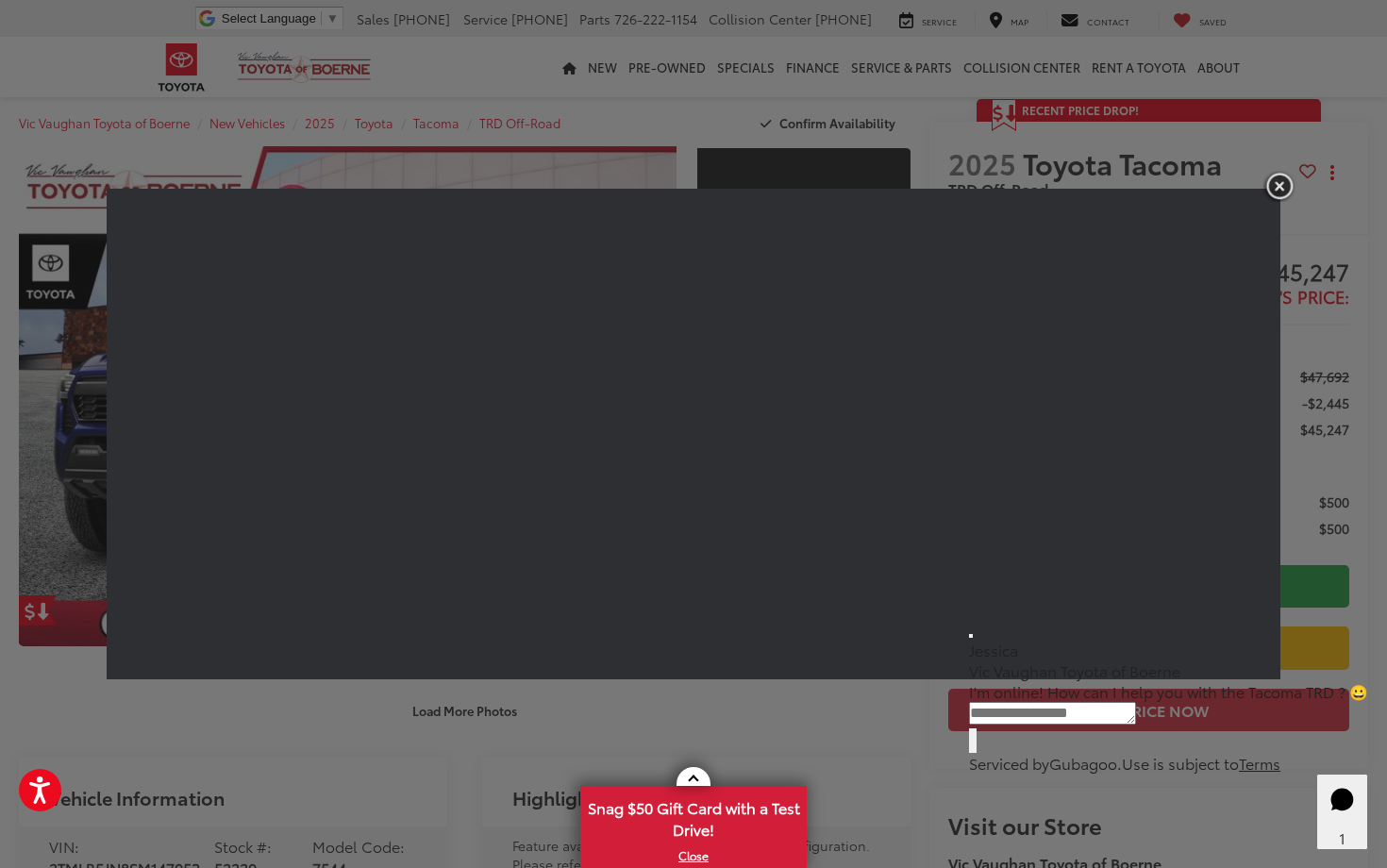 click at bounding box center [1279, 186] 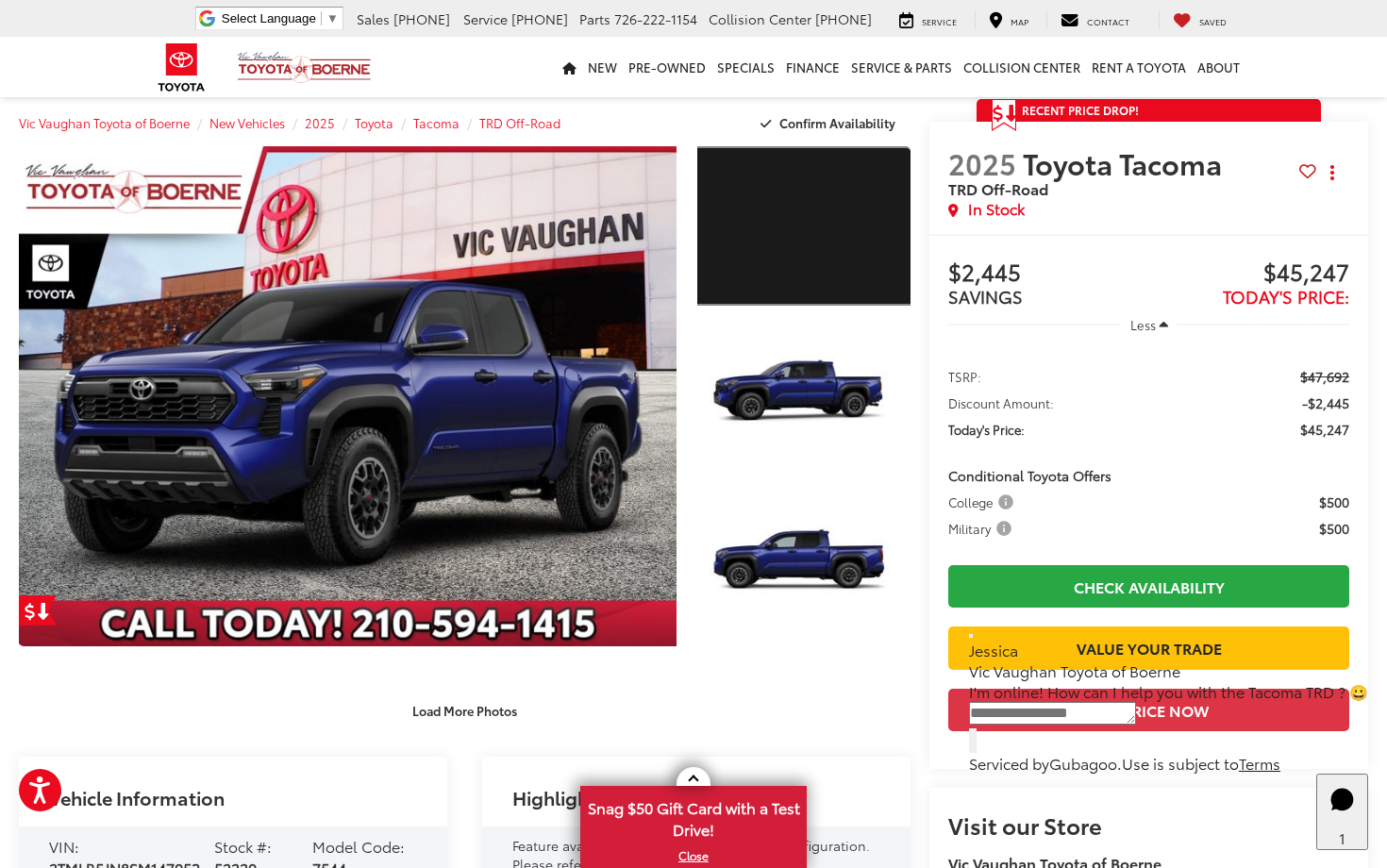 click at bounding box center (804, 225) 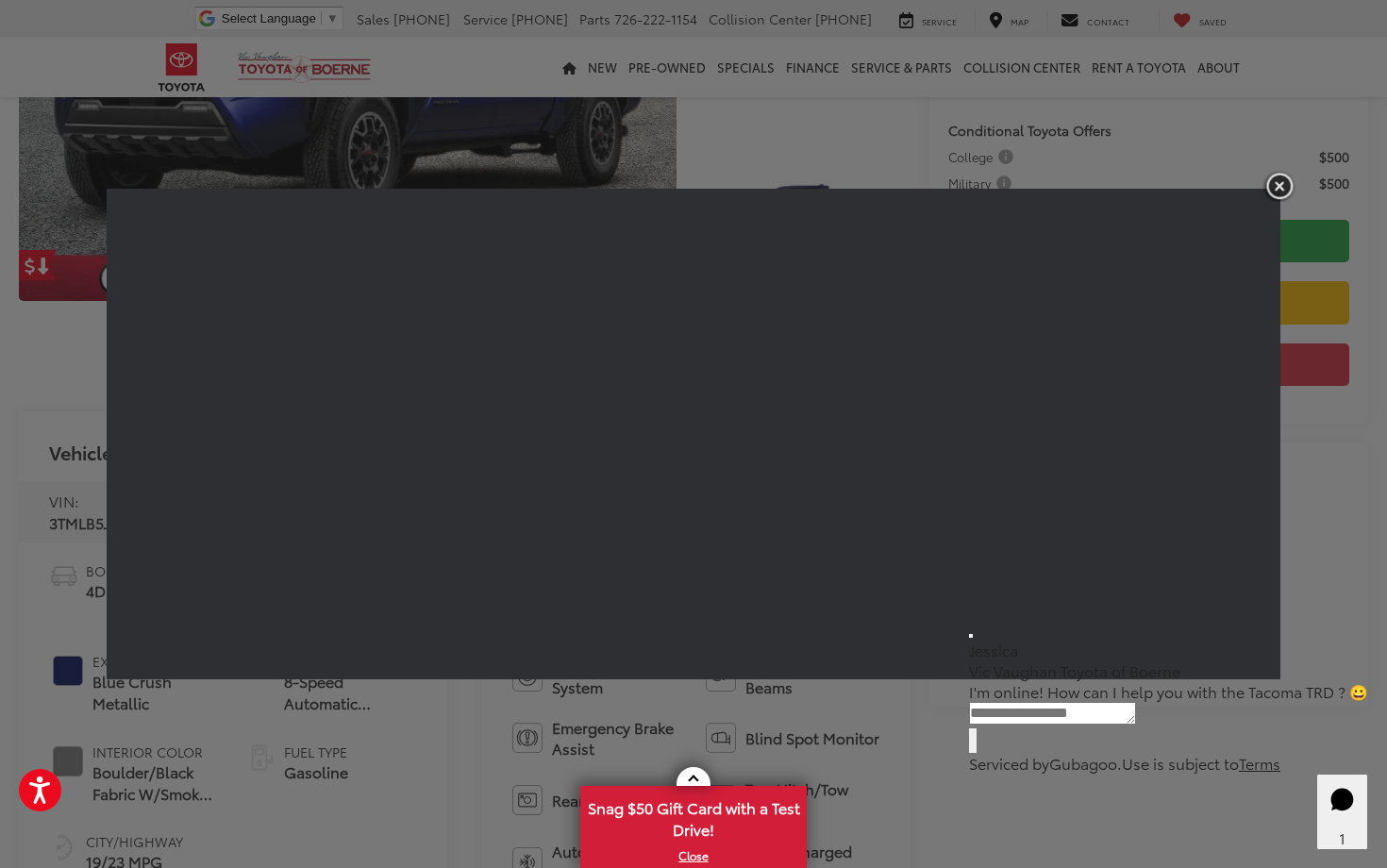 scroll, scrollTop: 370, scrollLeft: 0, axis: vertical 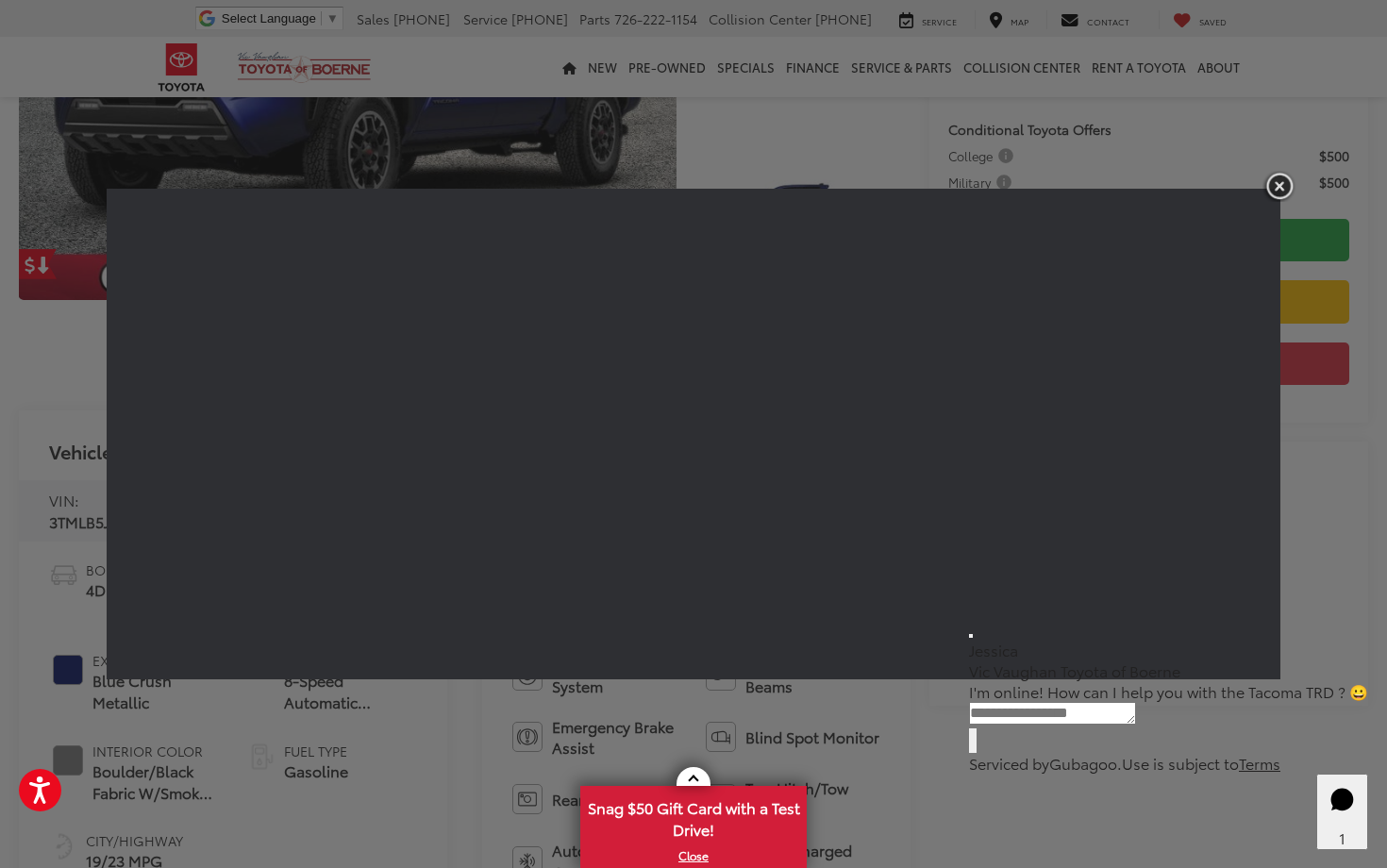 click at bounding box center (1279, 186) 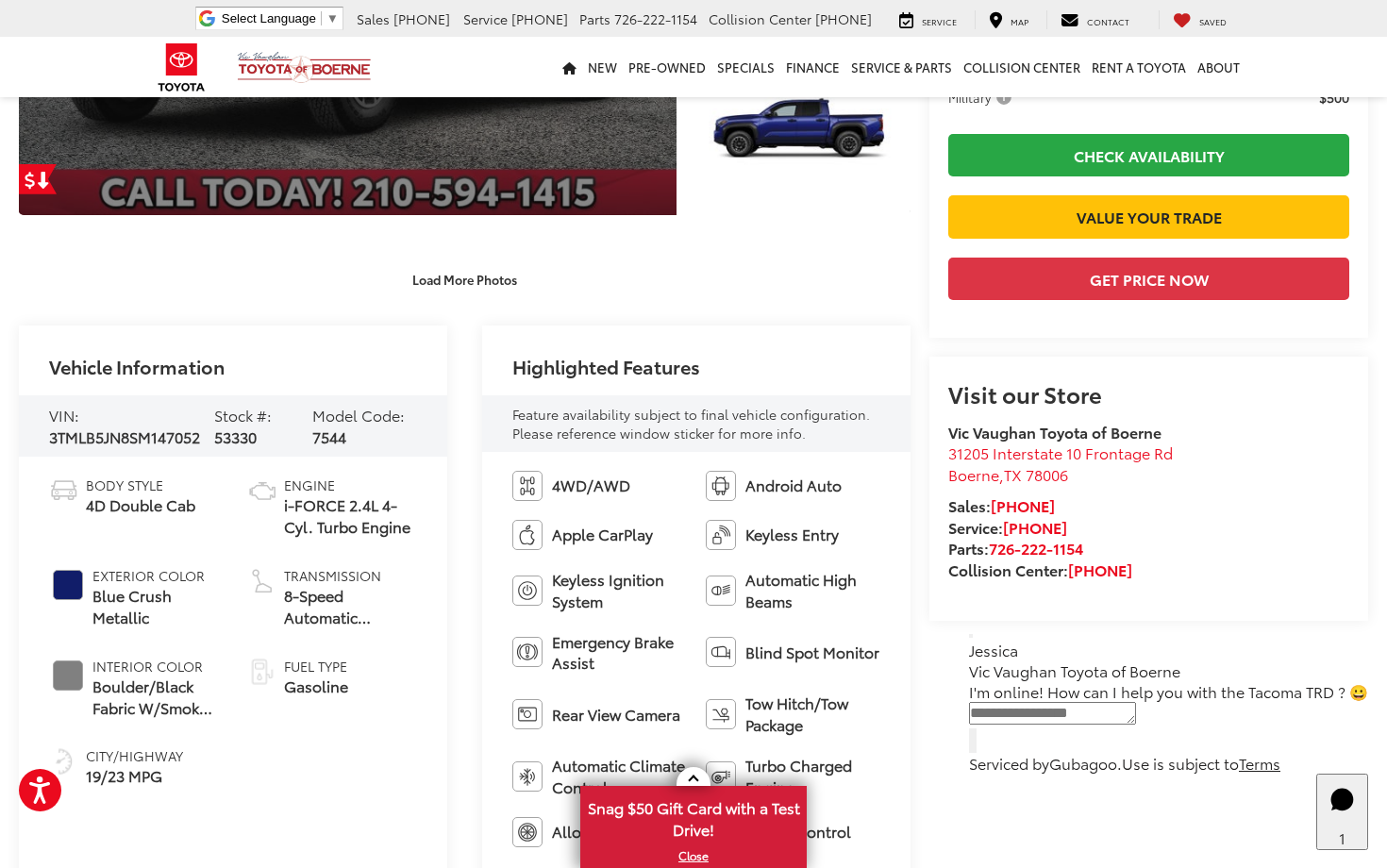 scroll, scrollTop: 0, scrollLeft: 0, axis: both 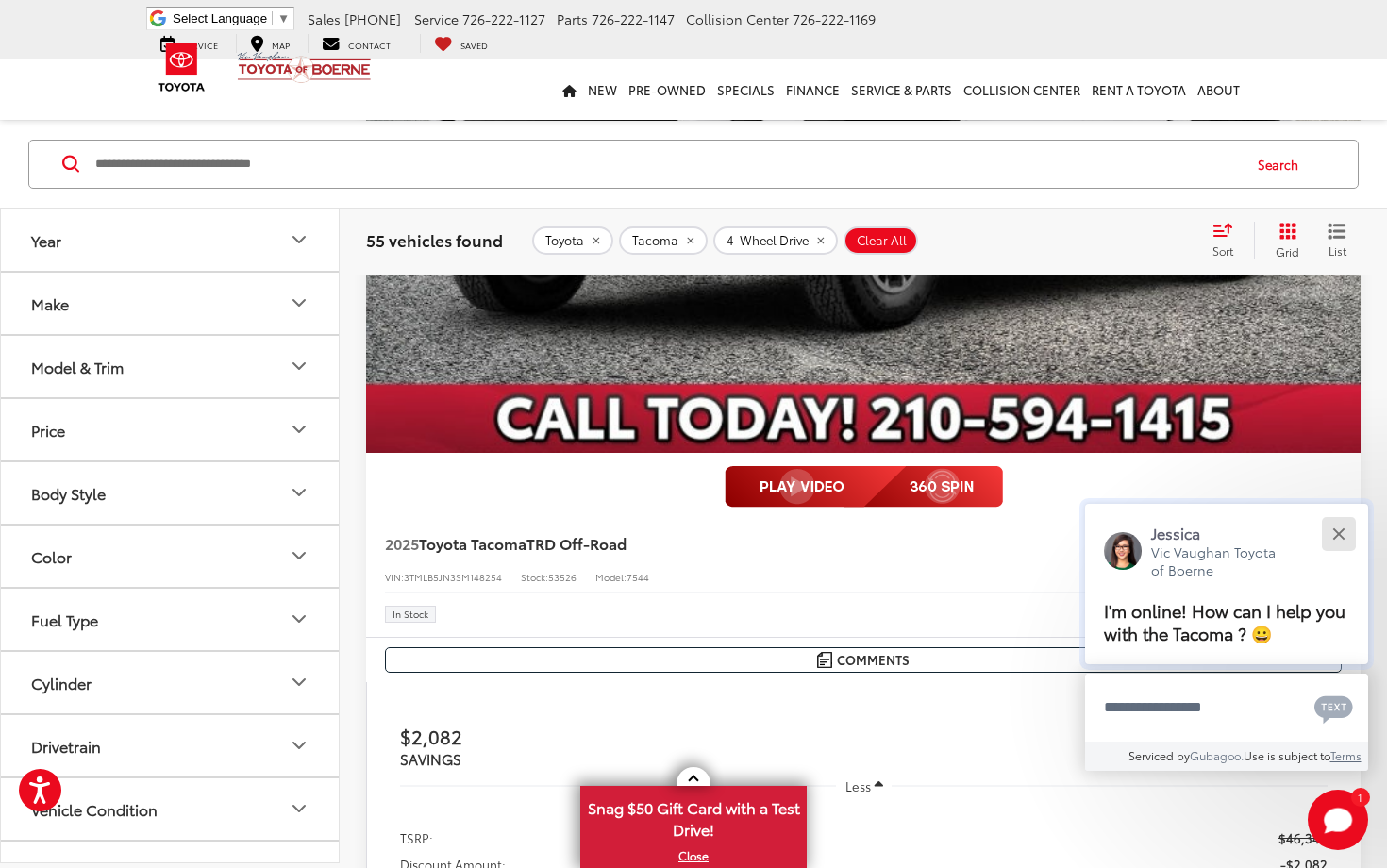 click at bounding box center (1338, 533) 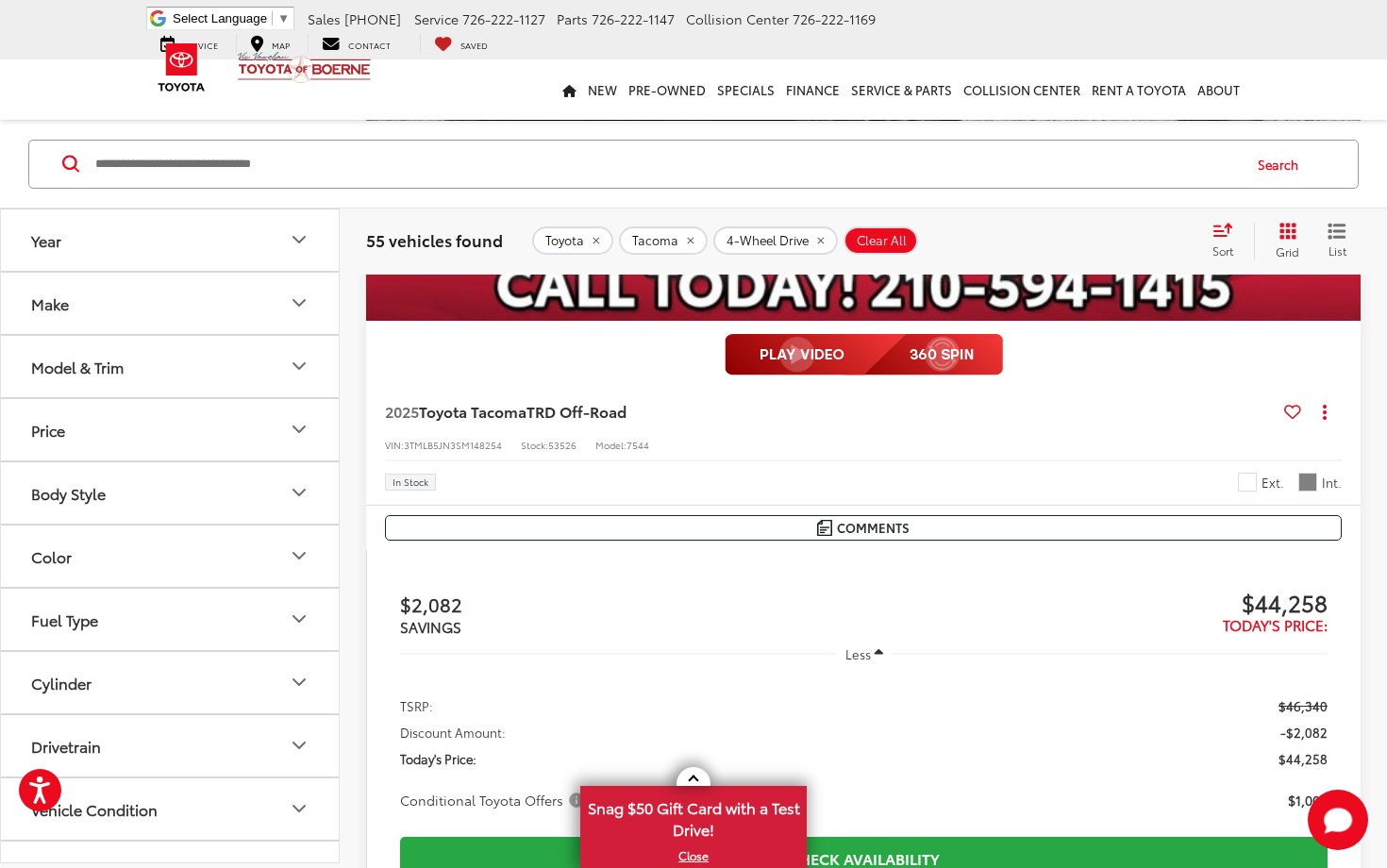 scroll, scrollTop: 7376, scrollLeft: 0, axis: vertical 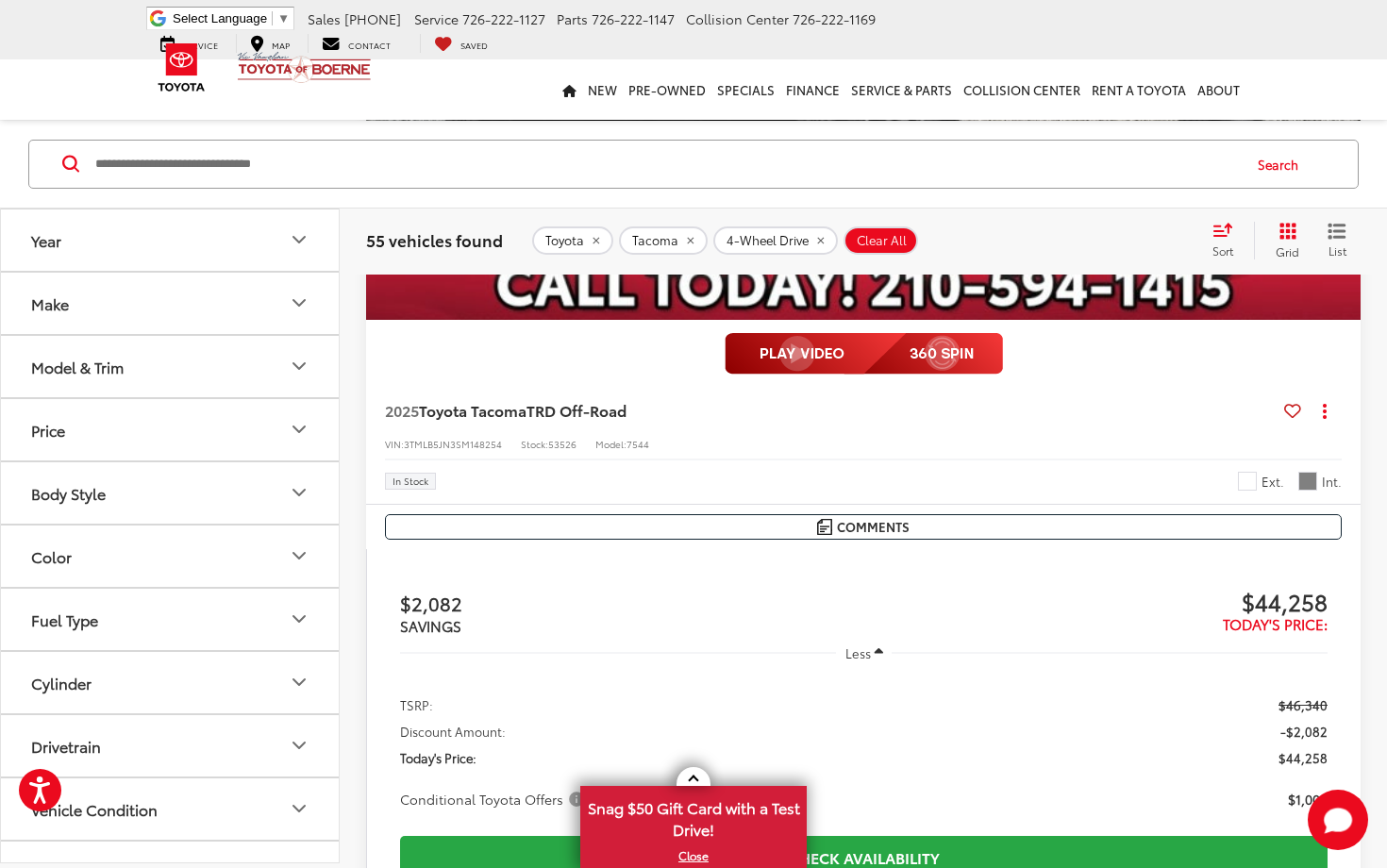click at bounding box center (1342, 8321) 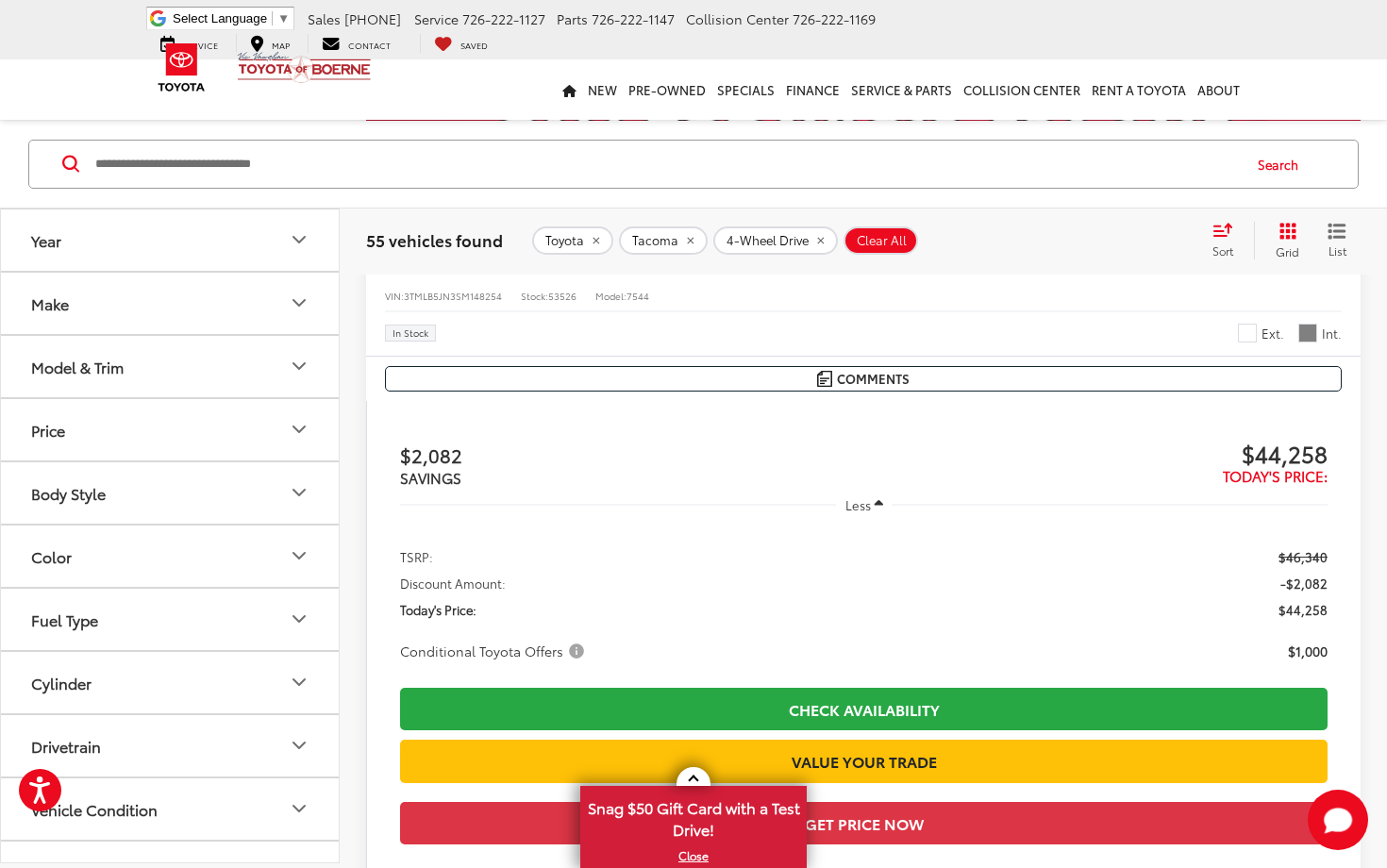 scroll, scrollTop: 7526, scrollLeft: 0, axis: vertical 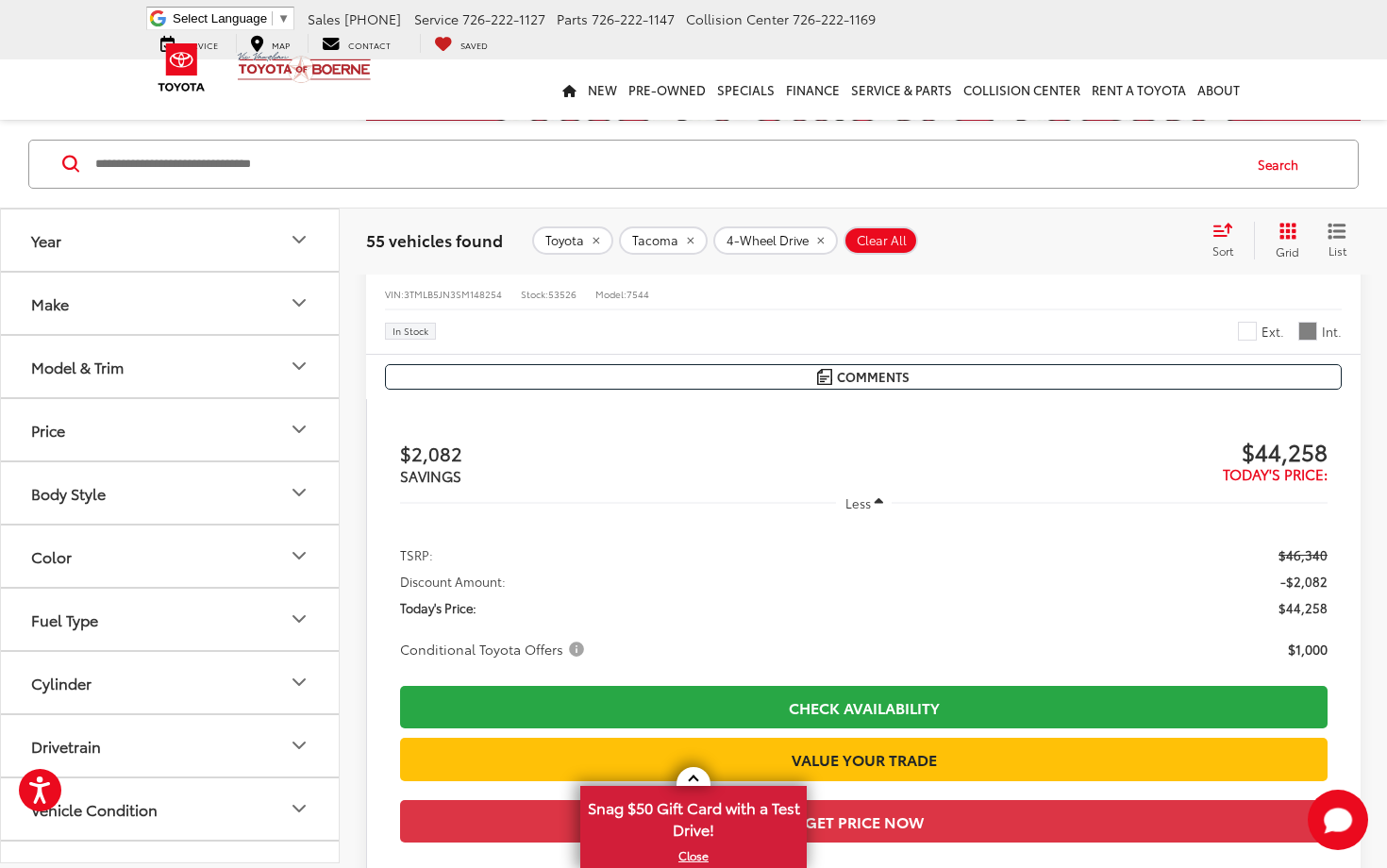 click on "Comments" at bounding box center (863, 8696) 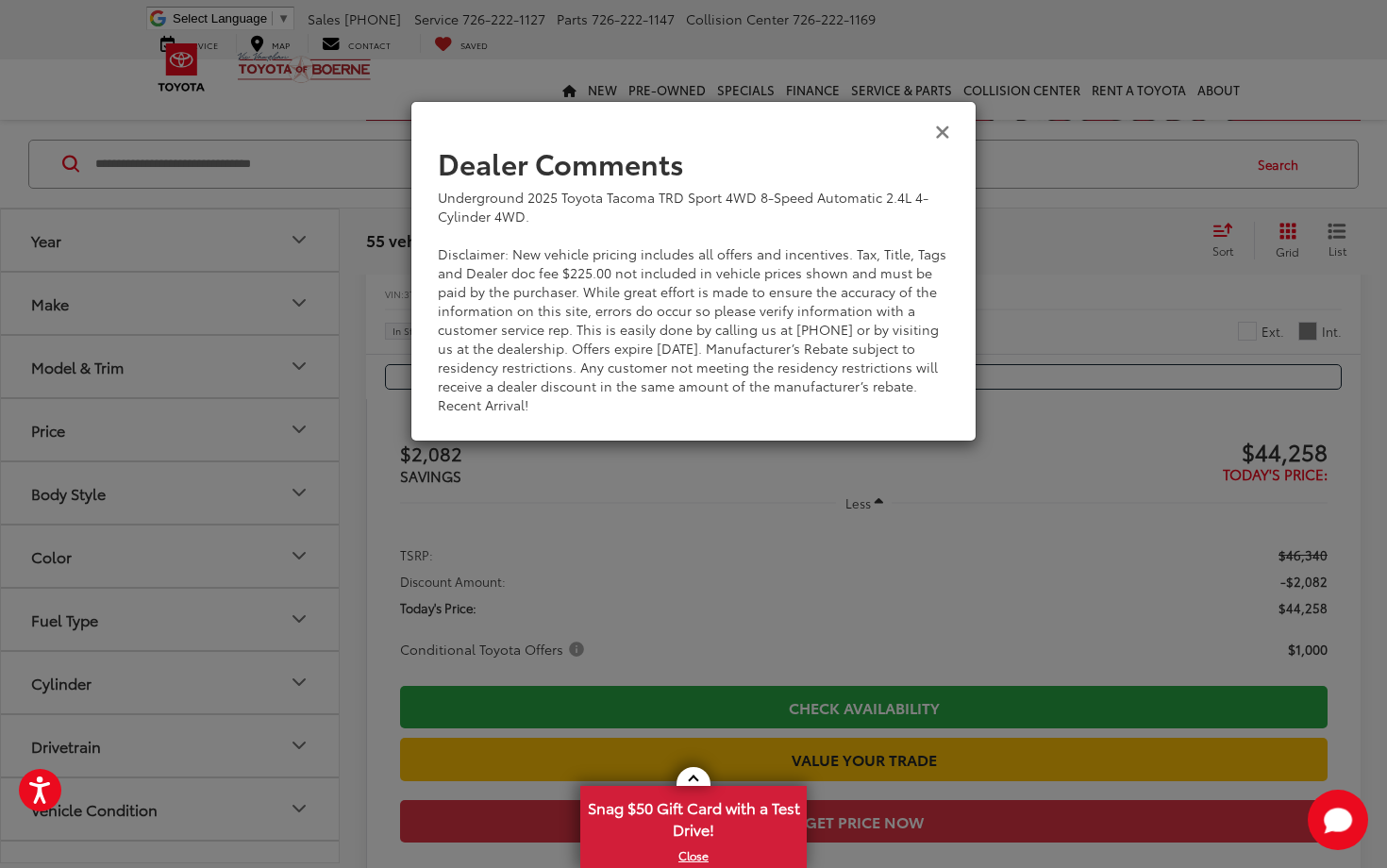 click at bounding box center [943, 130] 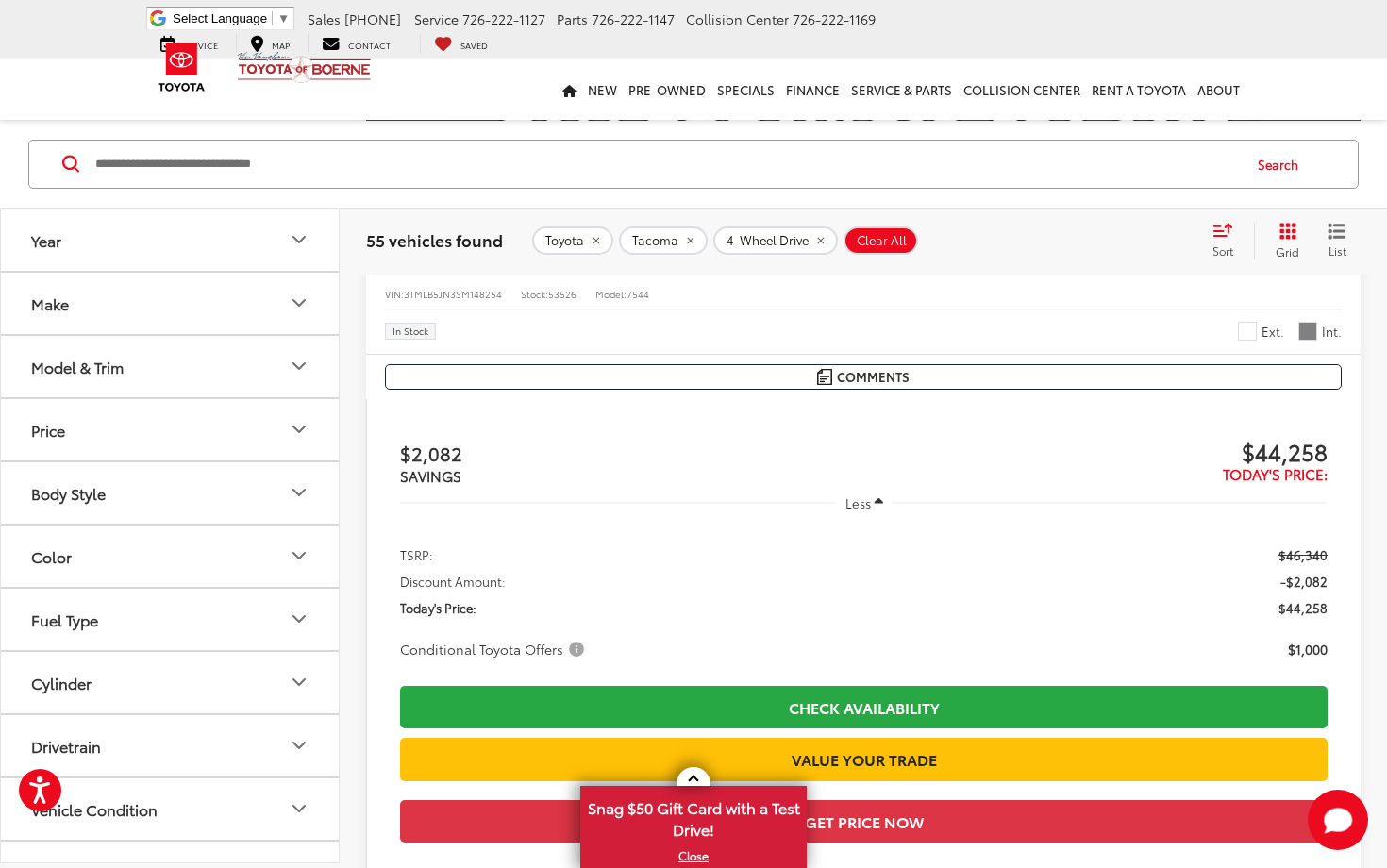 click on "View More" at bounding box center (2703, 8171) 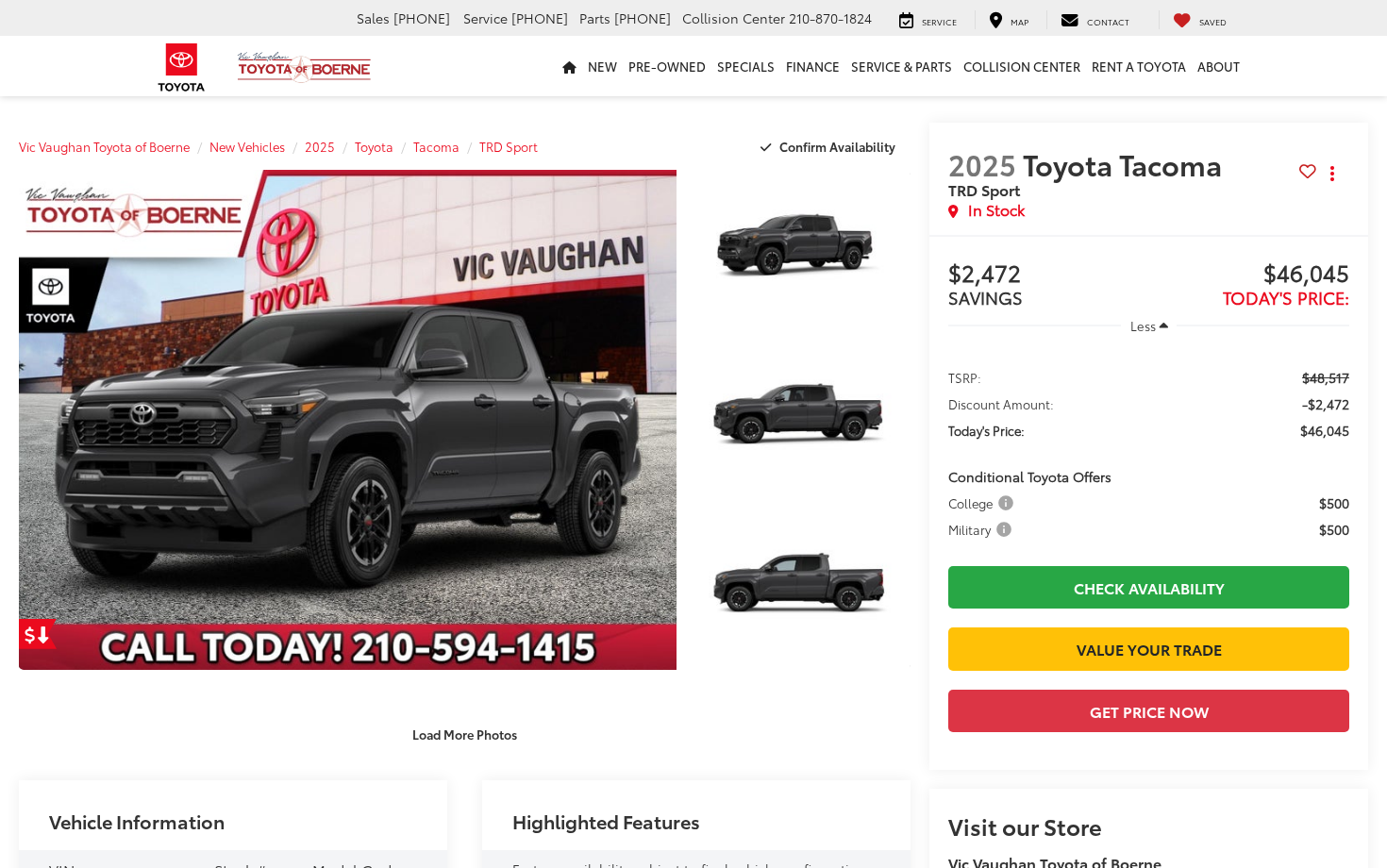 scroll, scrollTop: 0, scrollLeft: 0, axis: both 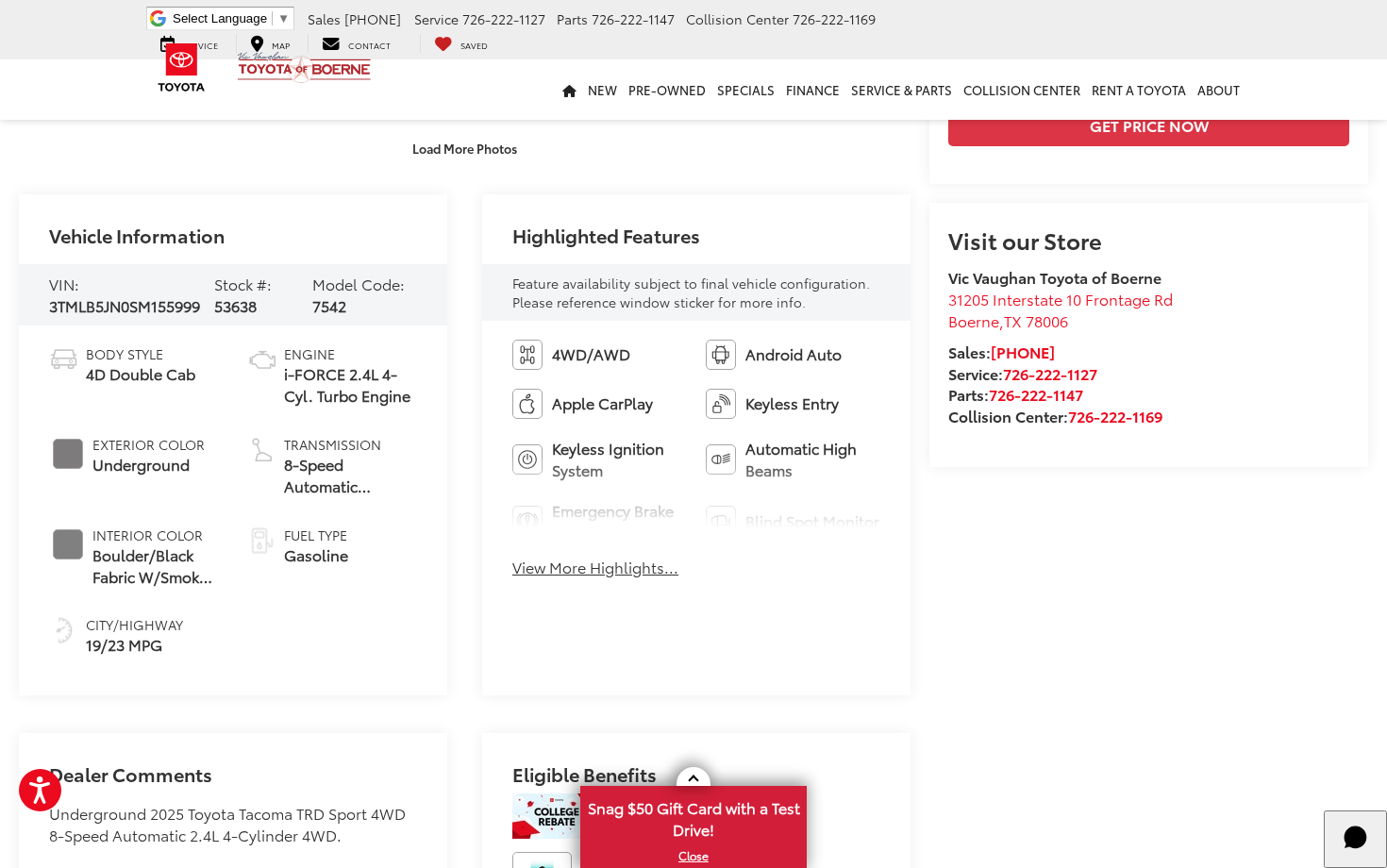 click on "View More Highlights..." at bounding box center (595, 567) 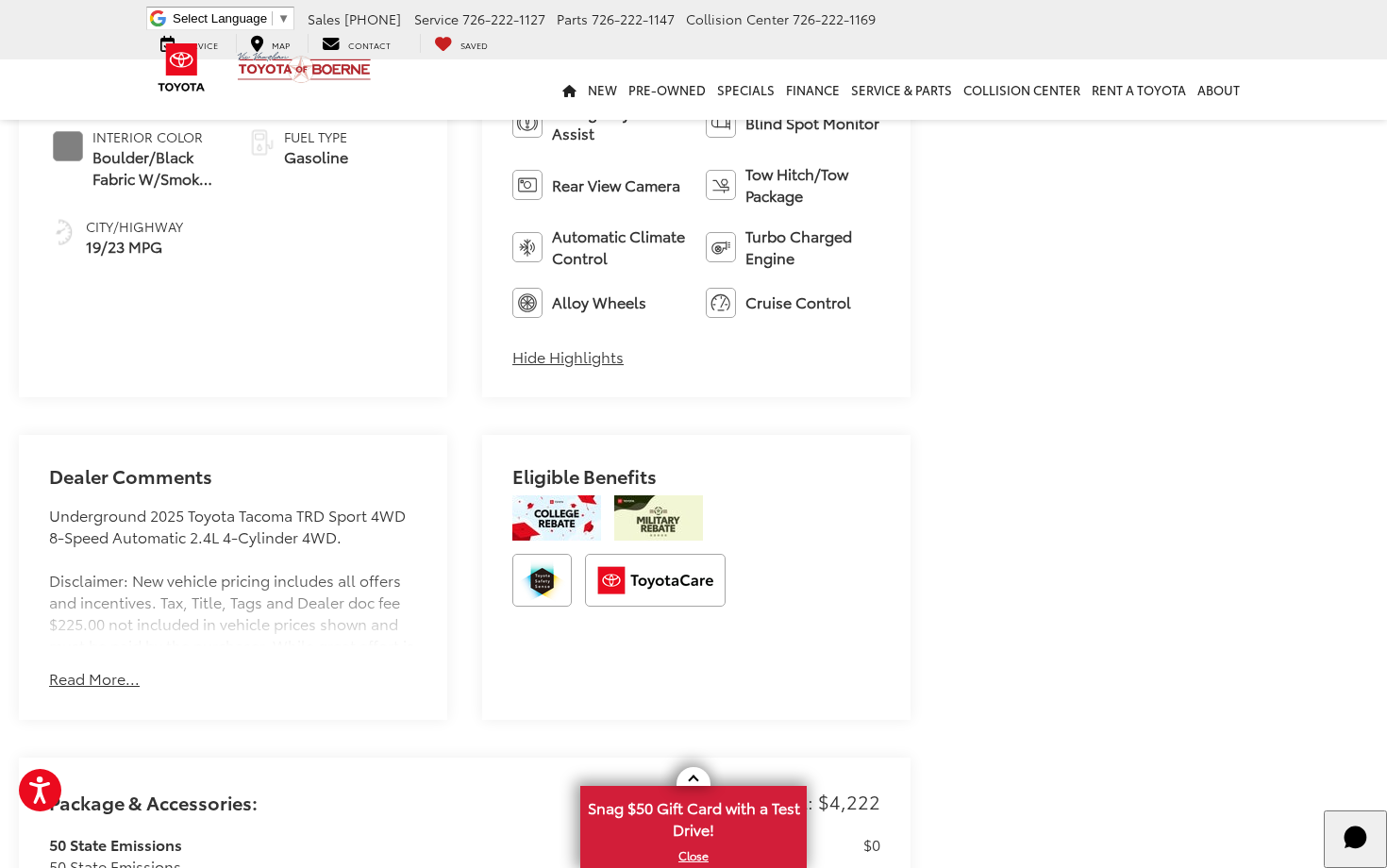 scroll, scrollTop: 998, scrollLeft: 0, axis: vertical 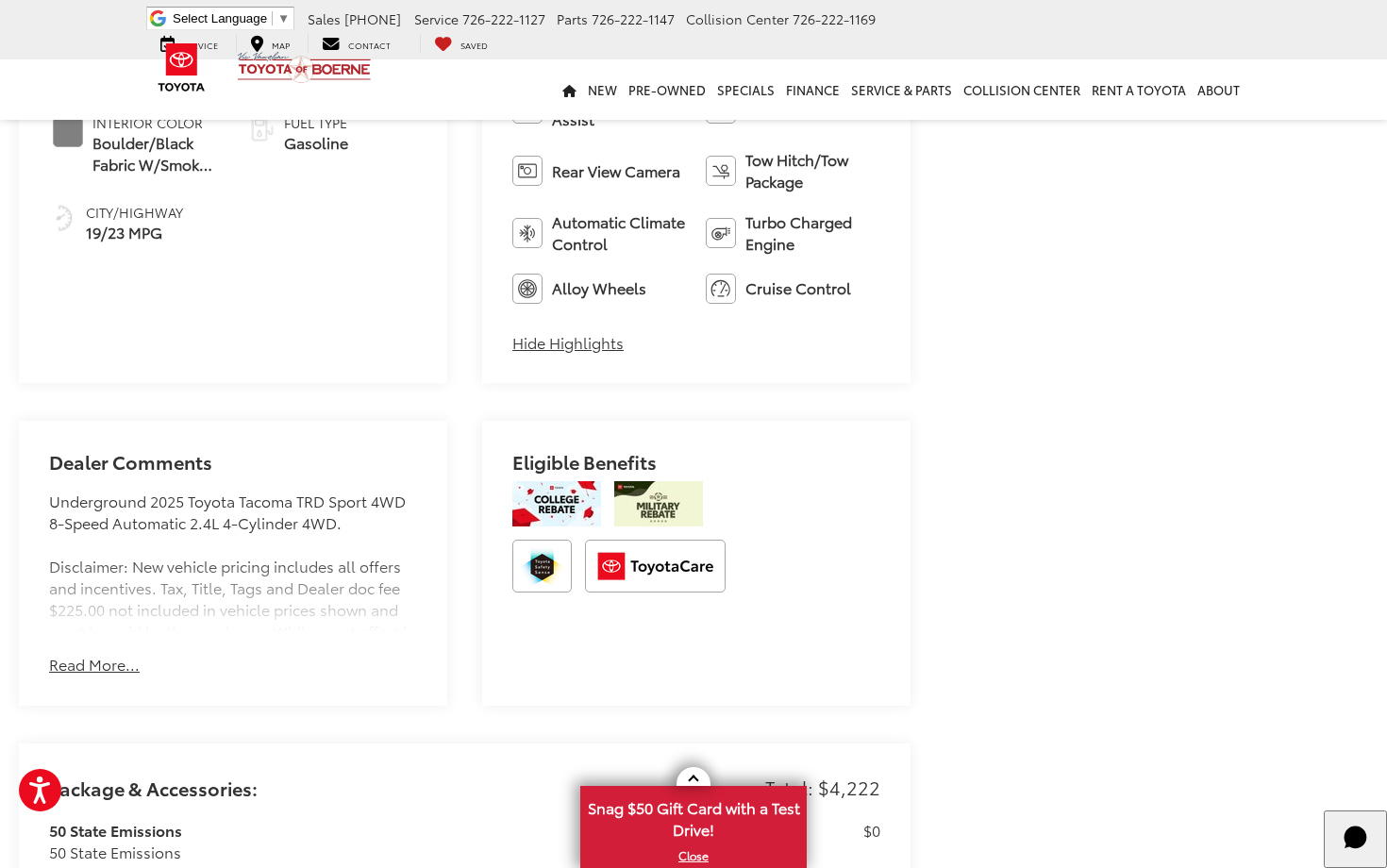 click on "Read More..." at bounding box center (94, 664) 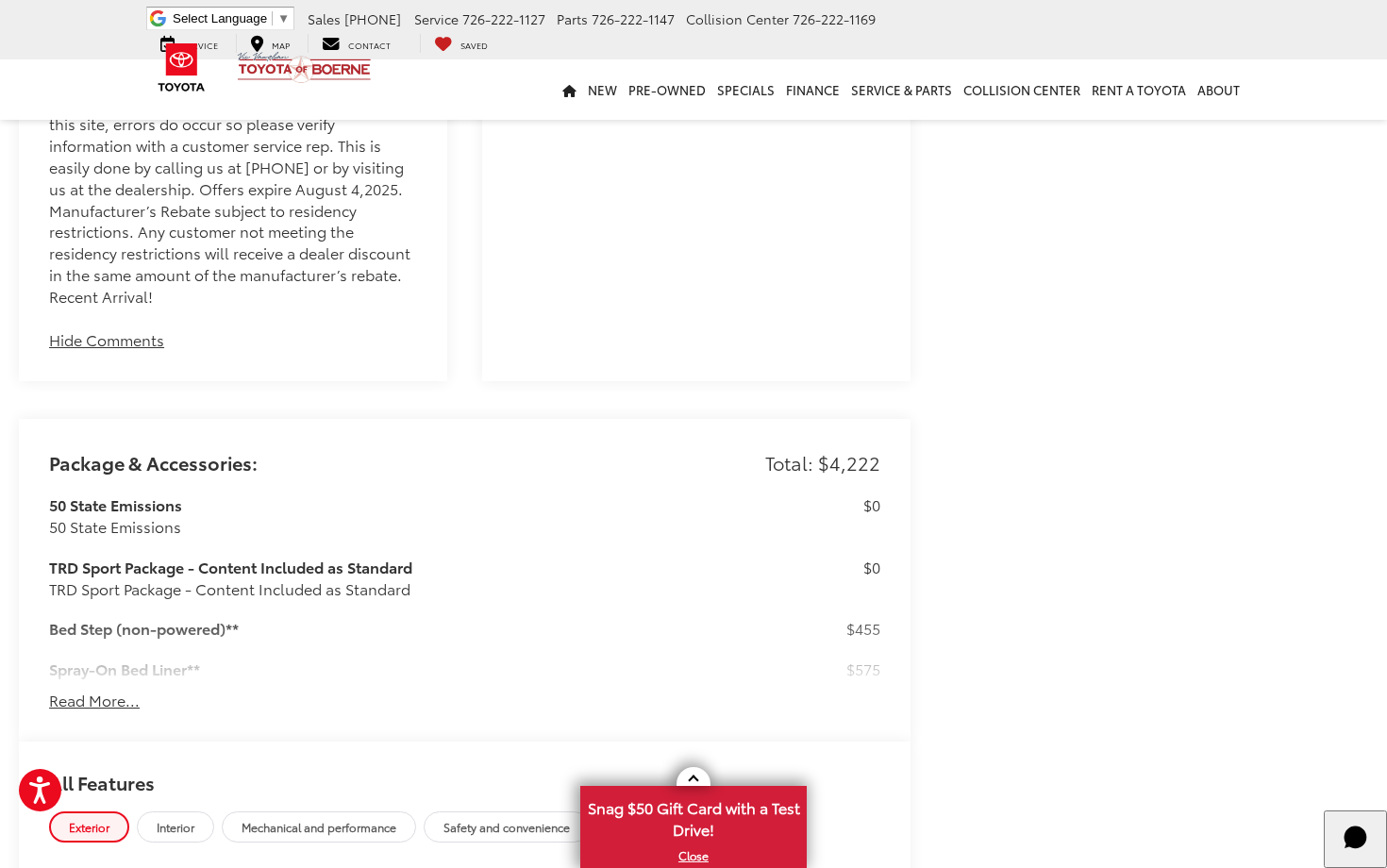 scroll, scrollTop: 1549, scrollLeft: 0, axis: vertical 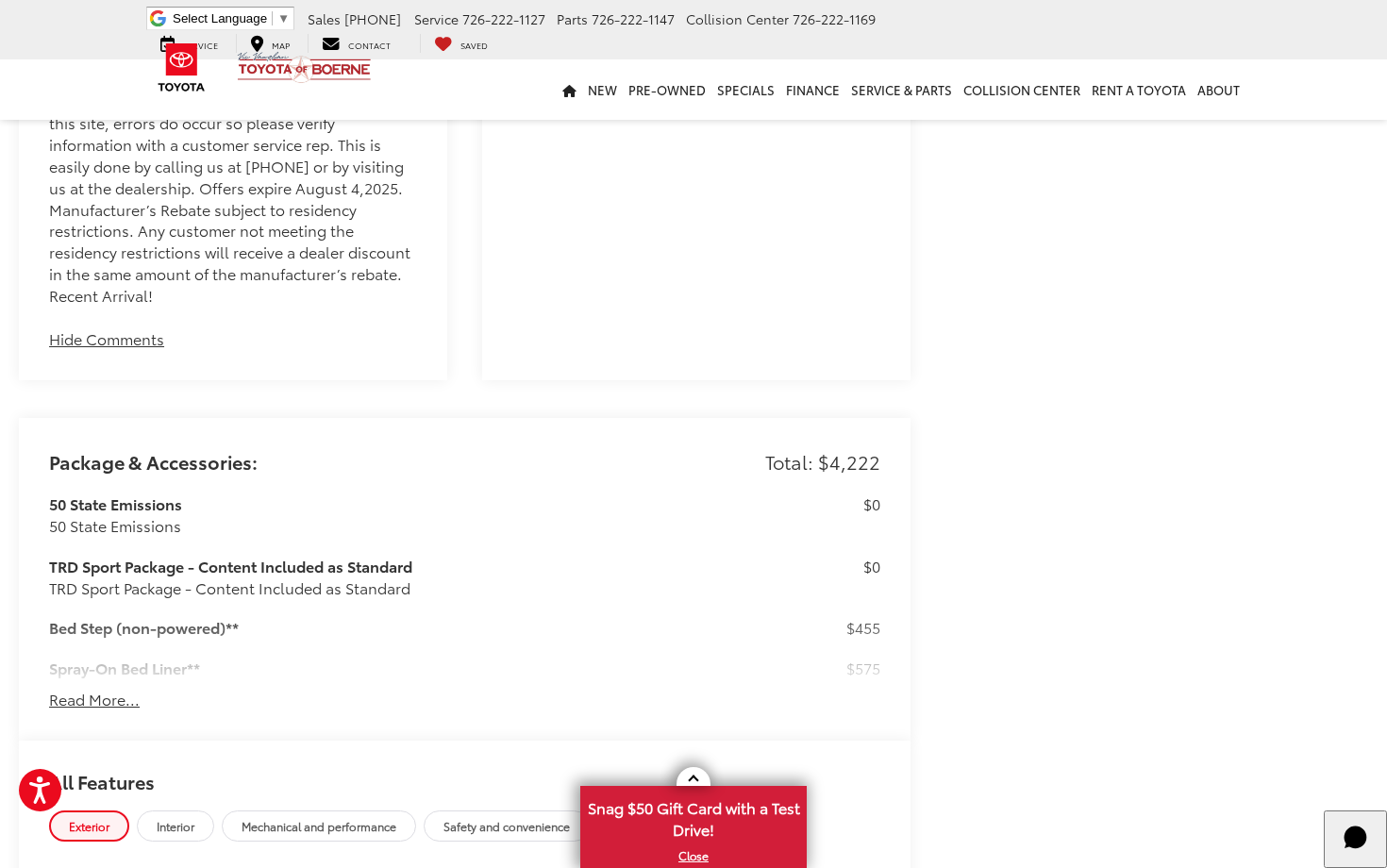click on "Read More..." at bounding box center (94, 699) 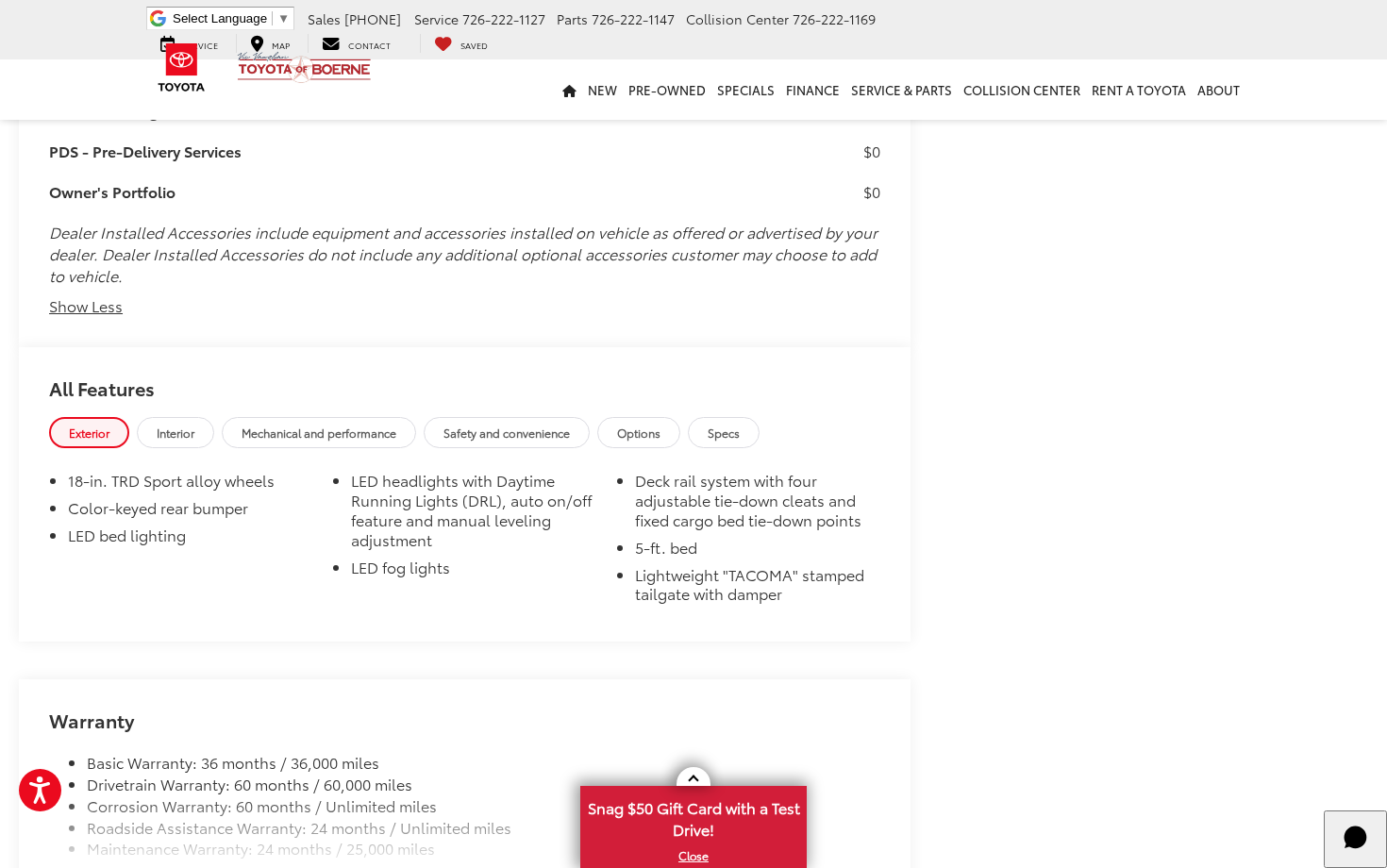 scroll, scrollTop: 2969, scrollLeft: 0, axis: vertical 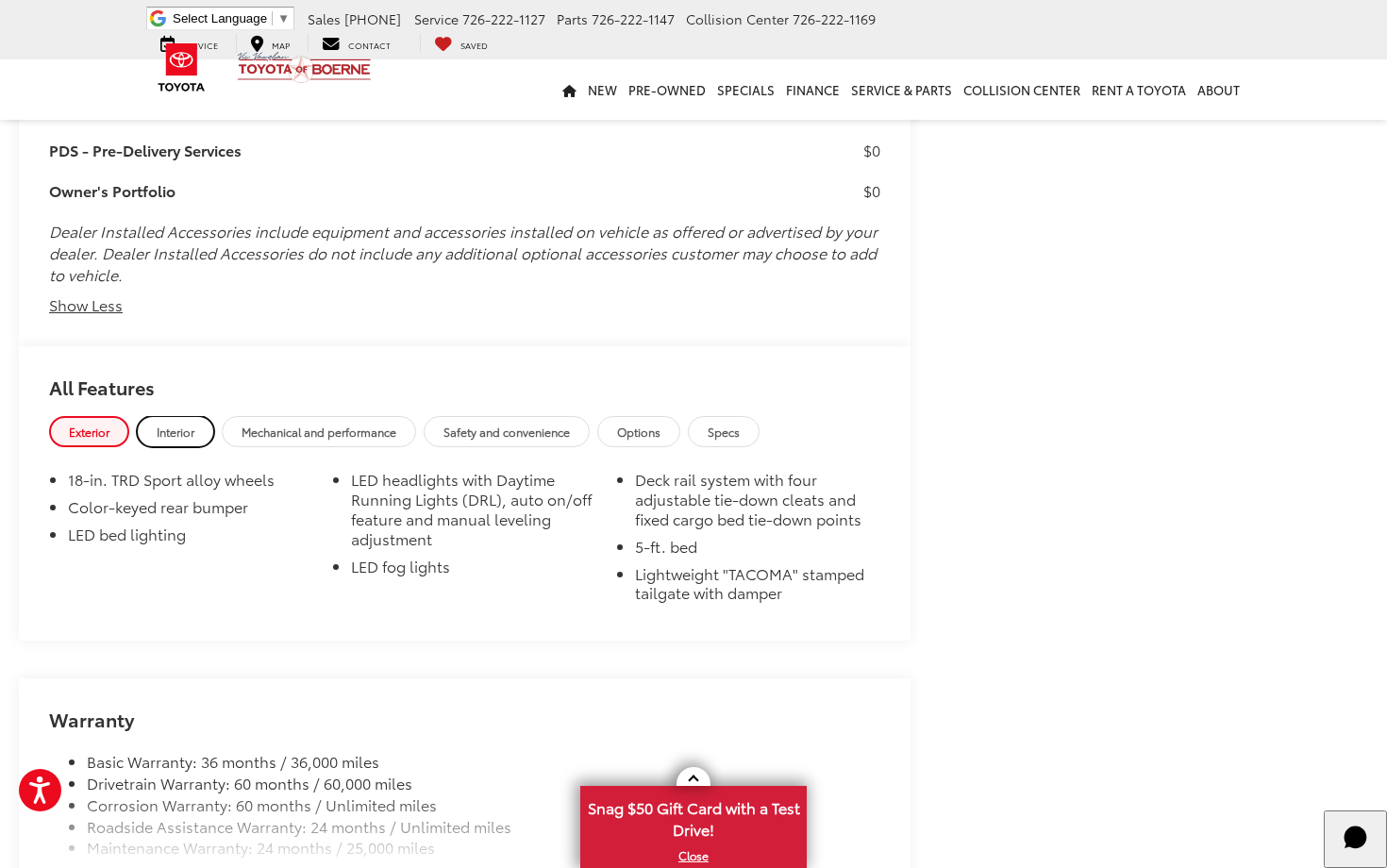 click on "Interior" at bounding box center [175, 431] 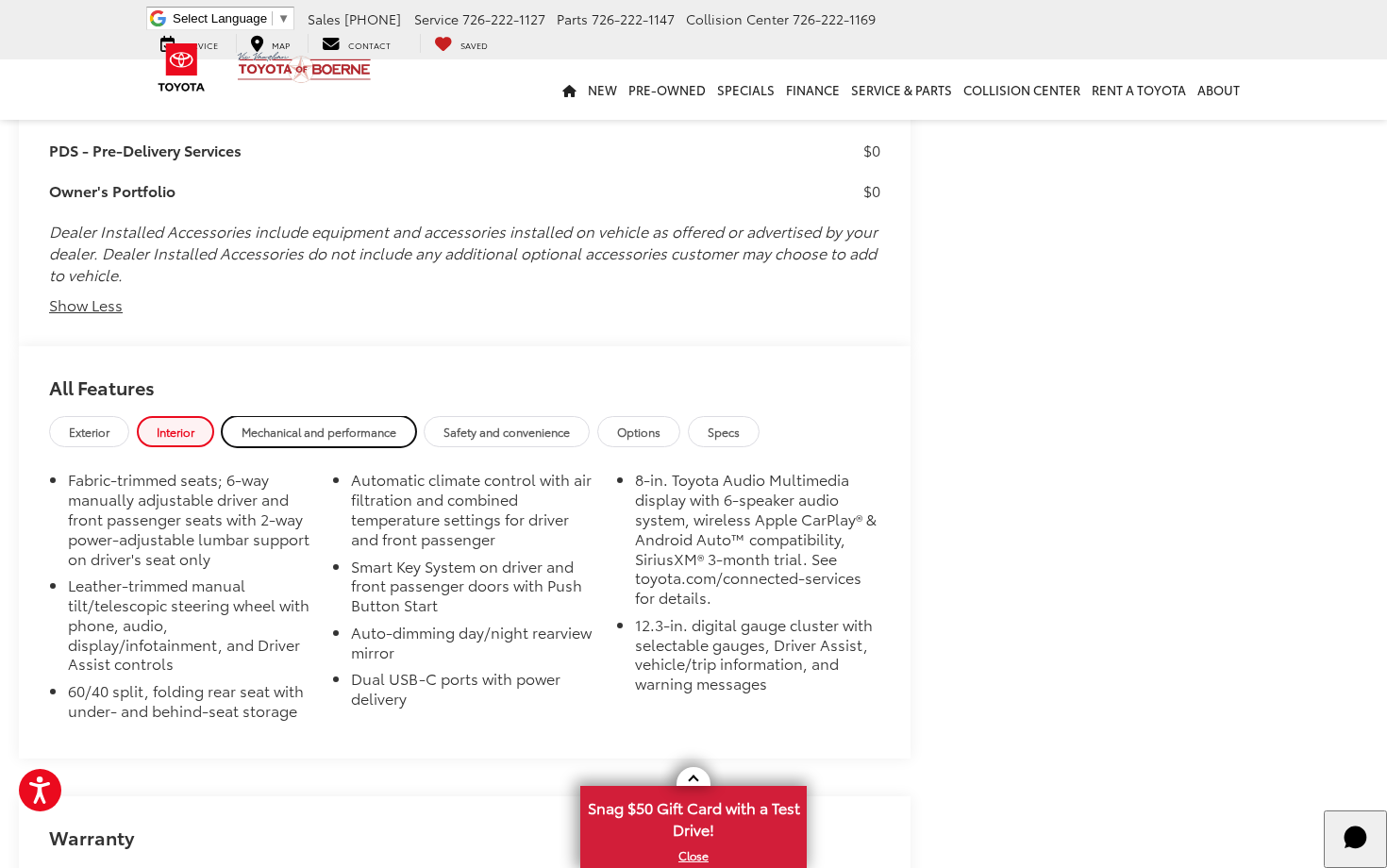 click on "Mechanical and performance" at bounding box center (319, 431) 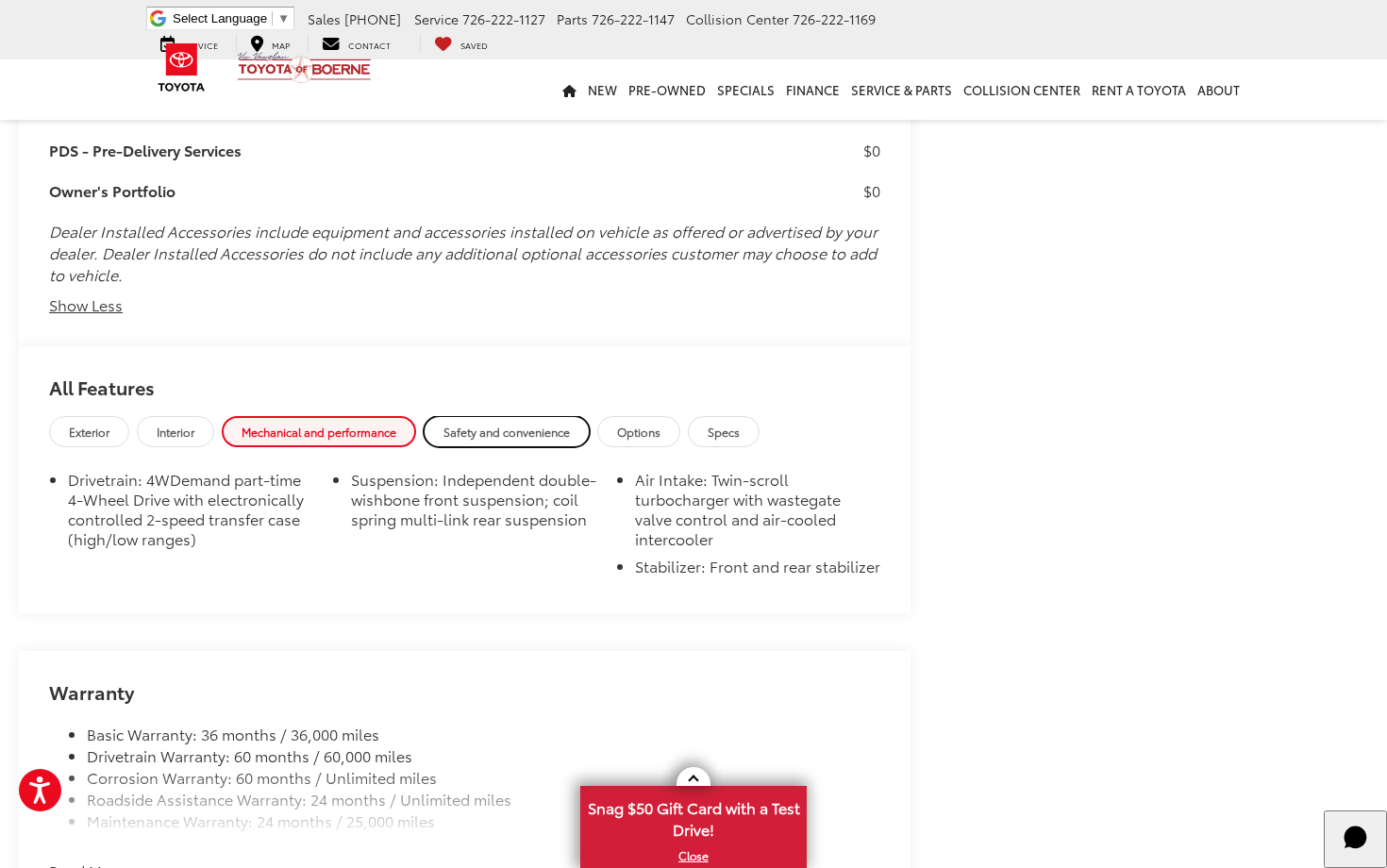 click on "Safety and convenience" at bounding box center (507, 431) 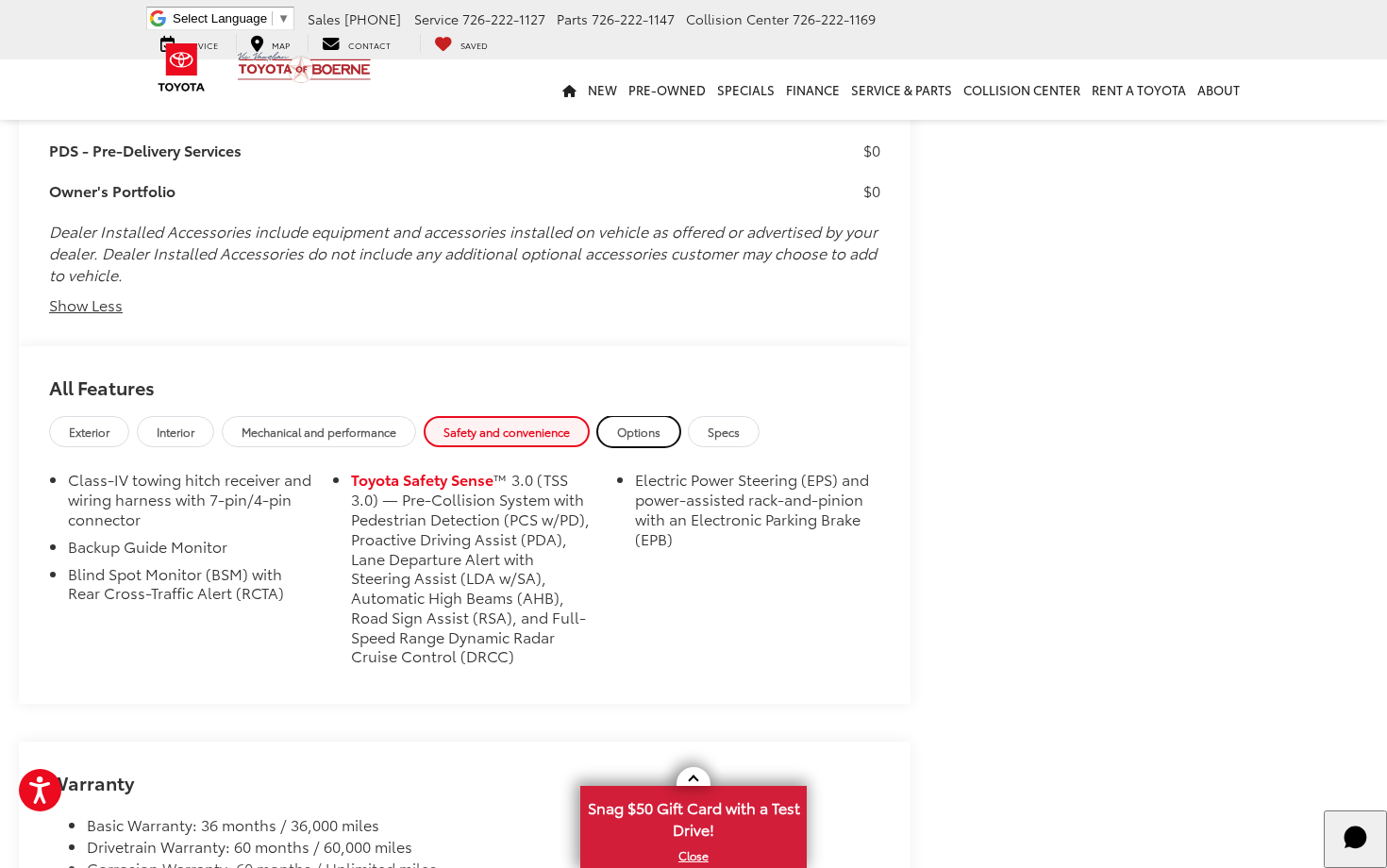 click on "Options" at bounding box center (639, 431) 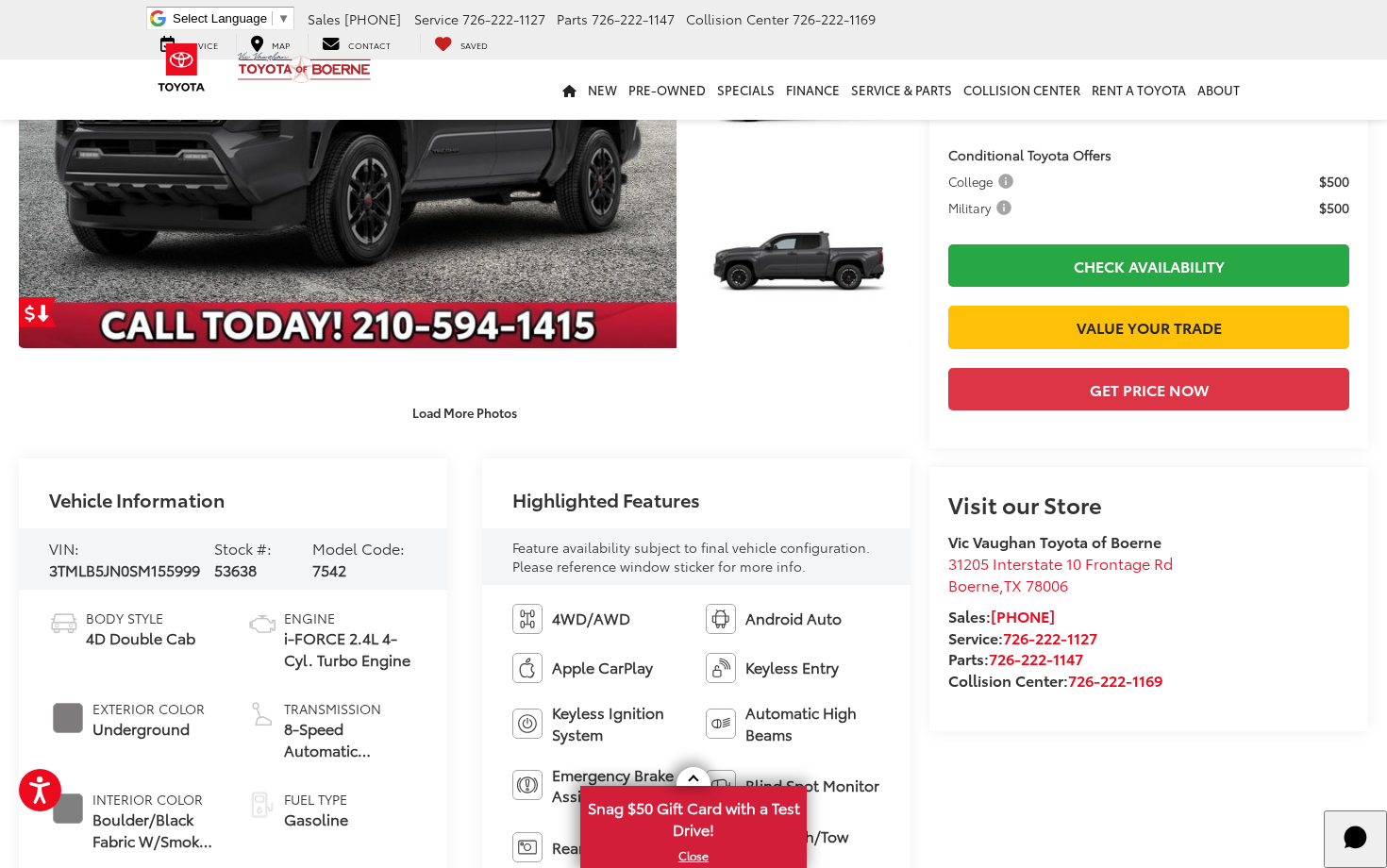 scroll, scrollTop: 0, scrollLeft: 0, axis: both 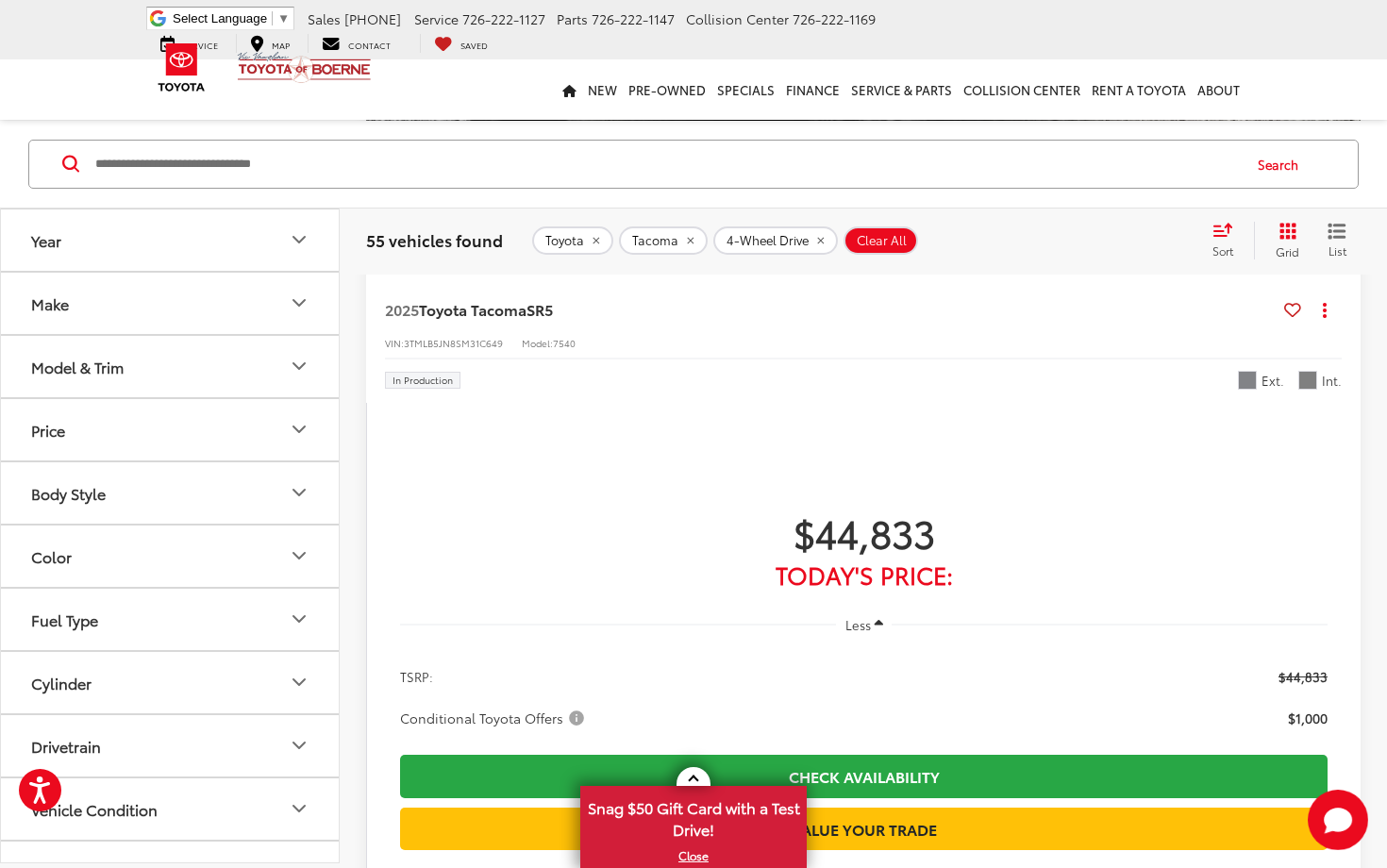 click at bounding box center [863, 9848] 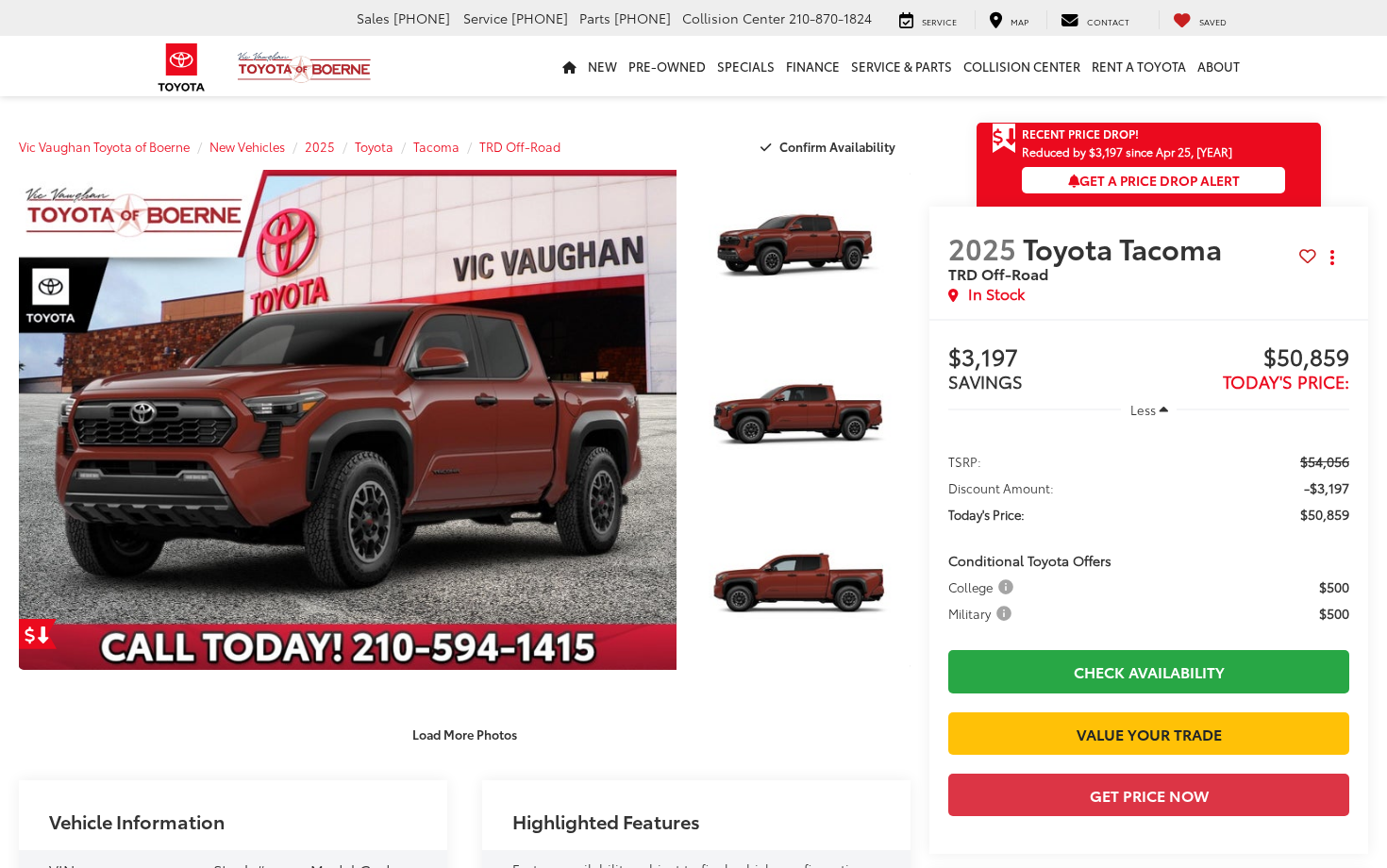 scroll, scrollTop: 0, scrollLeft: 0, axis: both 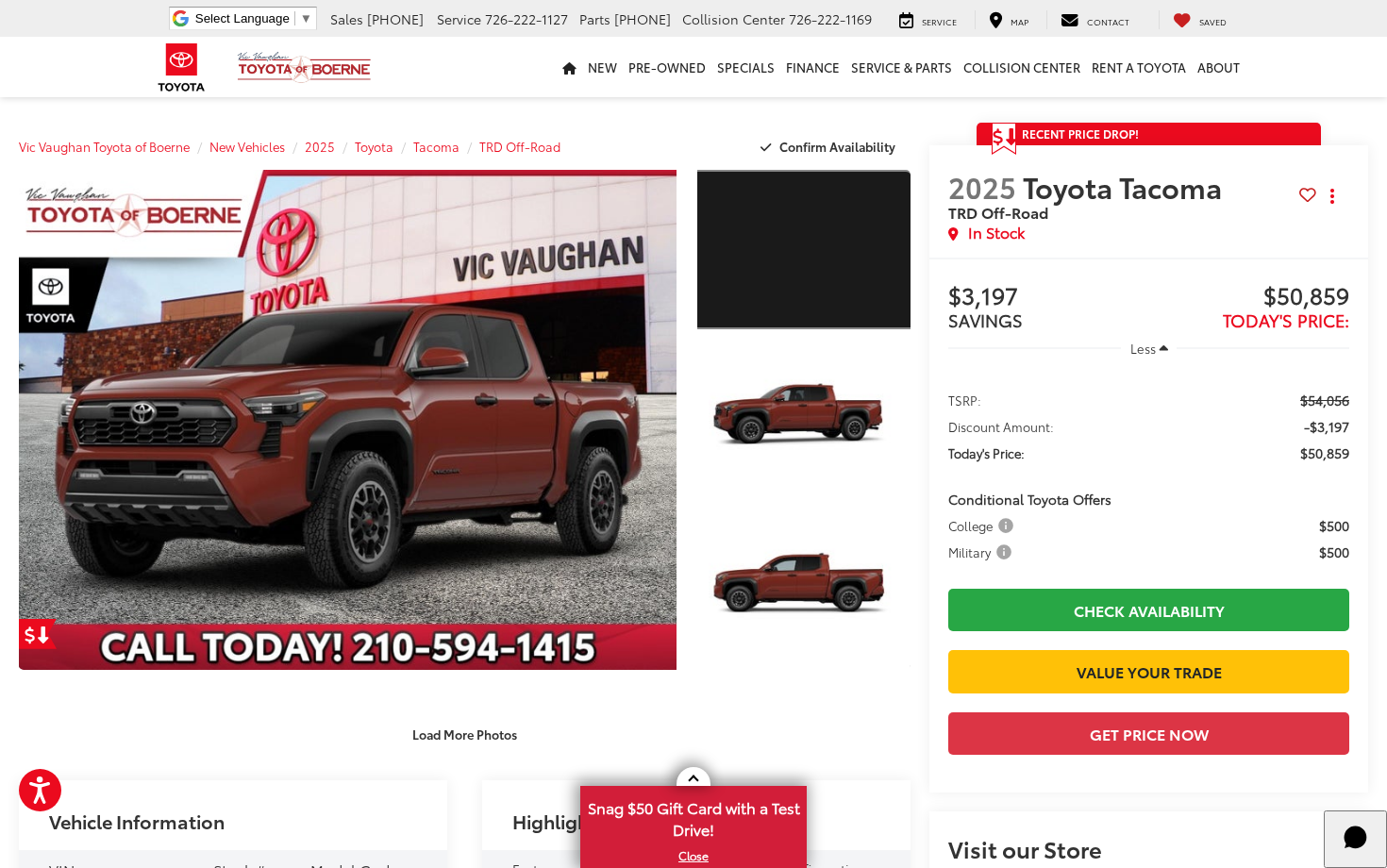 click at bounding box center [804, 249] 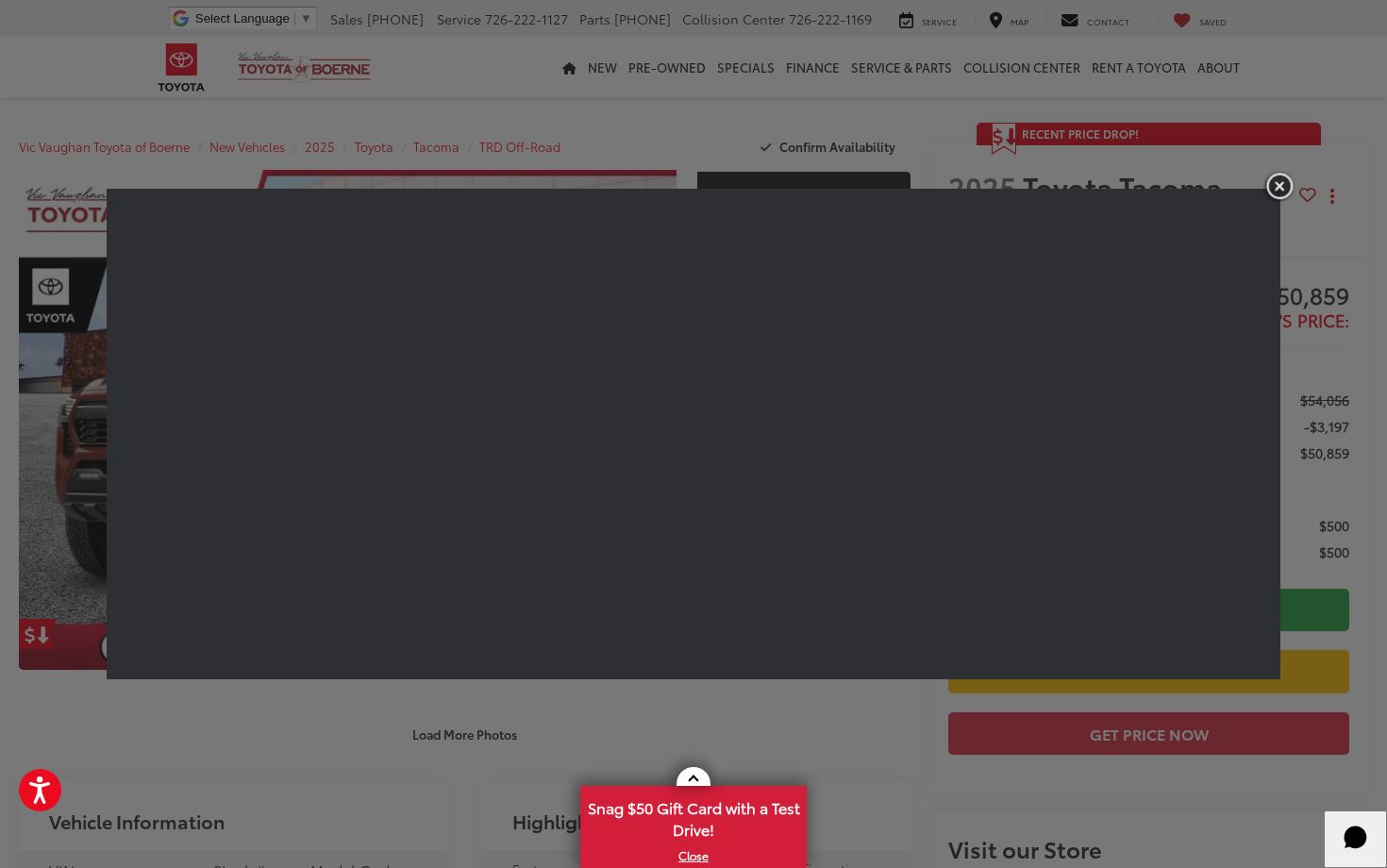 click at bounding box center [1279, 186] 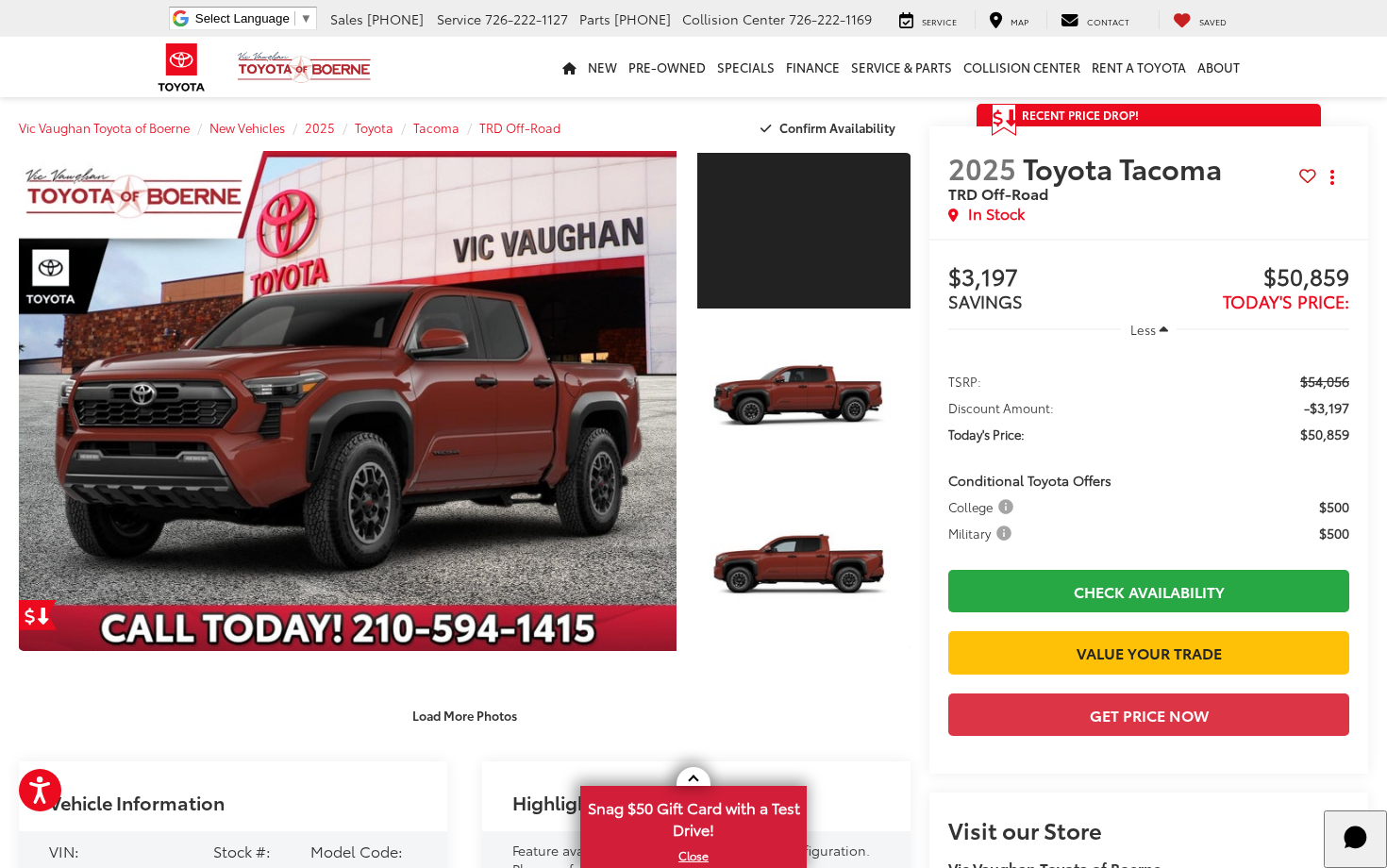 scroll, scrollTop: 0, scrollLeft: 0, axis: both 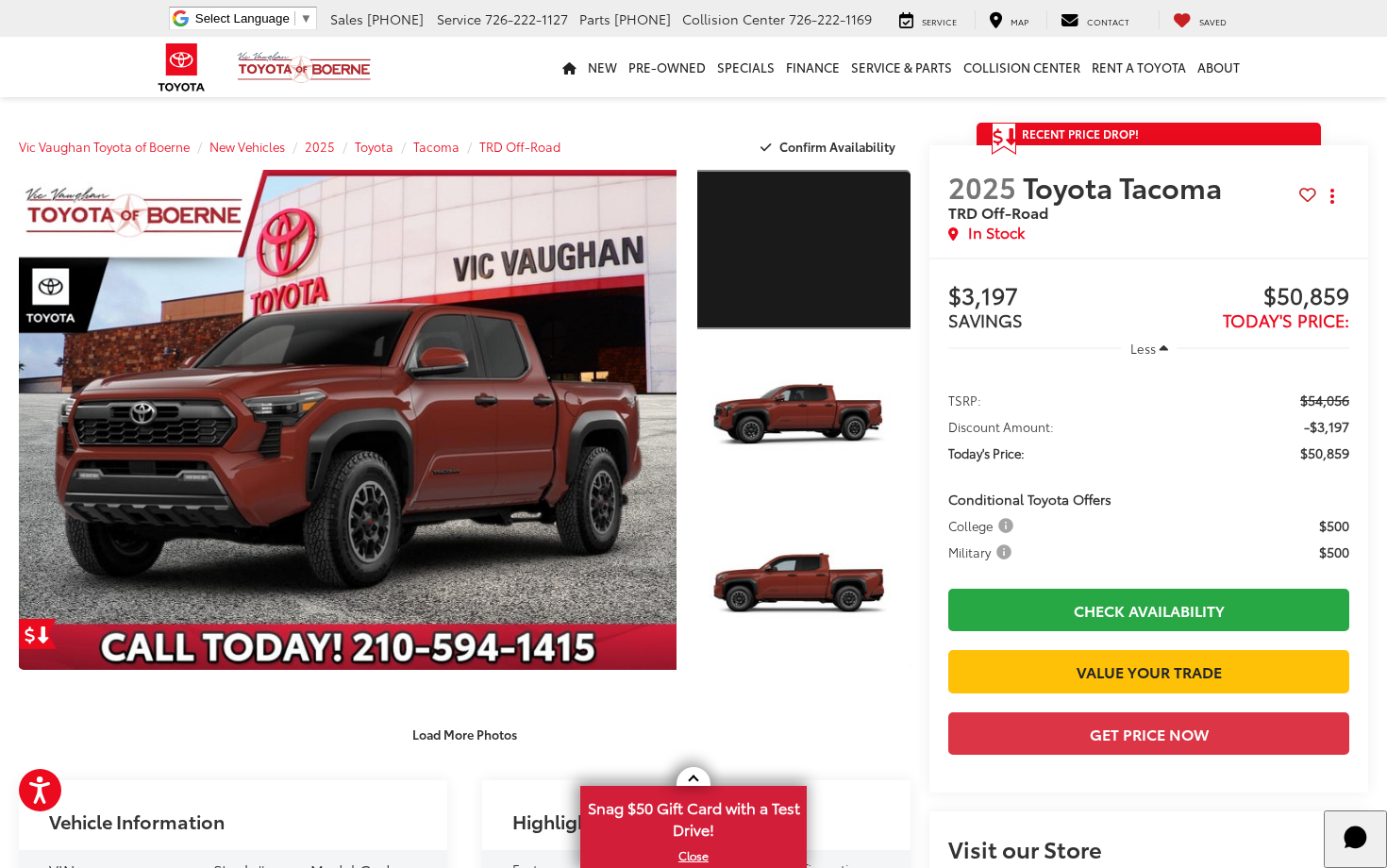 click at bounding box center [804, 249] 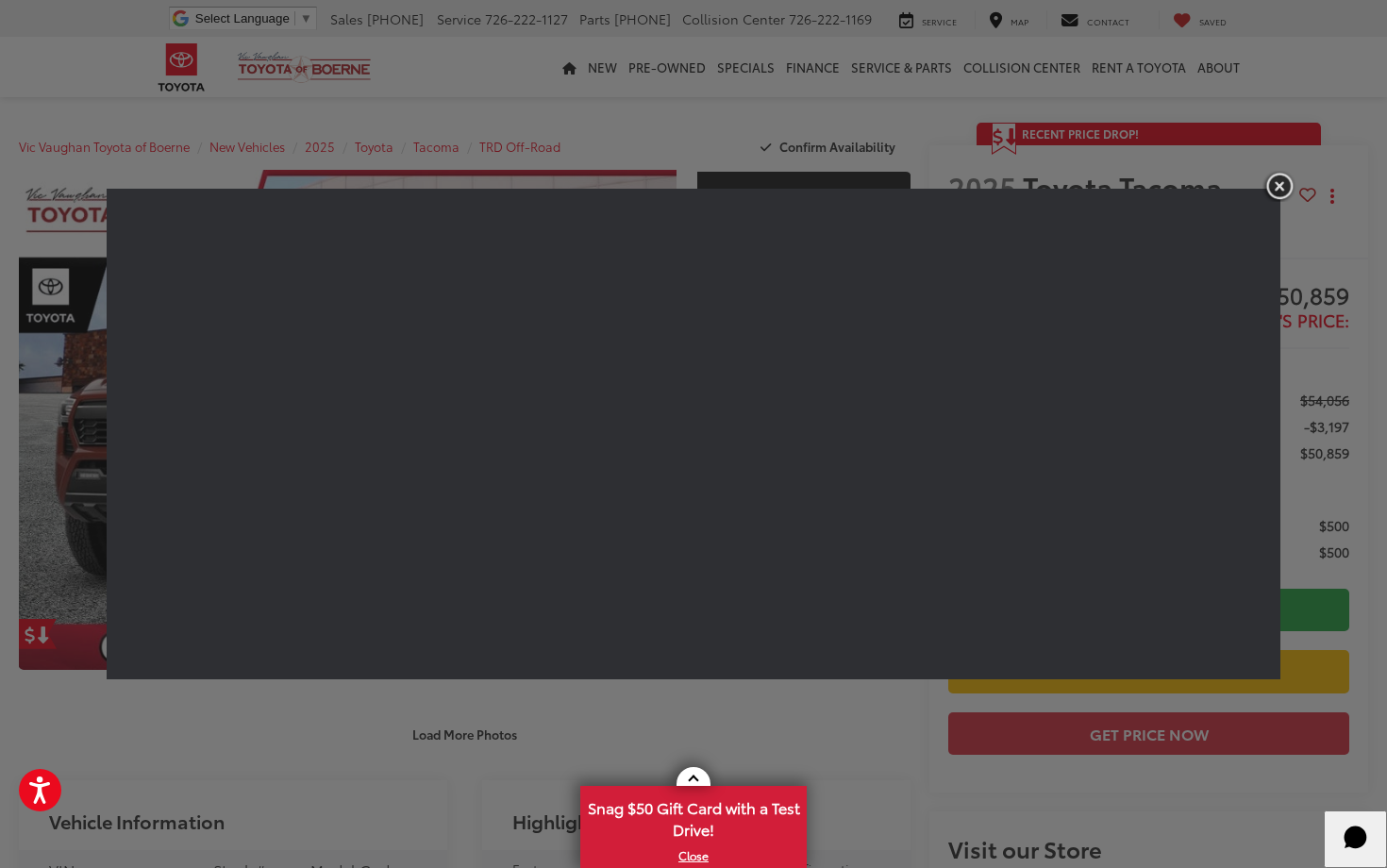 click at bounding box center [1279, 186] 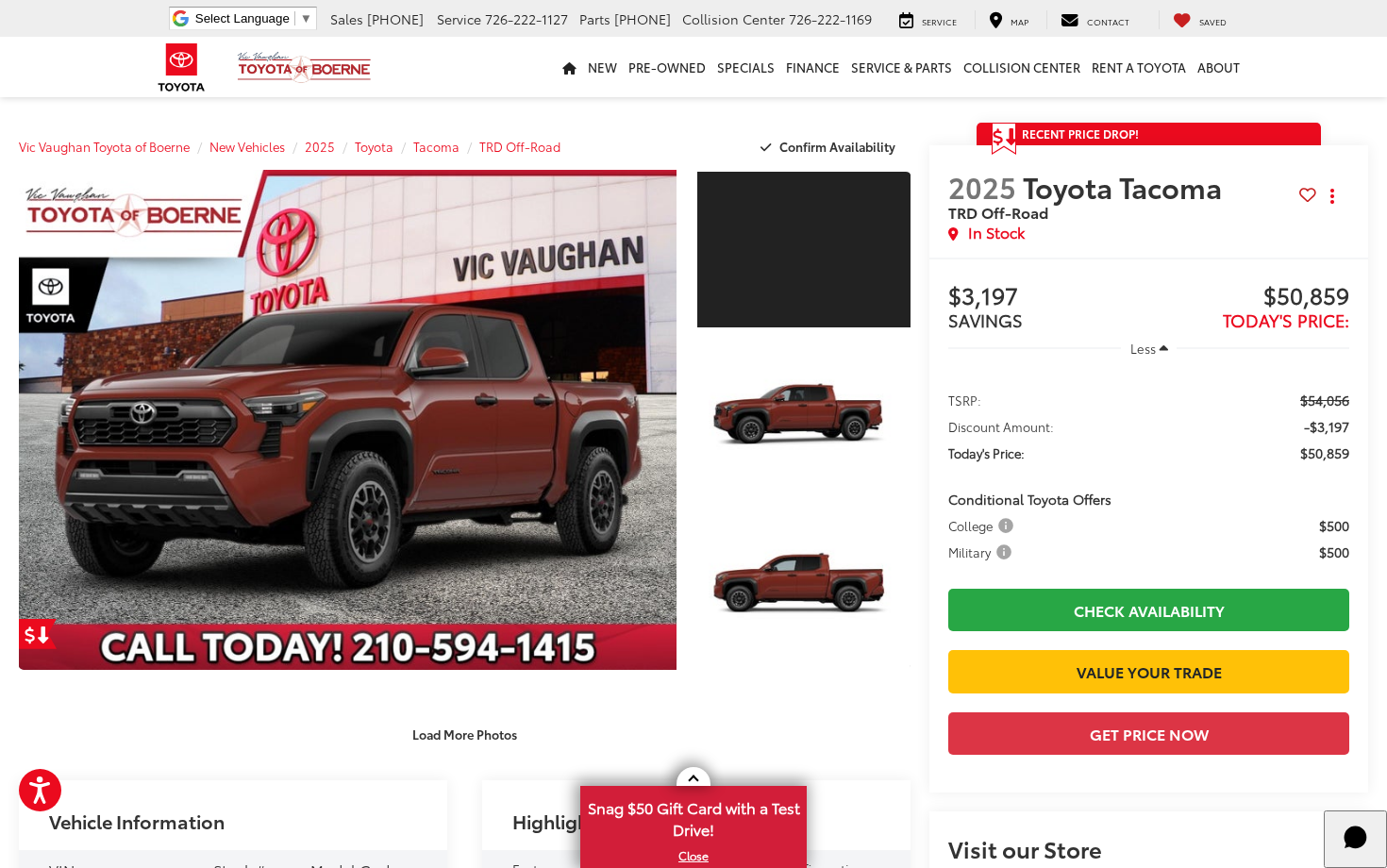 click on "College" at bounding box center (982, 526) 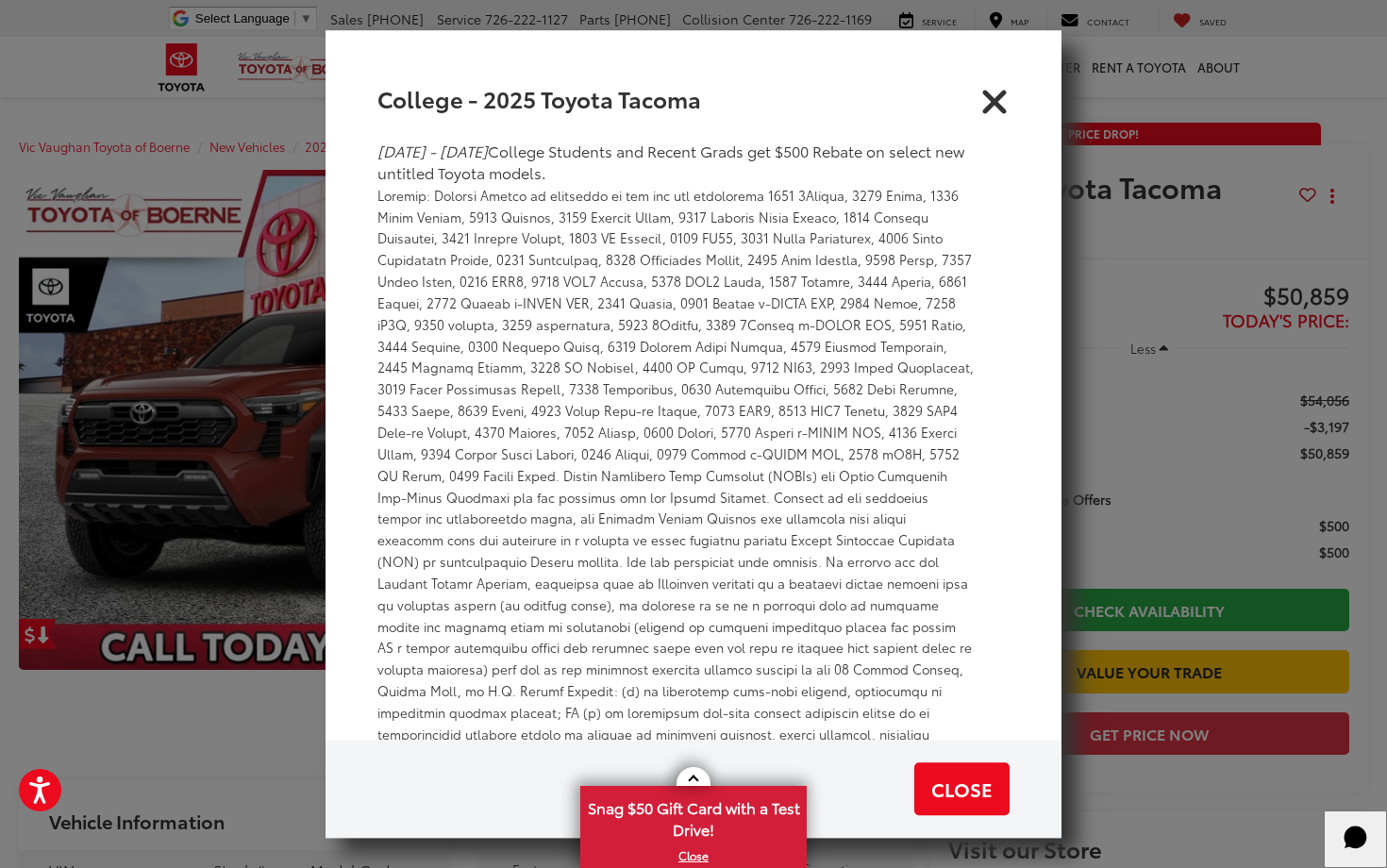 click at bounding box center [994, 98] 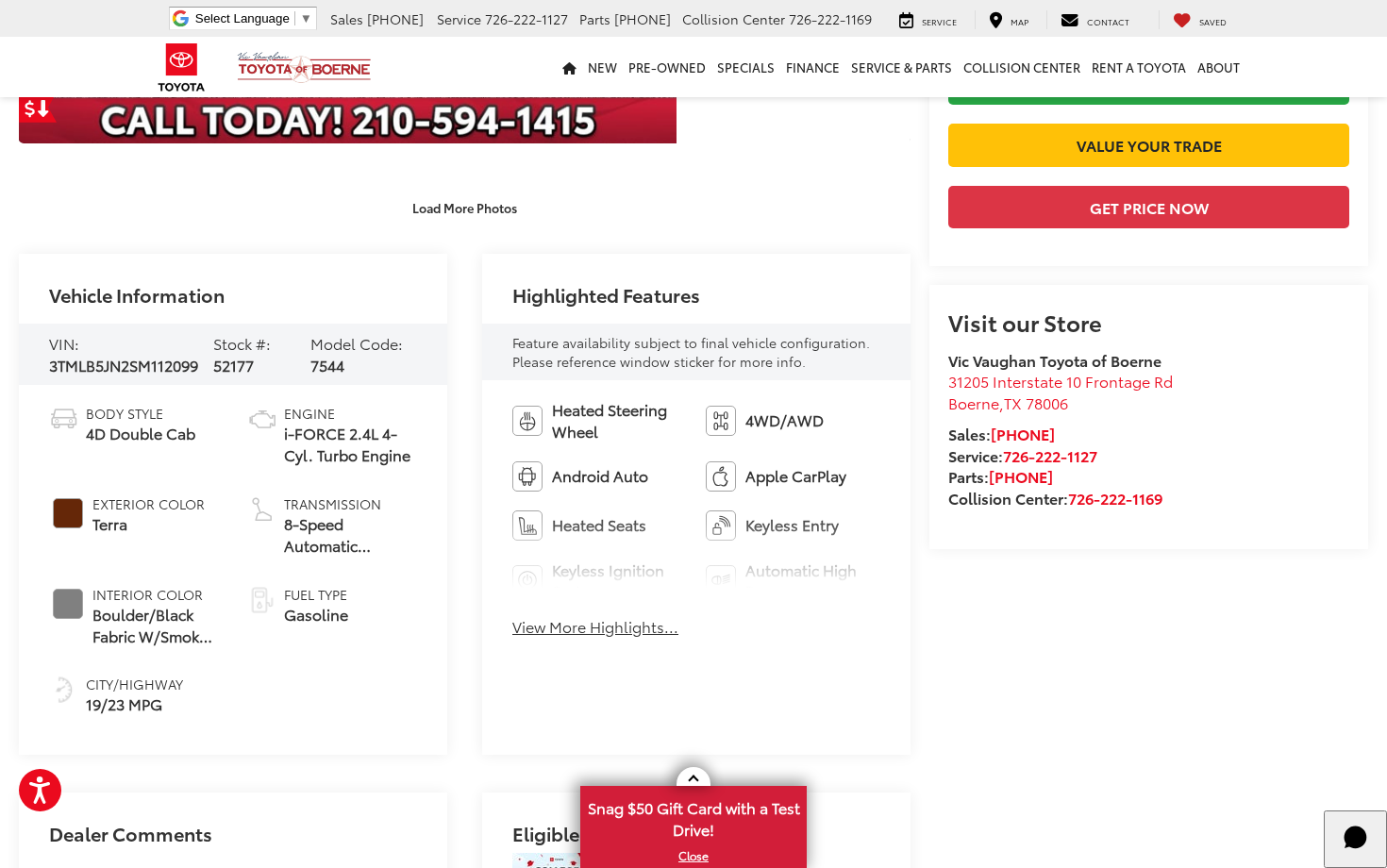 scroll, scrollTop: 532, scrollLeft: 0, axis: vertical 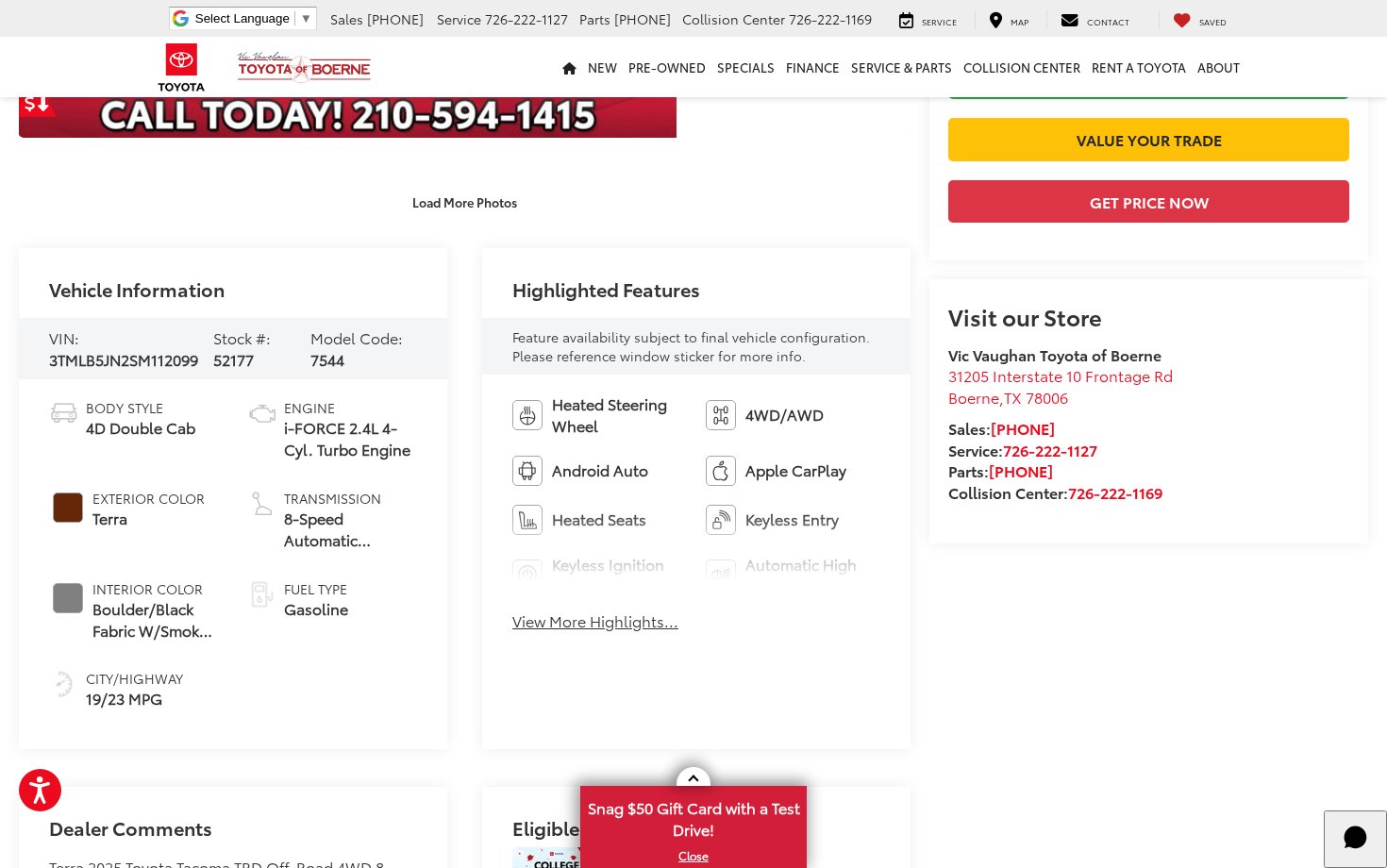 click on "View More Highlights..." at bounding box center (595, 621) 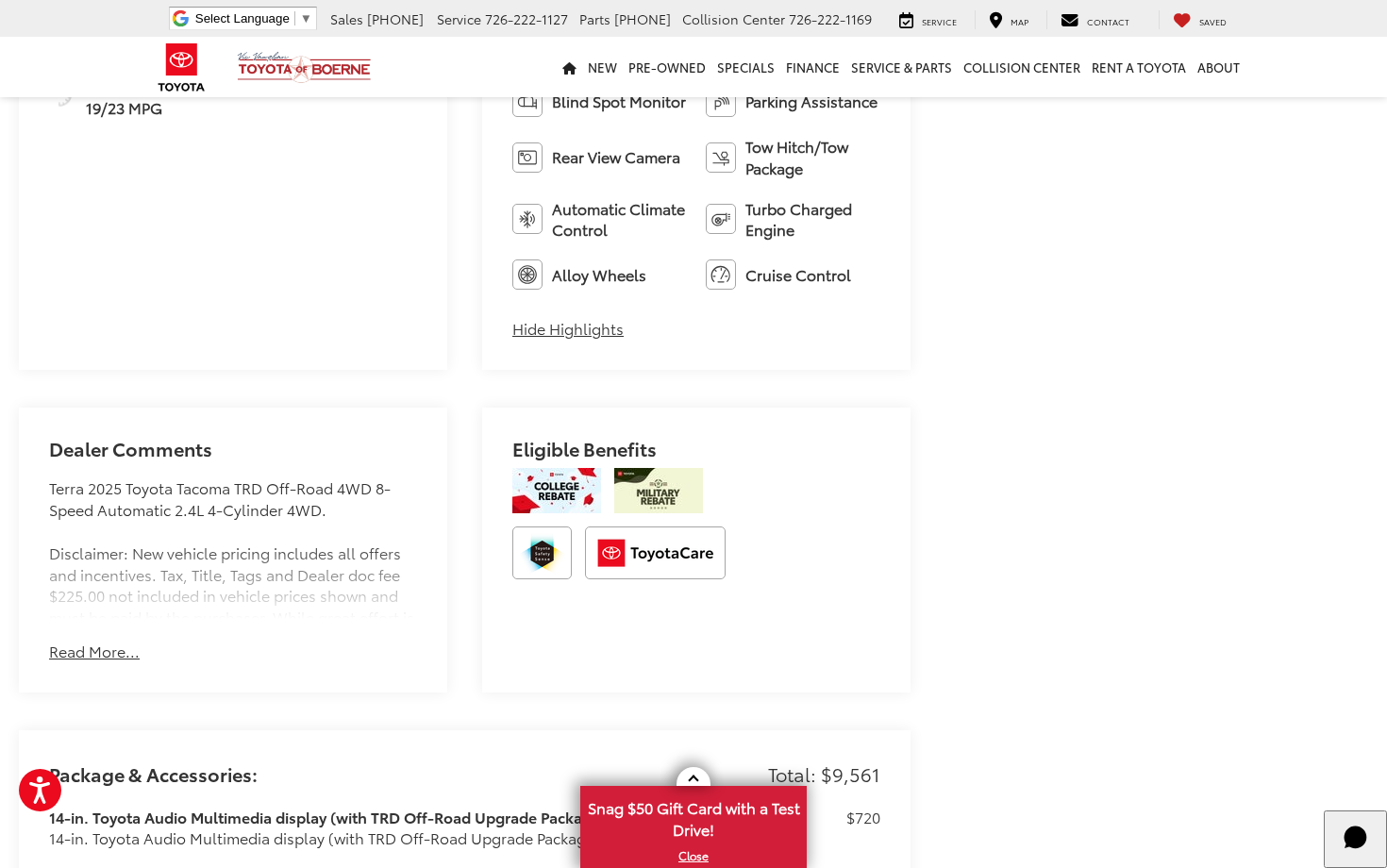 scroll, scrollTop: 1124, scrollLeft: 0, axis: vertical 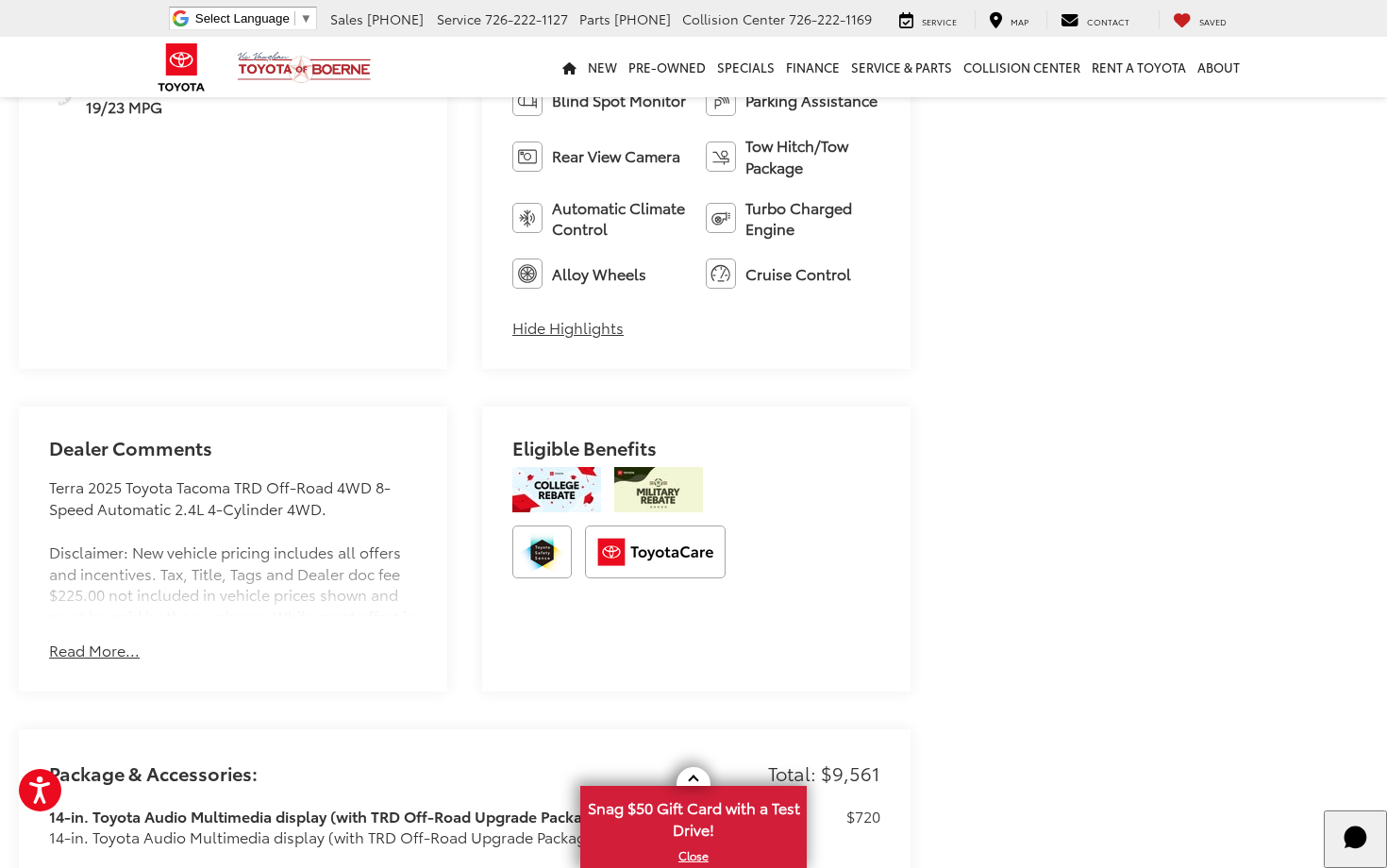 click on "Read More..." at bounding box center [94, 650] 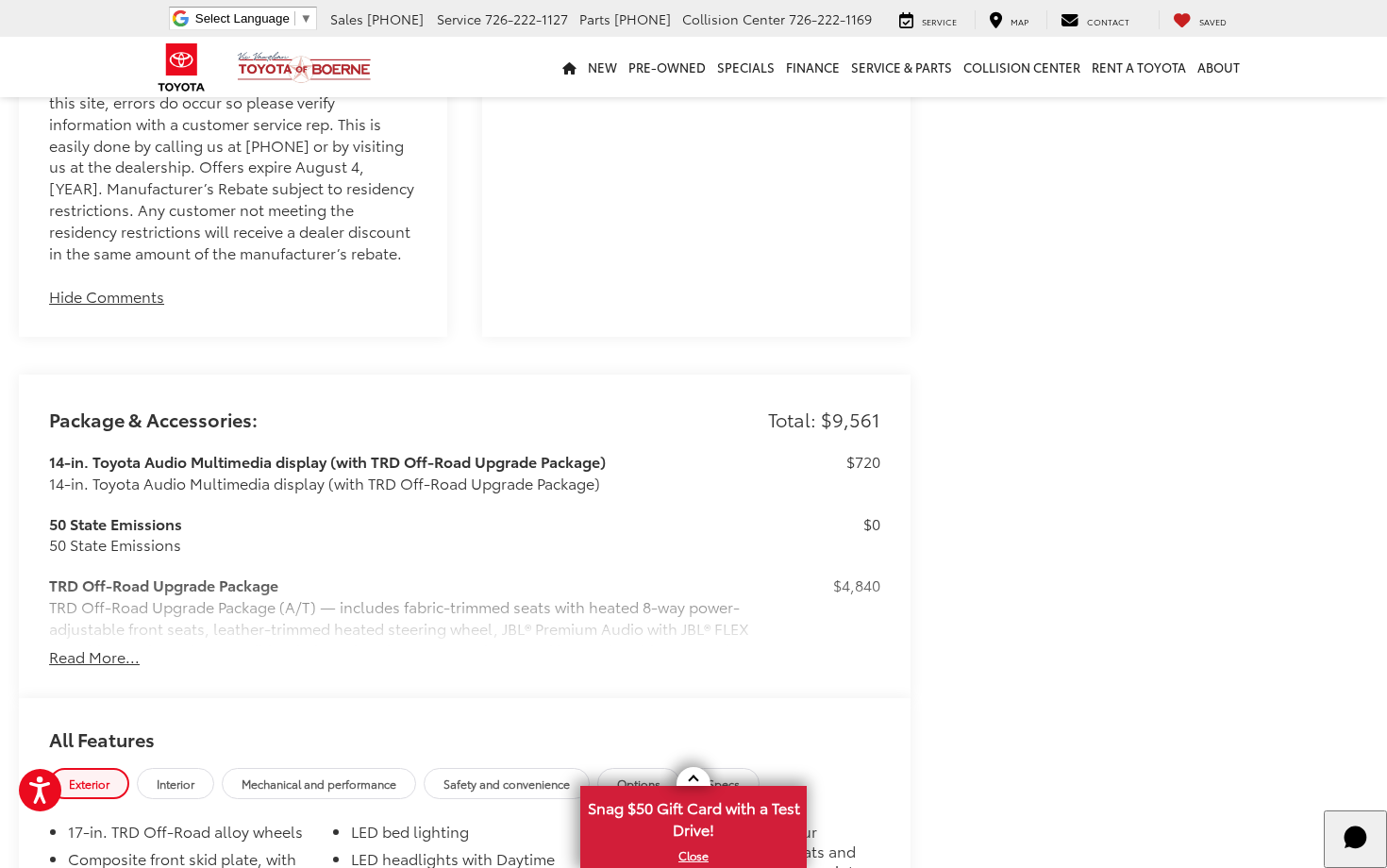 scroll, scrollTop: 1686, scrollLeft: 0, axis: vertical 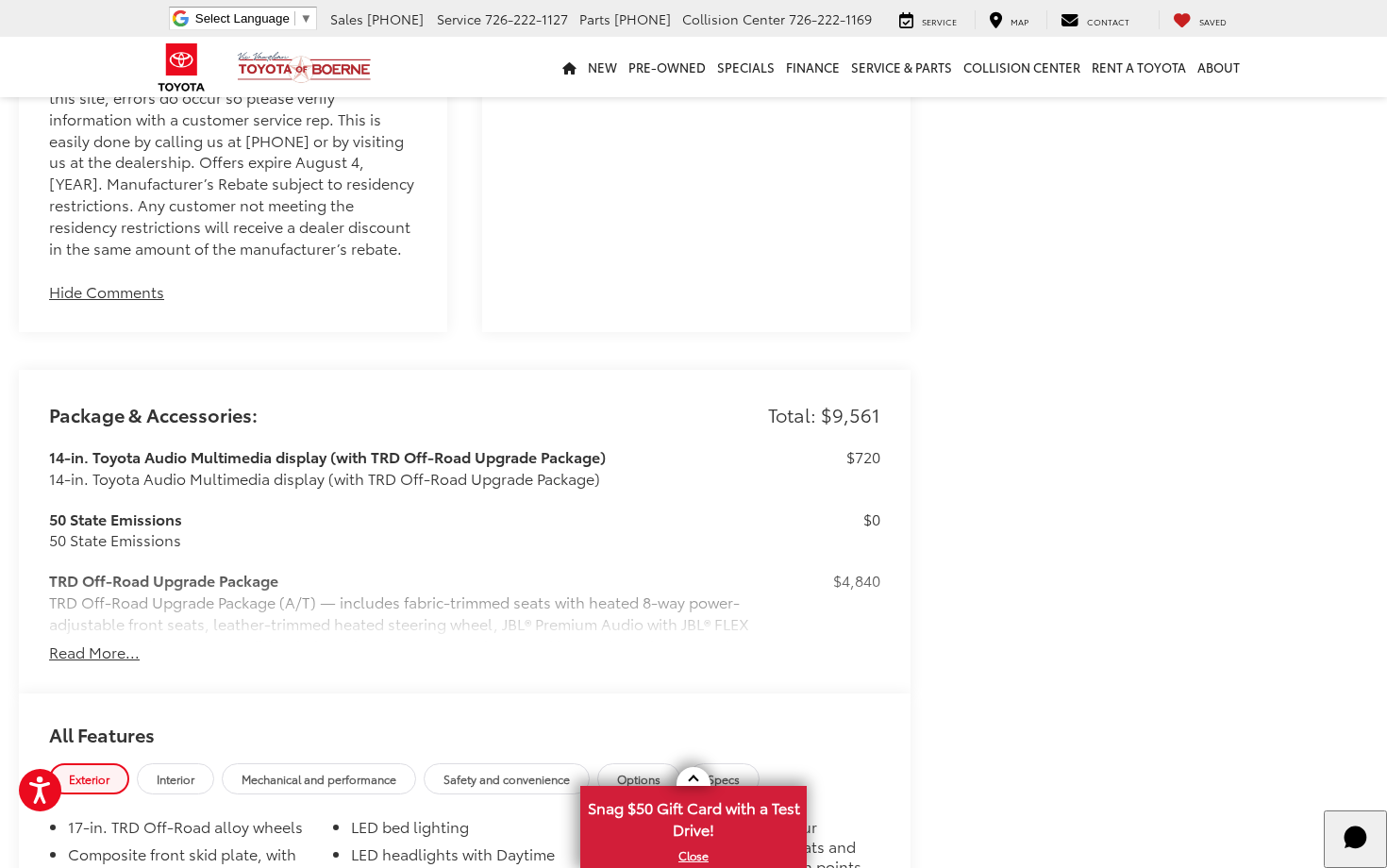 click on "Read More..." at bounding box center (94, 652) 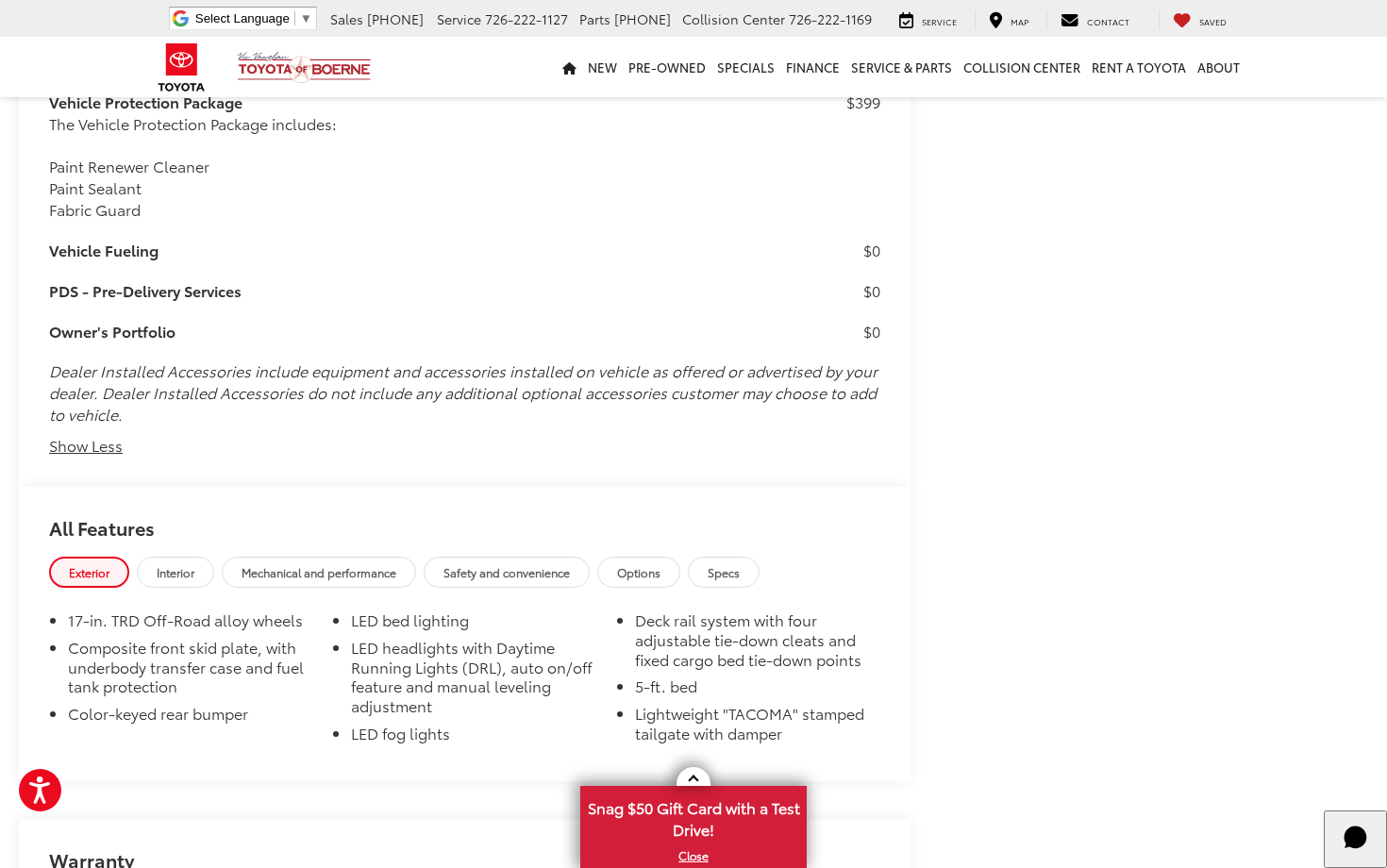 scroll, scrollTop: 2984, scrollLeft: 0, axis: vertical 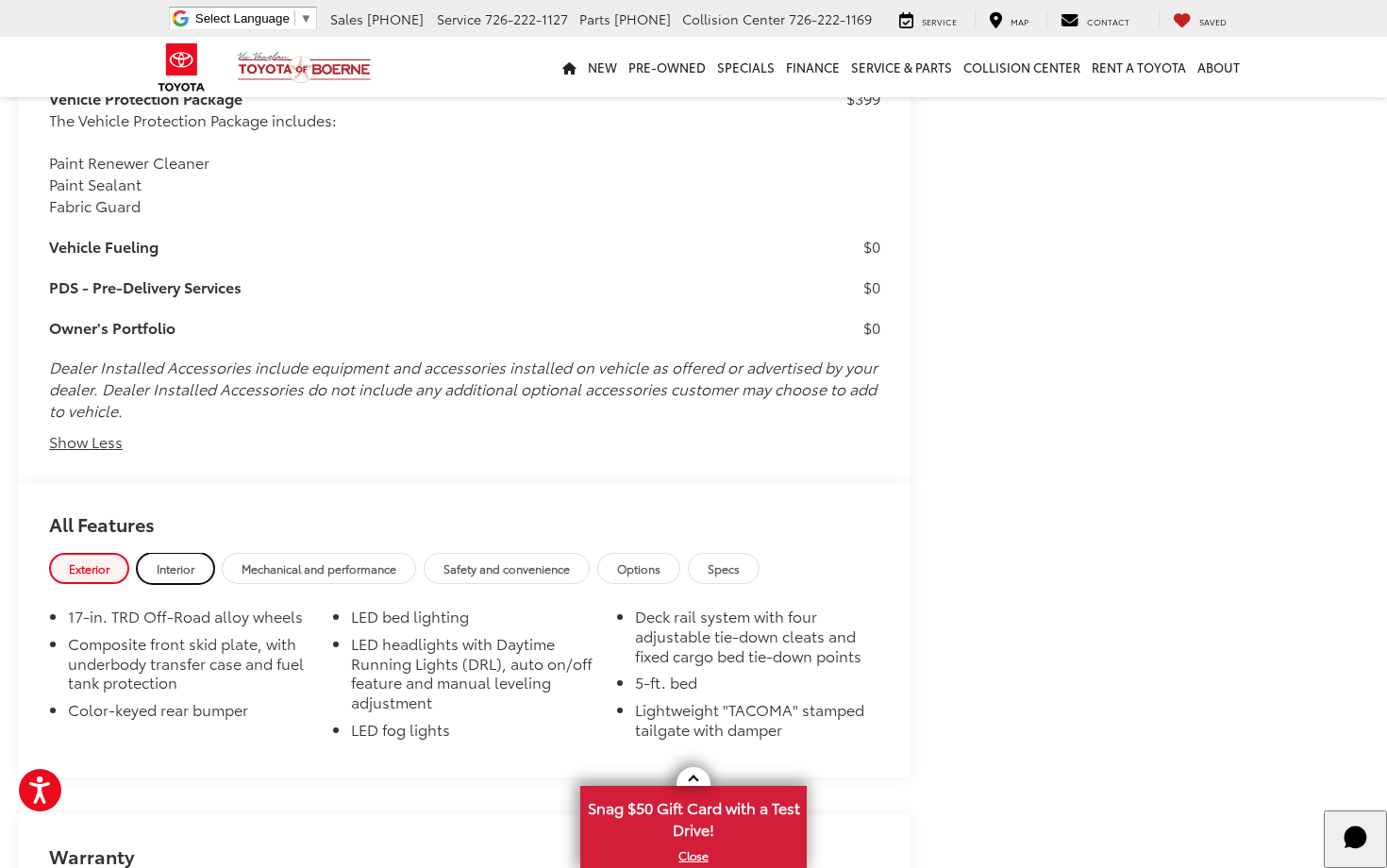 click on "Interior" at bounding box center (175, 568) 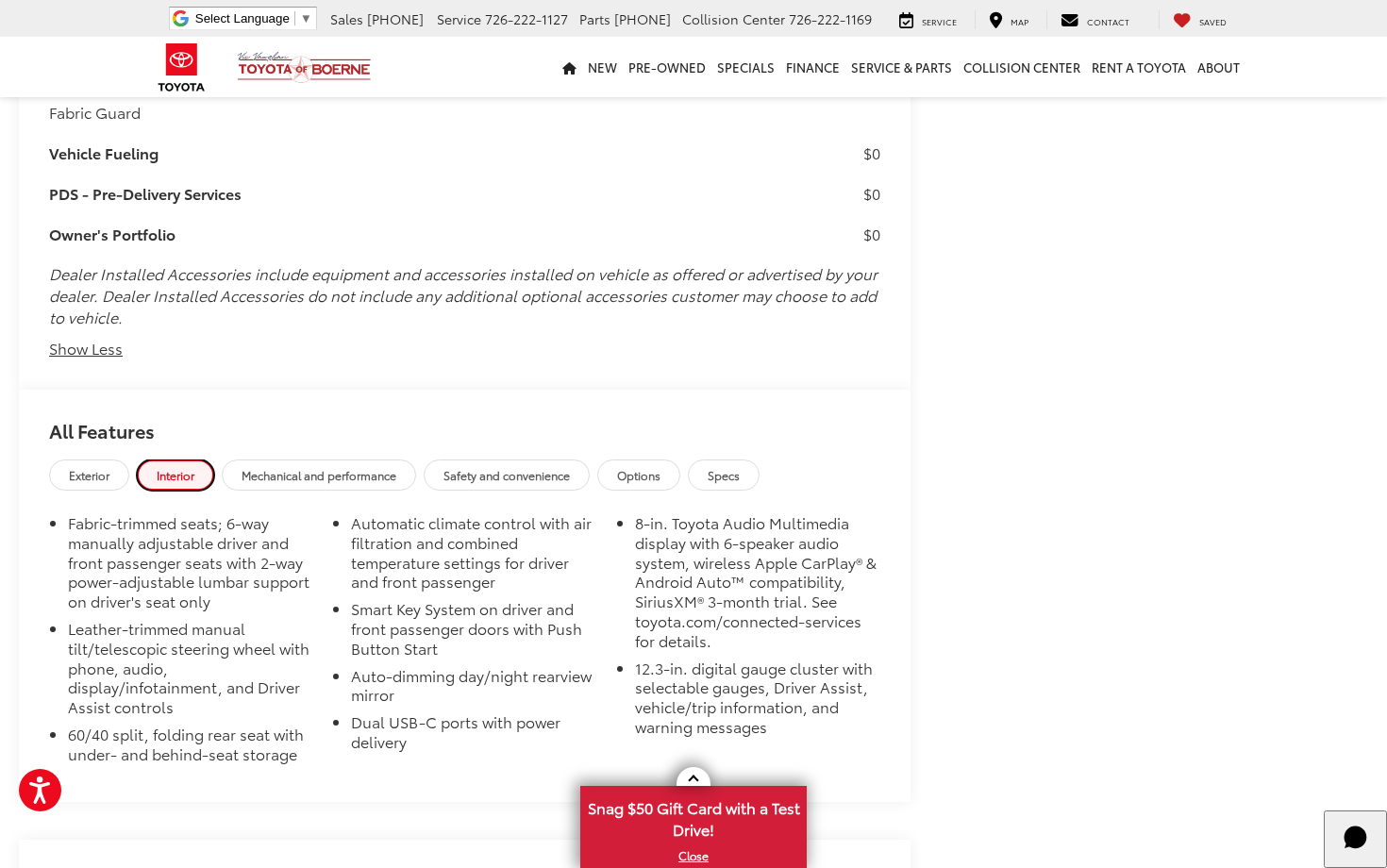 scroll, scrollTop: 3077, scrollLeft: 0, axis: vertical 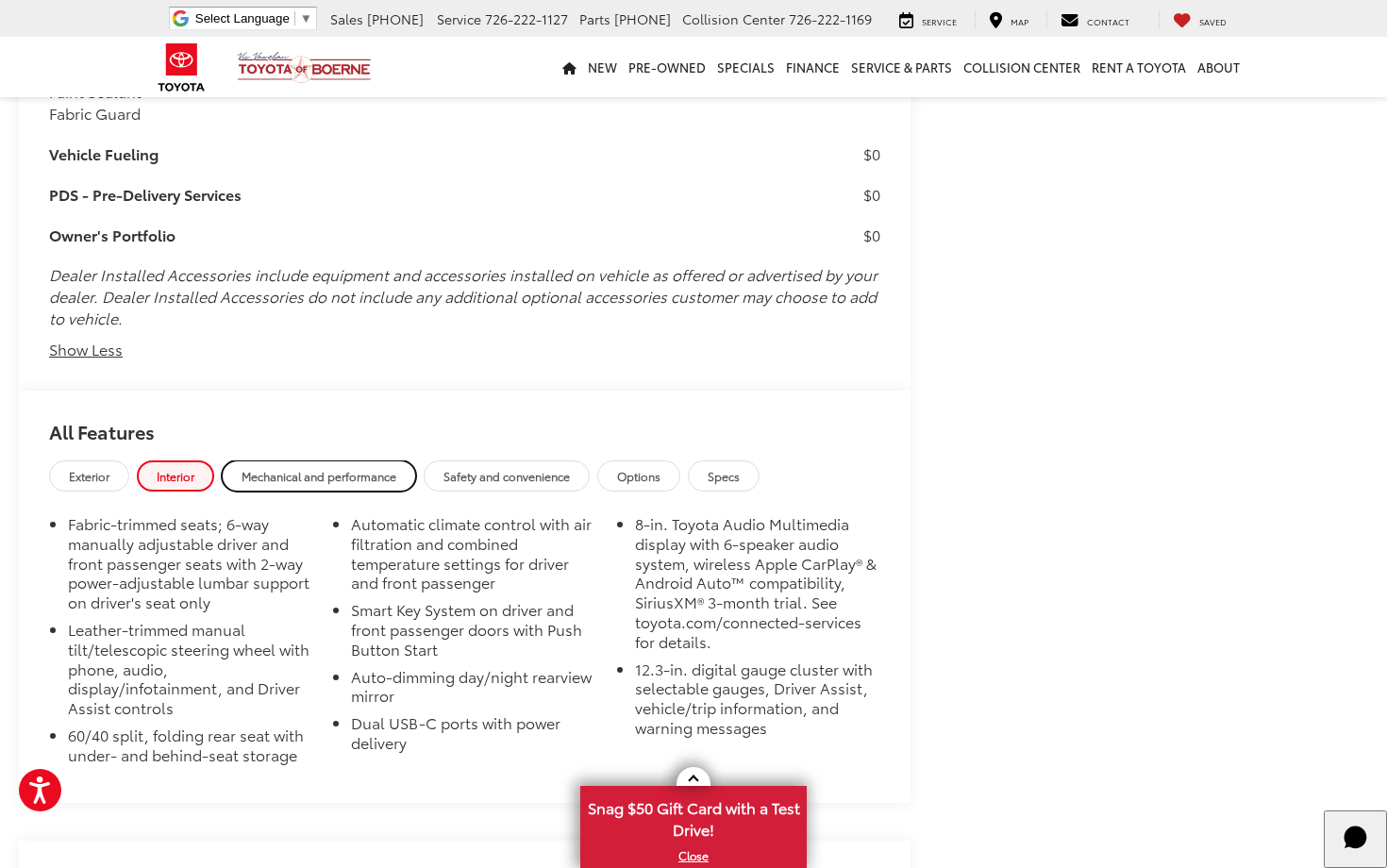 click on "Mechanical and performance" at bounding box center (319, 476) 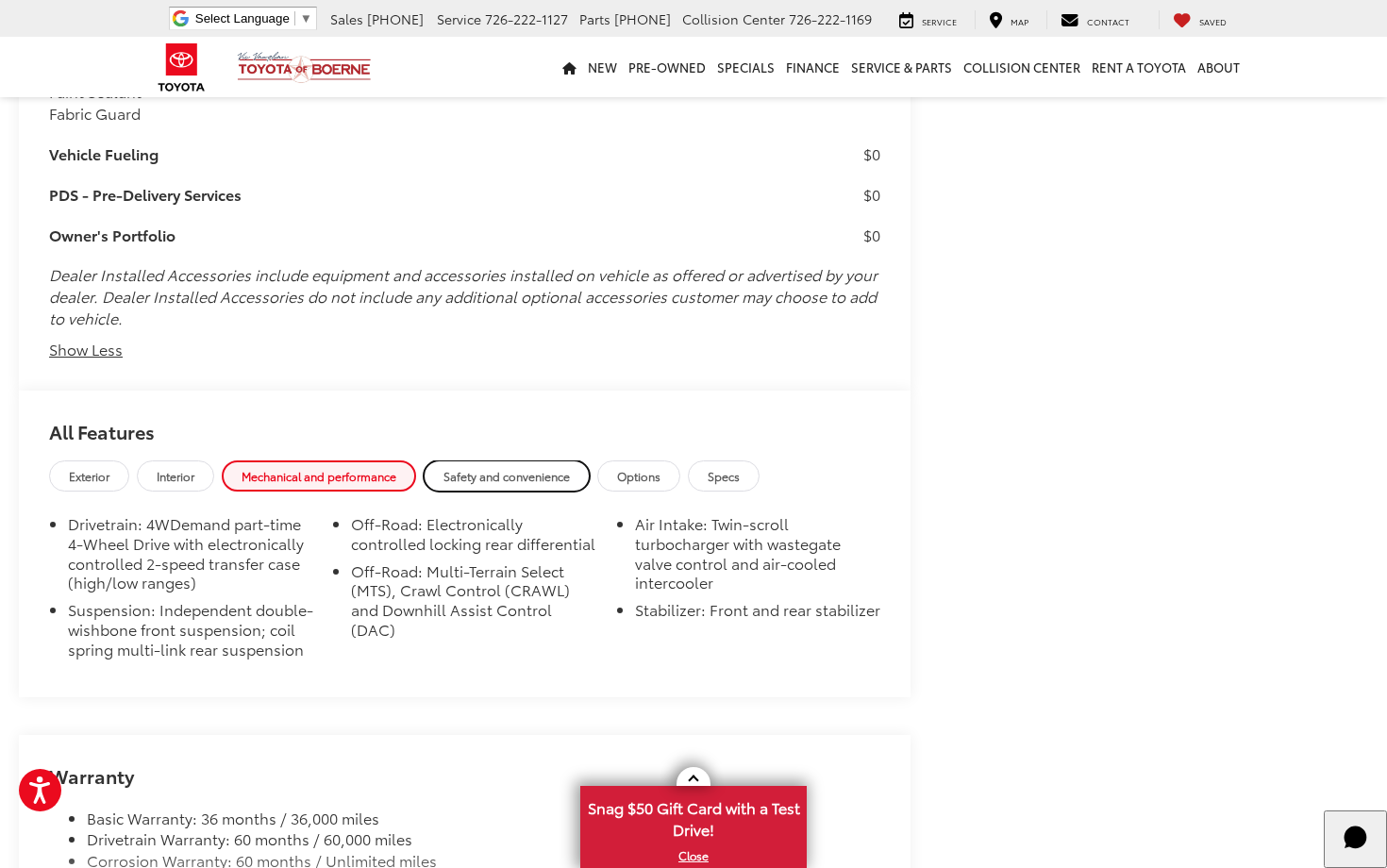 click on "Safety and convenience" at bounding box center [507, 476] 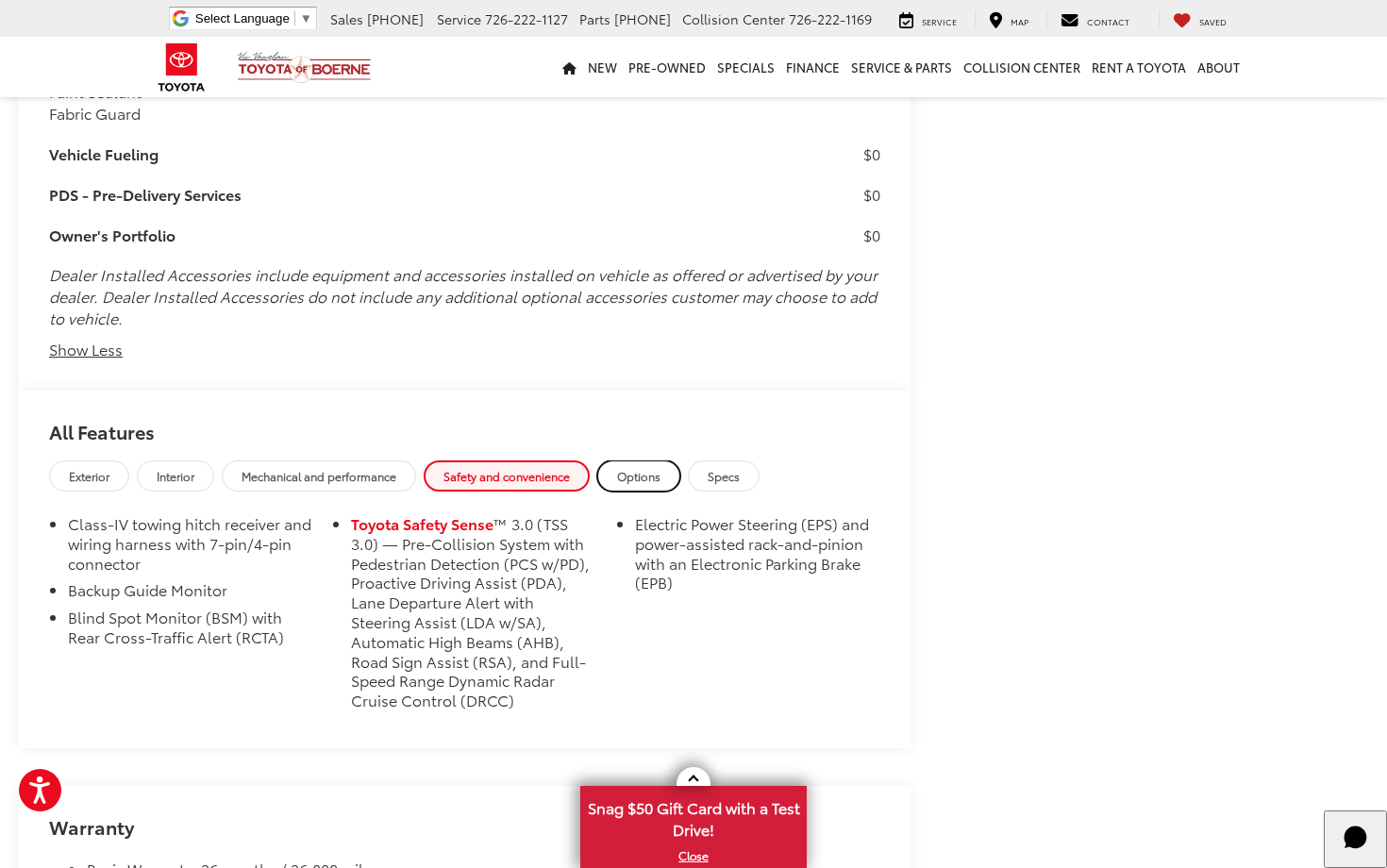 click on "Options" at bounding box center [639, 476] 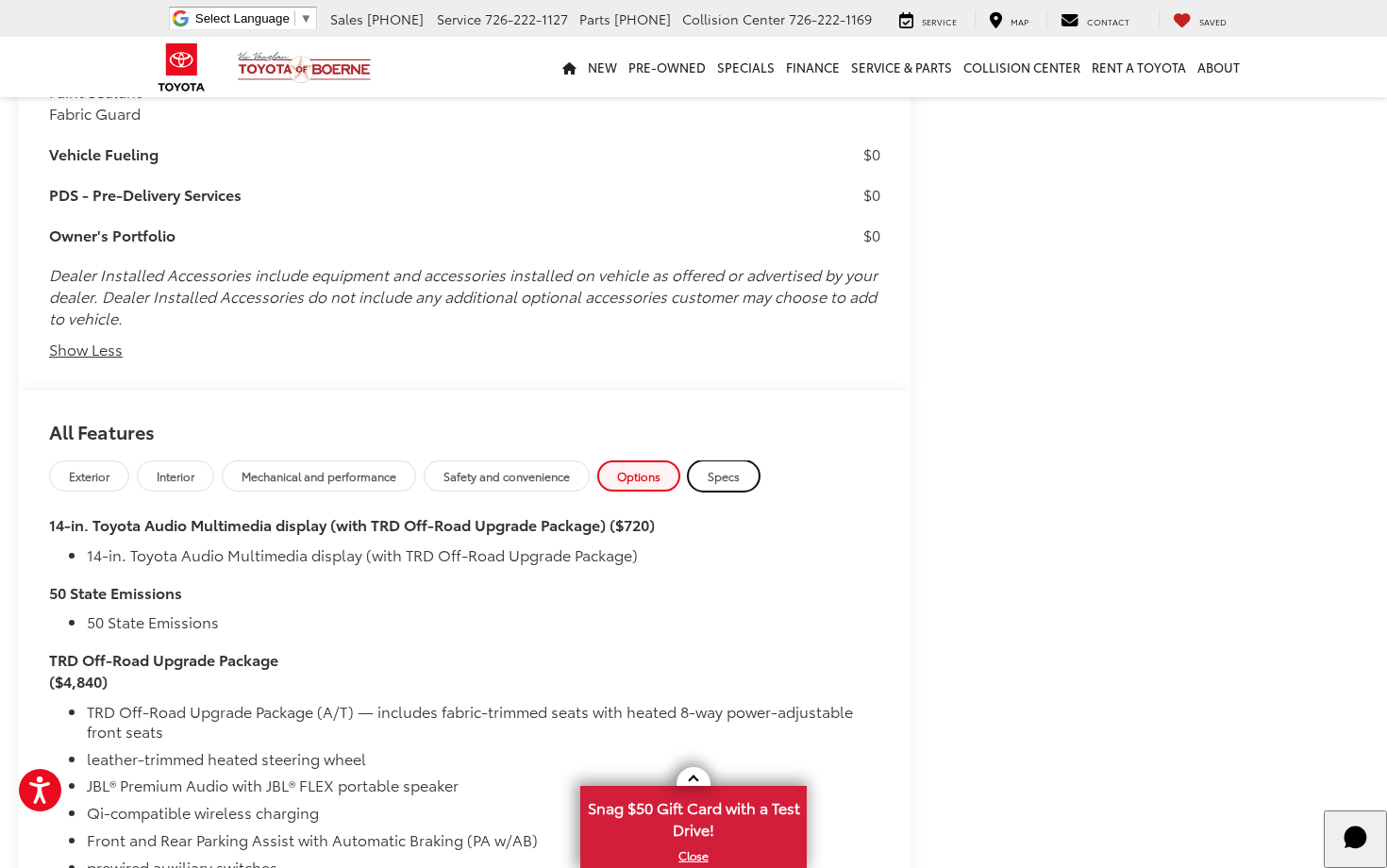 click on "Specs" at bounding box center (724, 476) 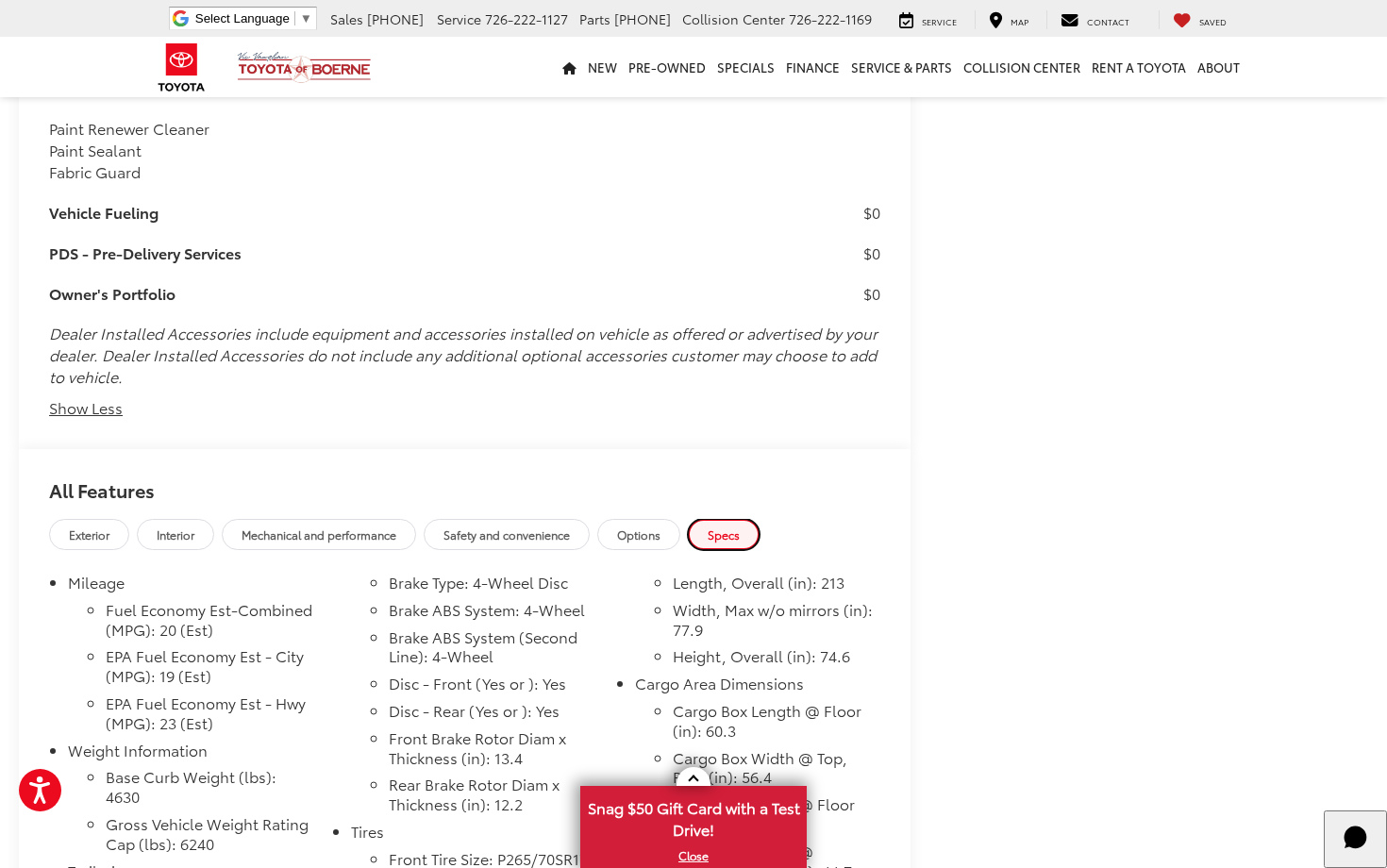 scroll, scrollTop: 3019, scrollLeft: 0, axis: vertical 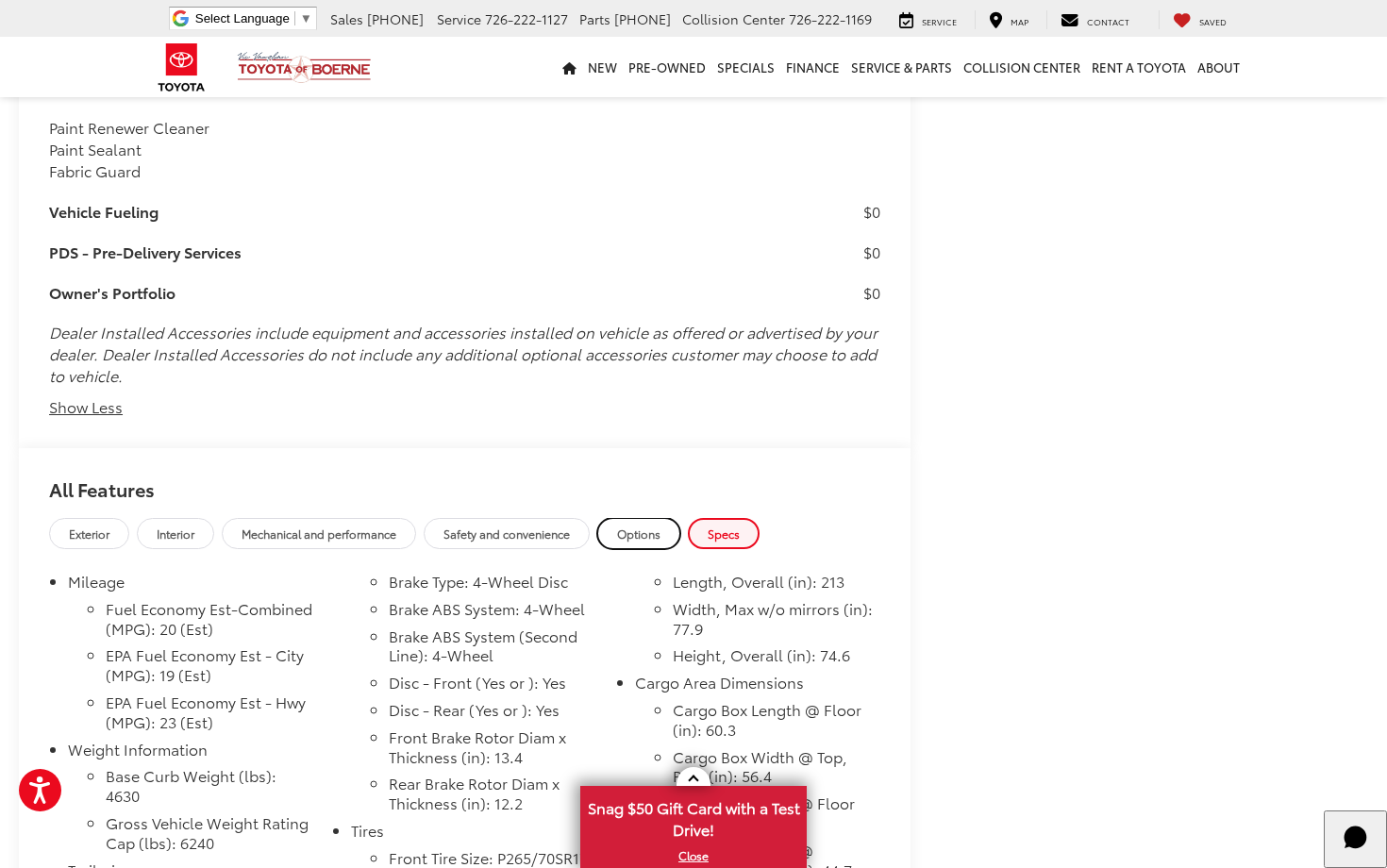 click on "Options" at bounding box center (639, 533) 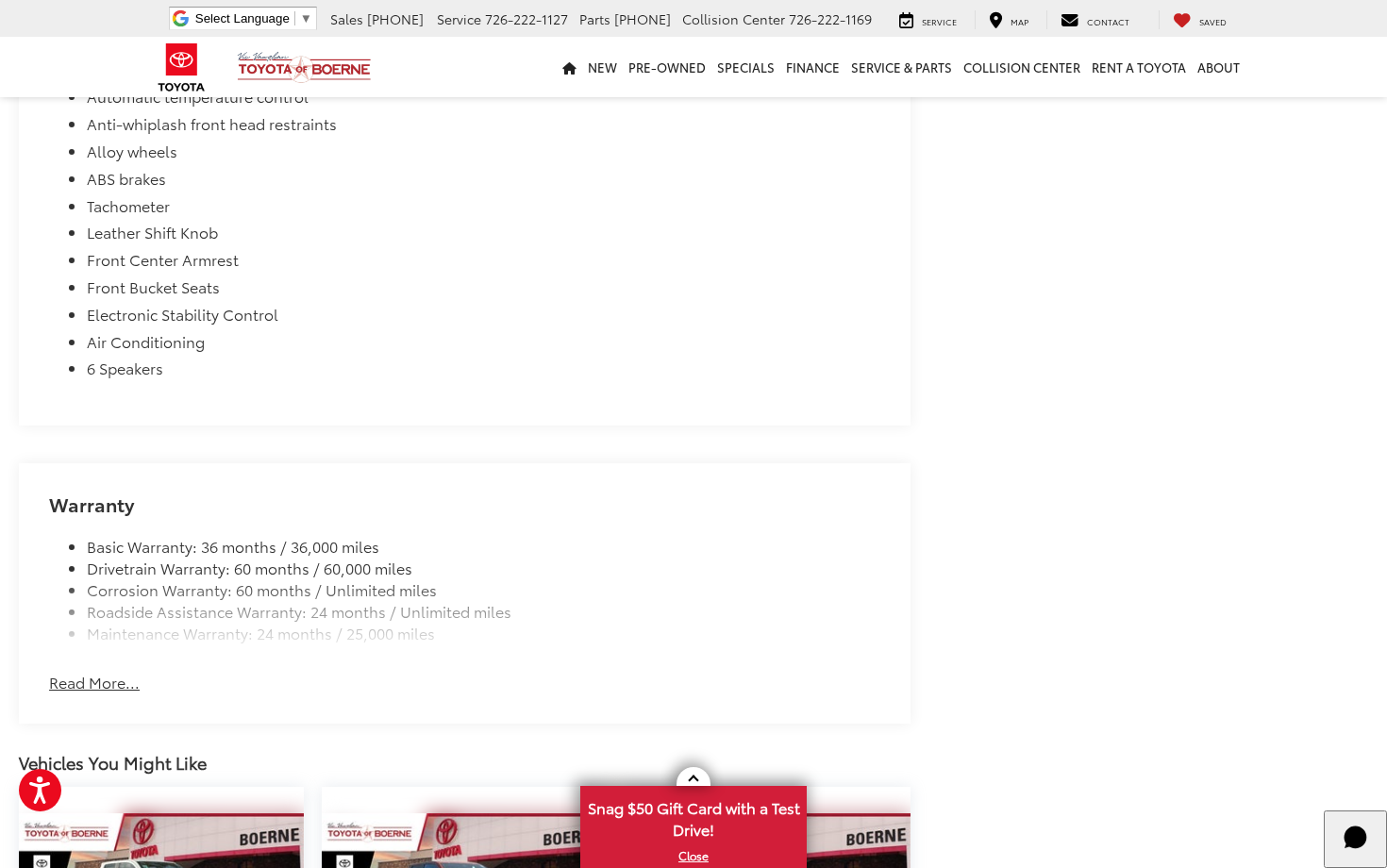 scroll, scrollTop: 6885, scrollLeft: 0, axis: vertical 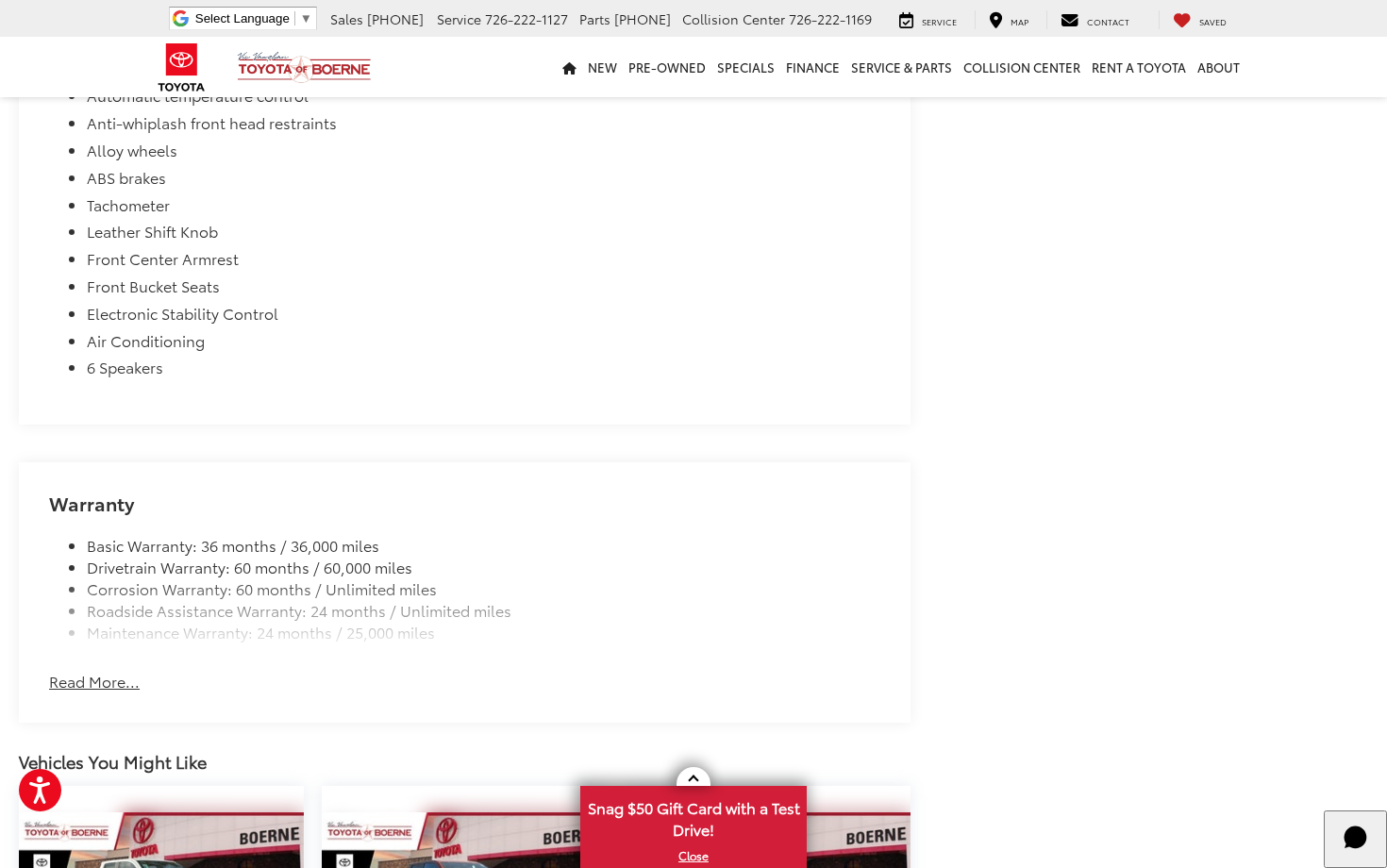 click on "Read More..." at bounding box center [94, 681] 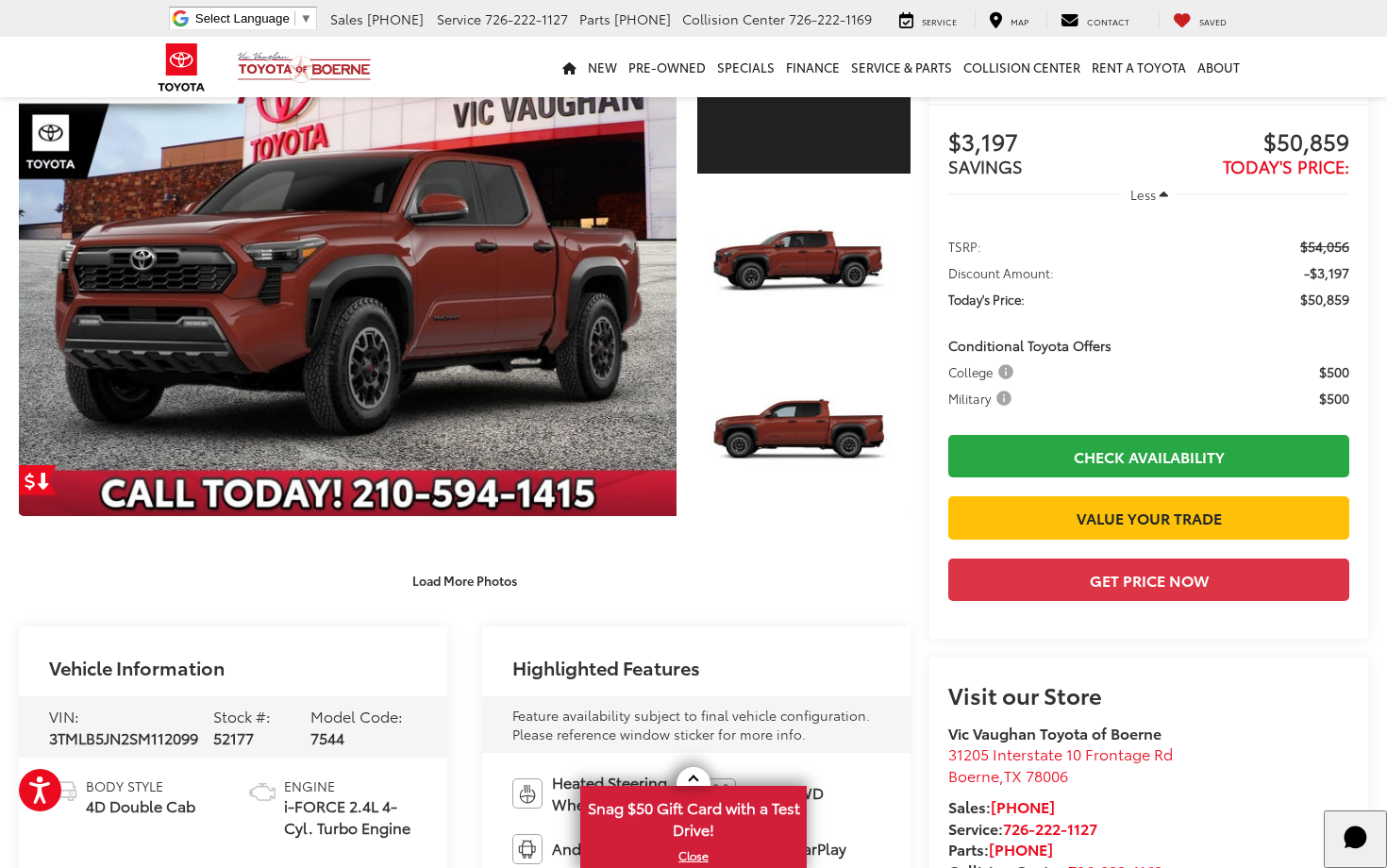 scroll, scrollTop: 0, scrollLeft: 0, axis: both 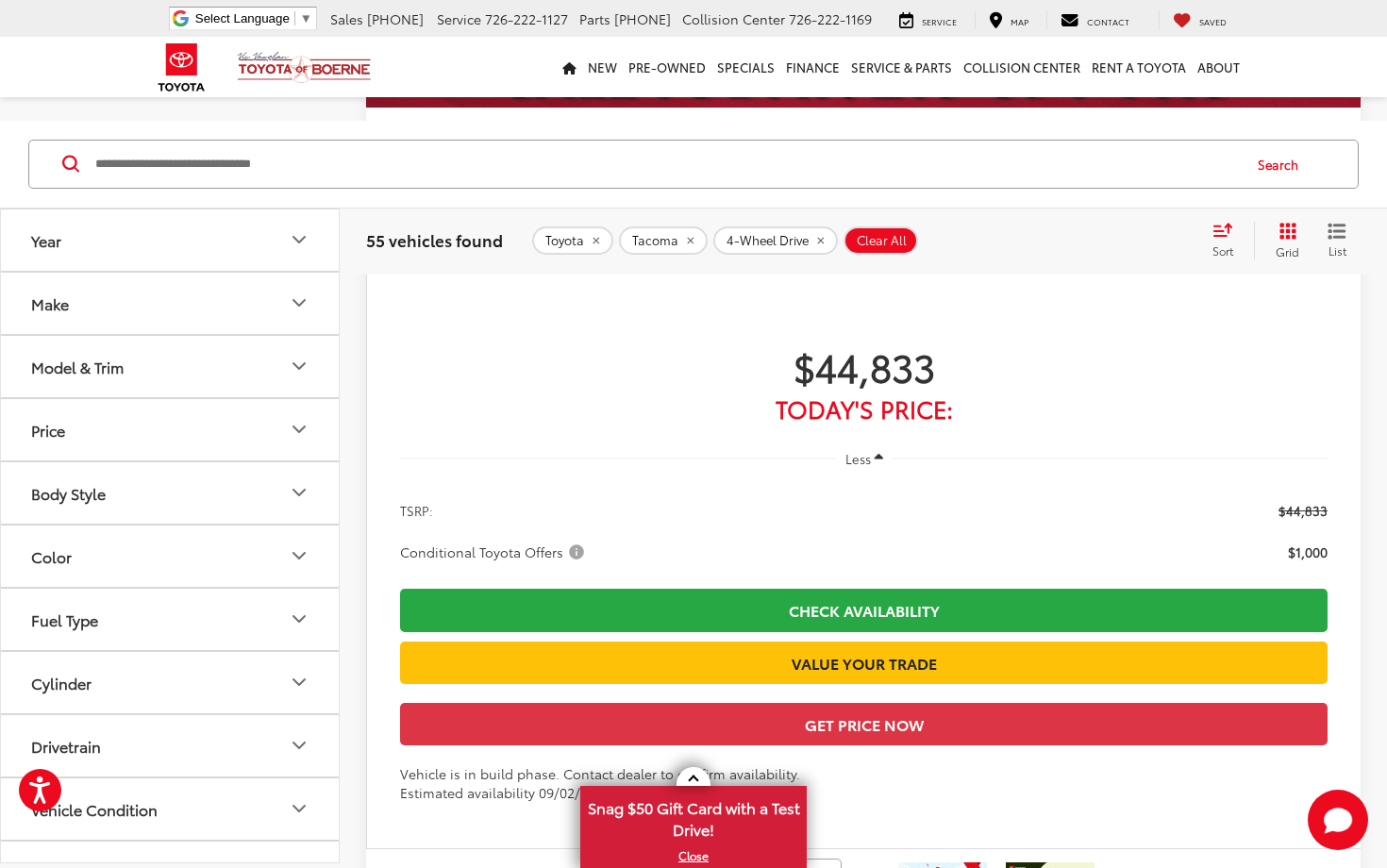 click on "3" at bounding box center [1051, 11032] 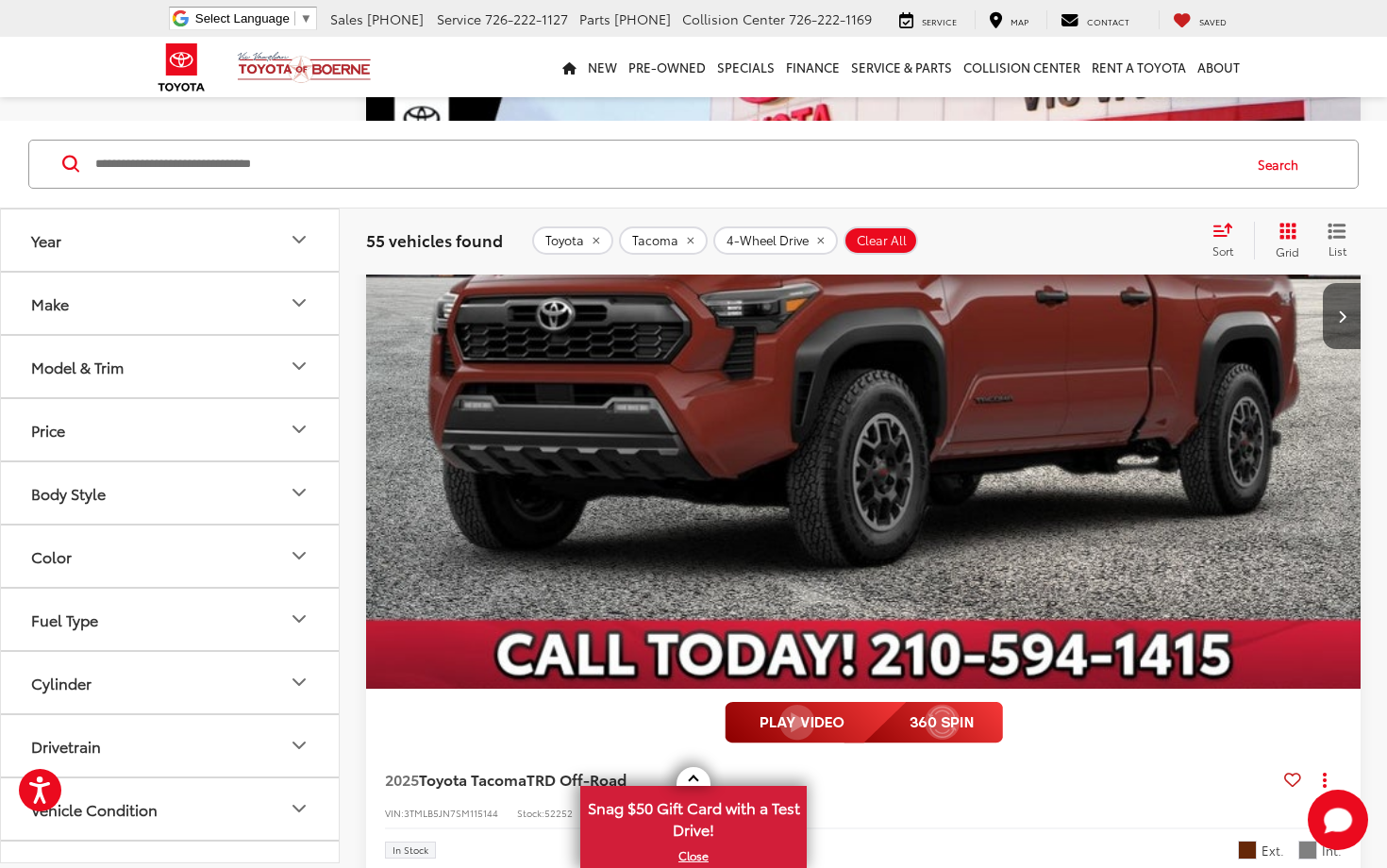 scroll, scrollTop: 480, scrollLeft: 0, axis: vertical 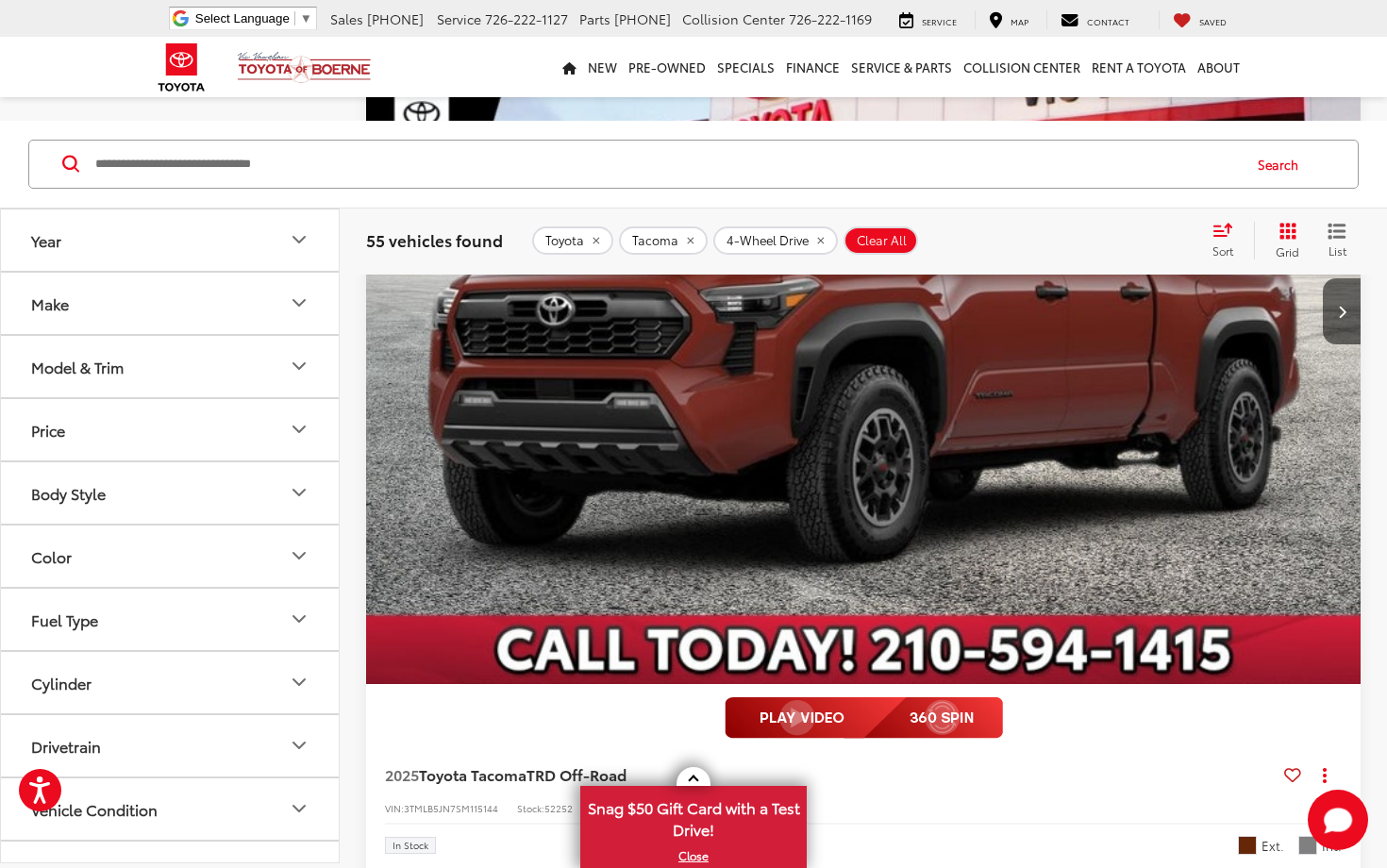 click on "Comments" at bounding box center (863, 891) 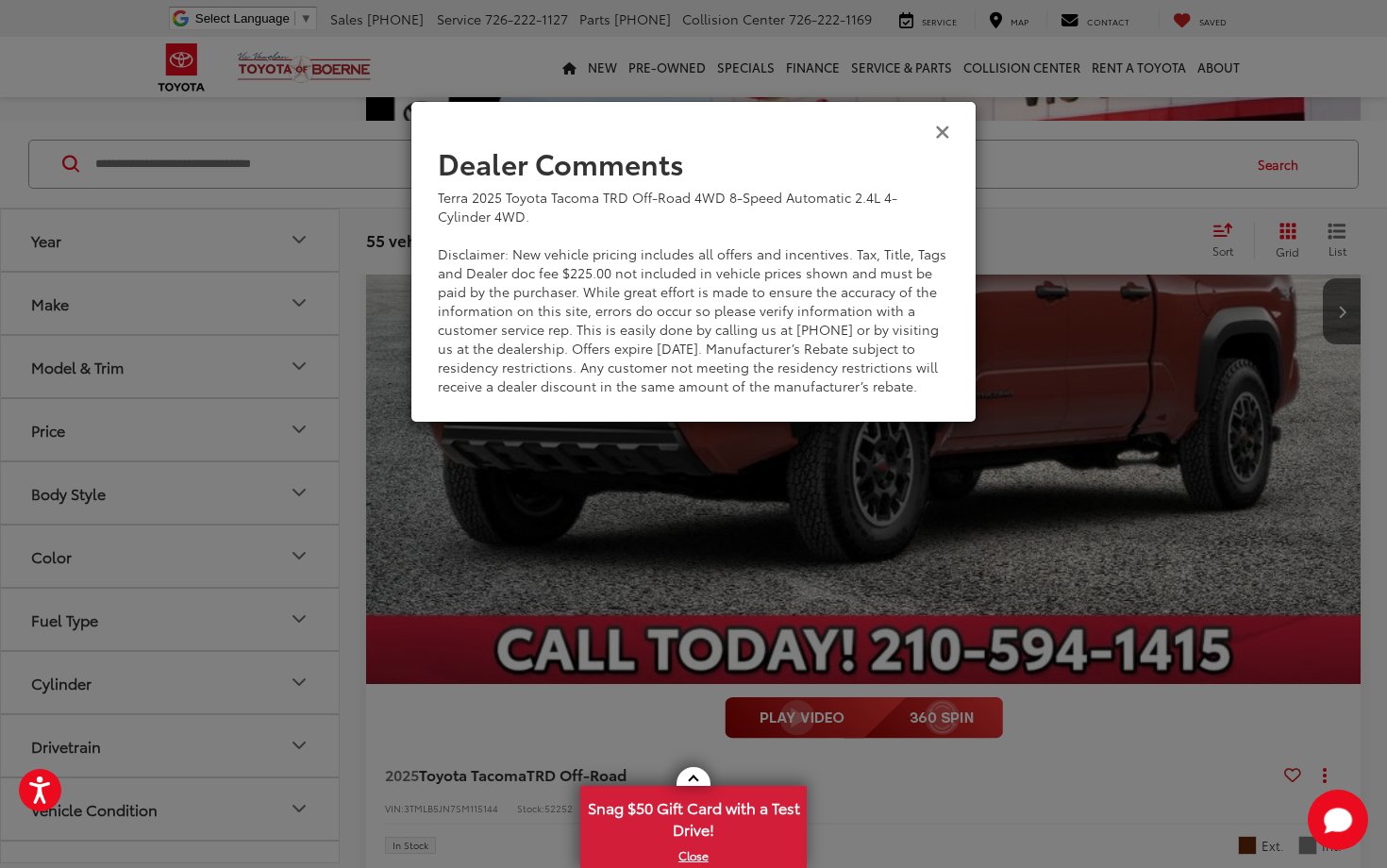 click at bounding box center (943, 130) 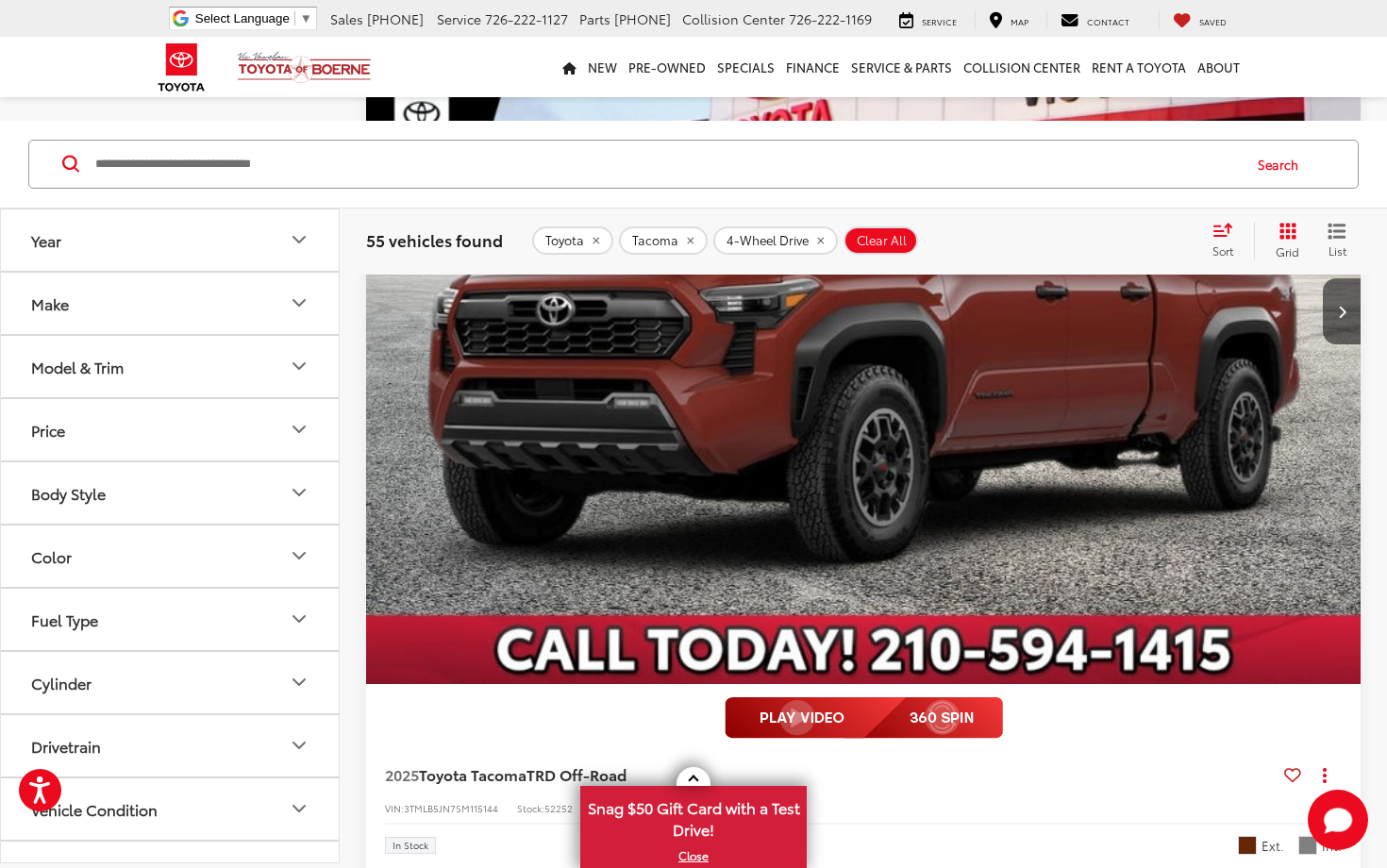 click on "2025  Toyota Tacoma  TRD Off-Road
Copy Link Share Print View Details VIN:  3TMLB5JN7SM115144 Stock:  52252 Model:  7568 In Stock Ext. Int." at bounding box center [863, 776] 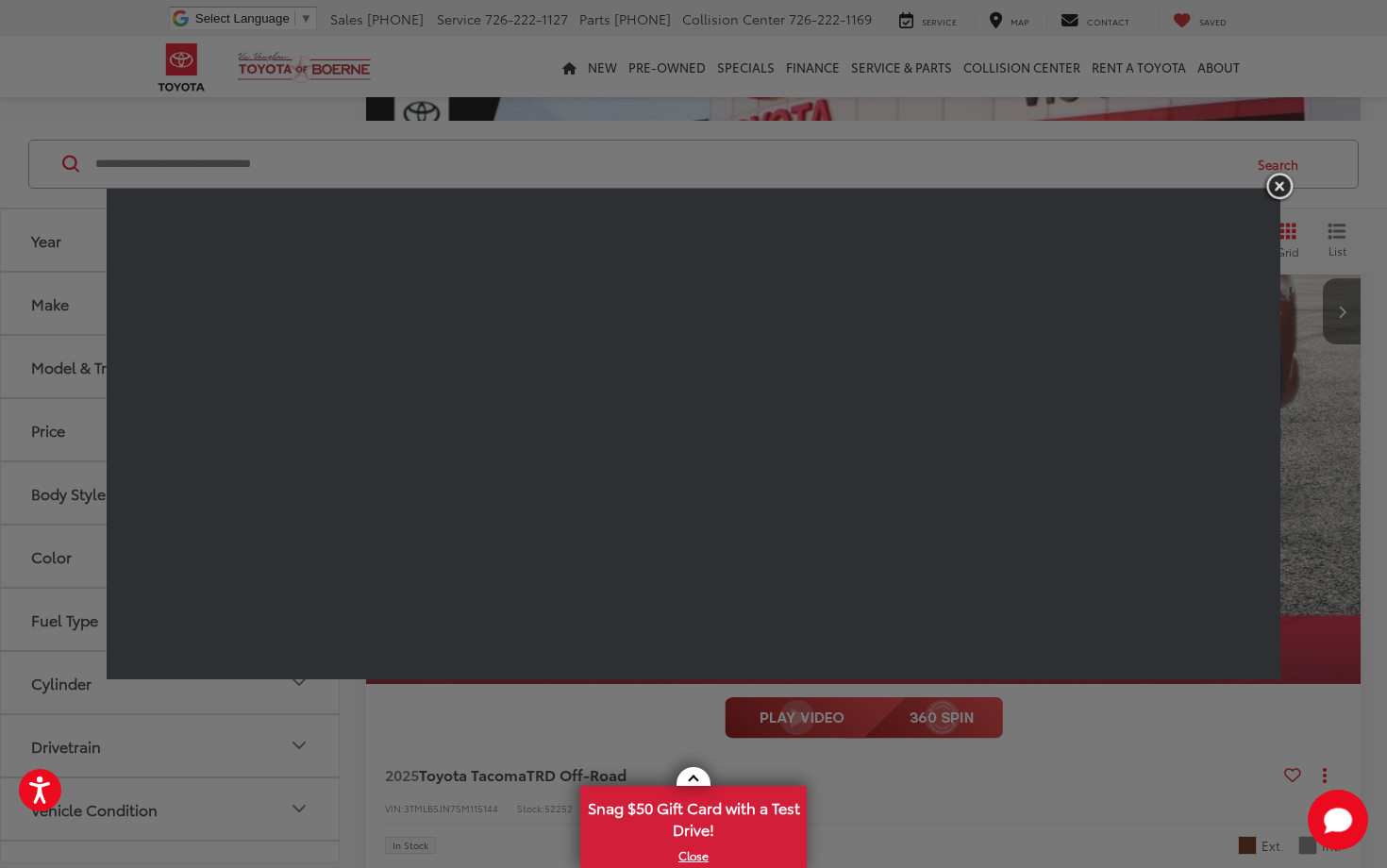 click at bounding box center [1279, 186] 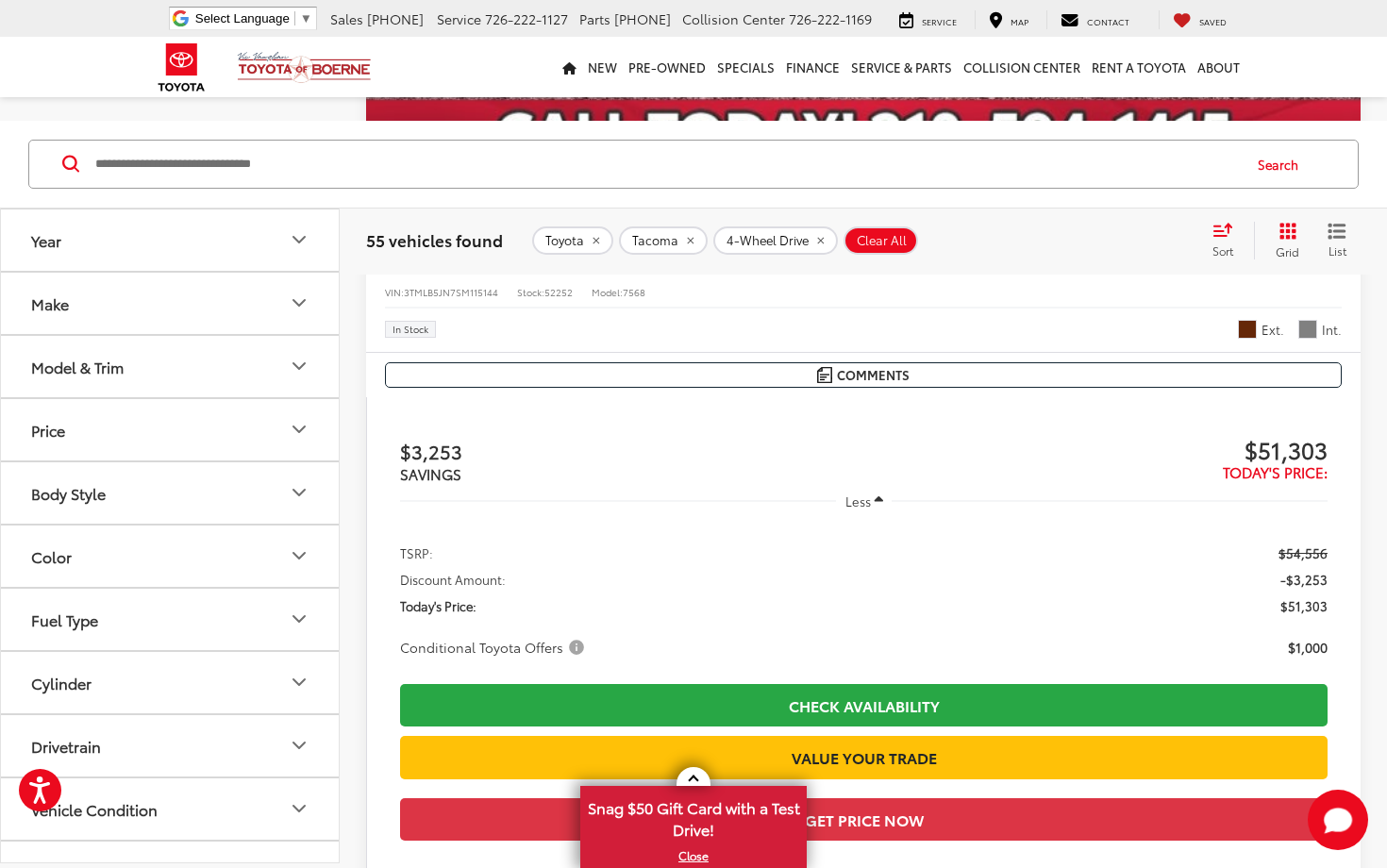 scroll, scrollTop: 1002, scrollLeft: 0, axis: vertical 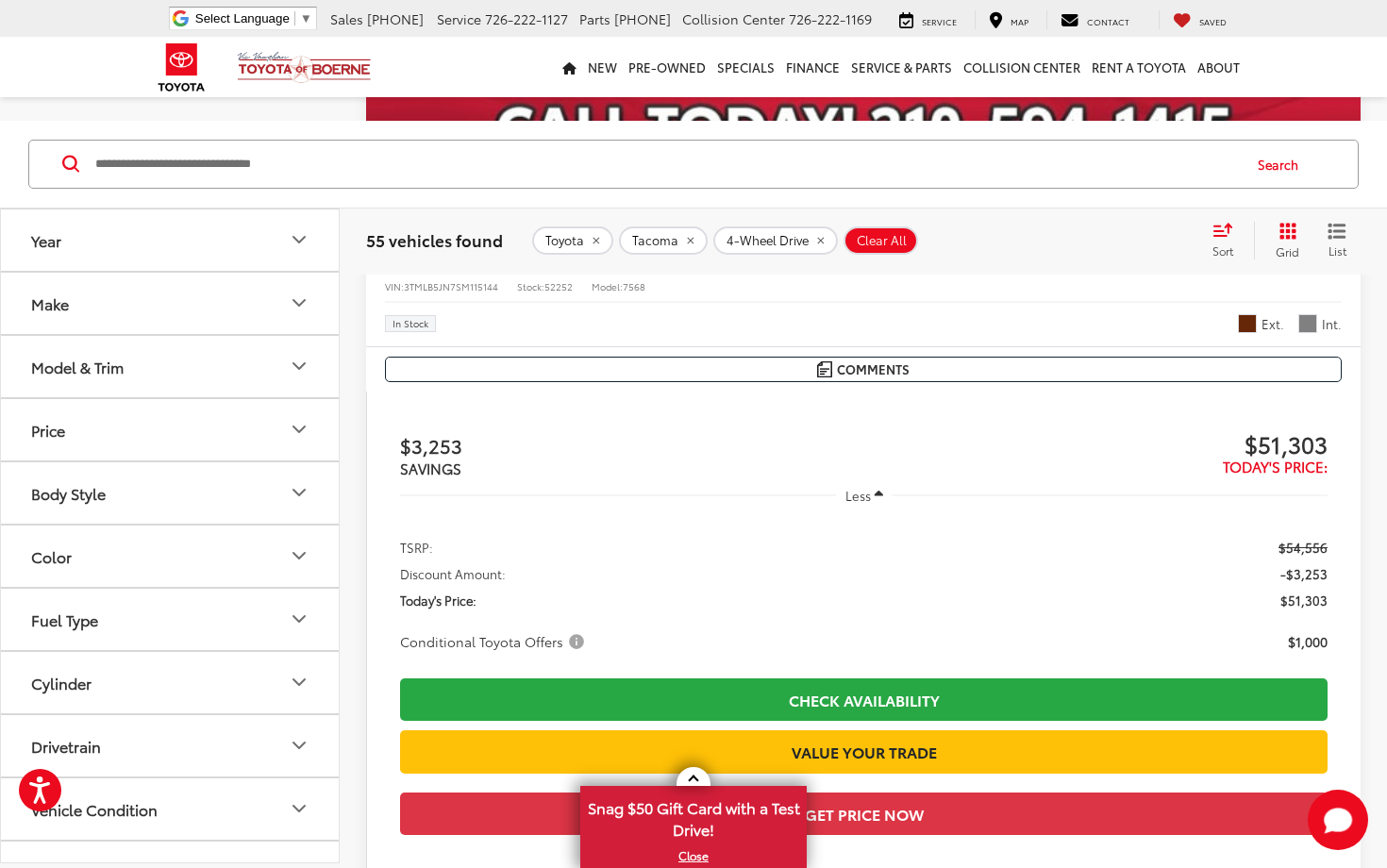 click on "Conditional Toyota Offers" at bounding box center [493, 2276] 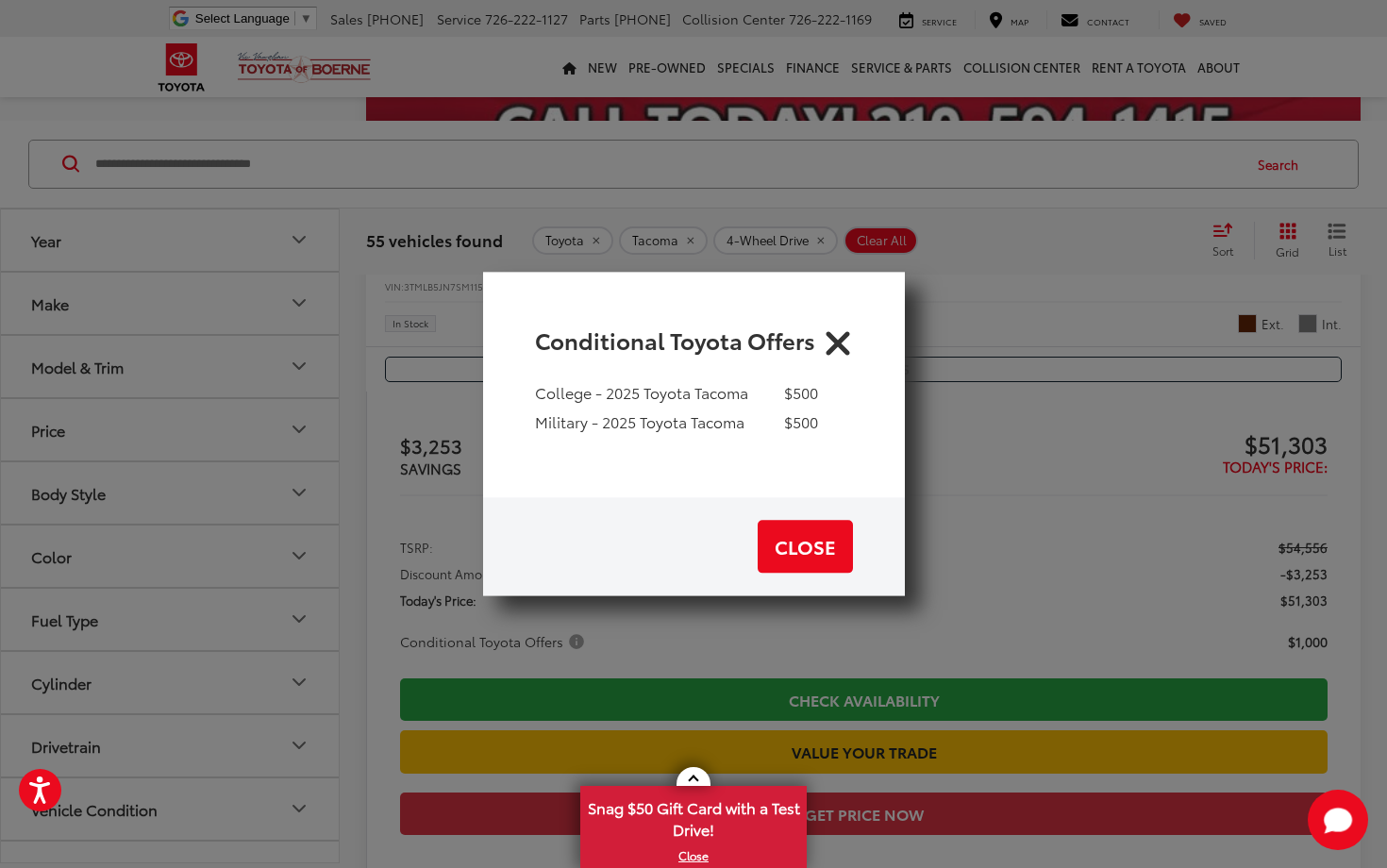 click at bounding box center [838, 340] 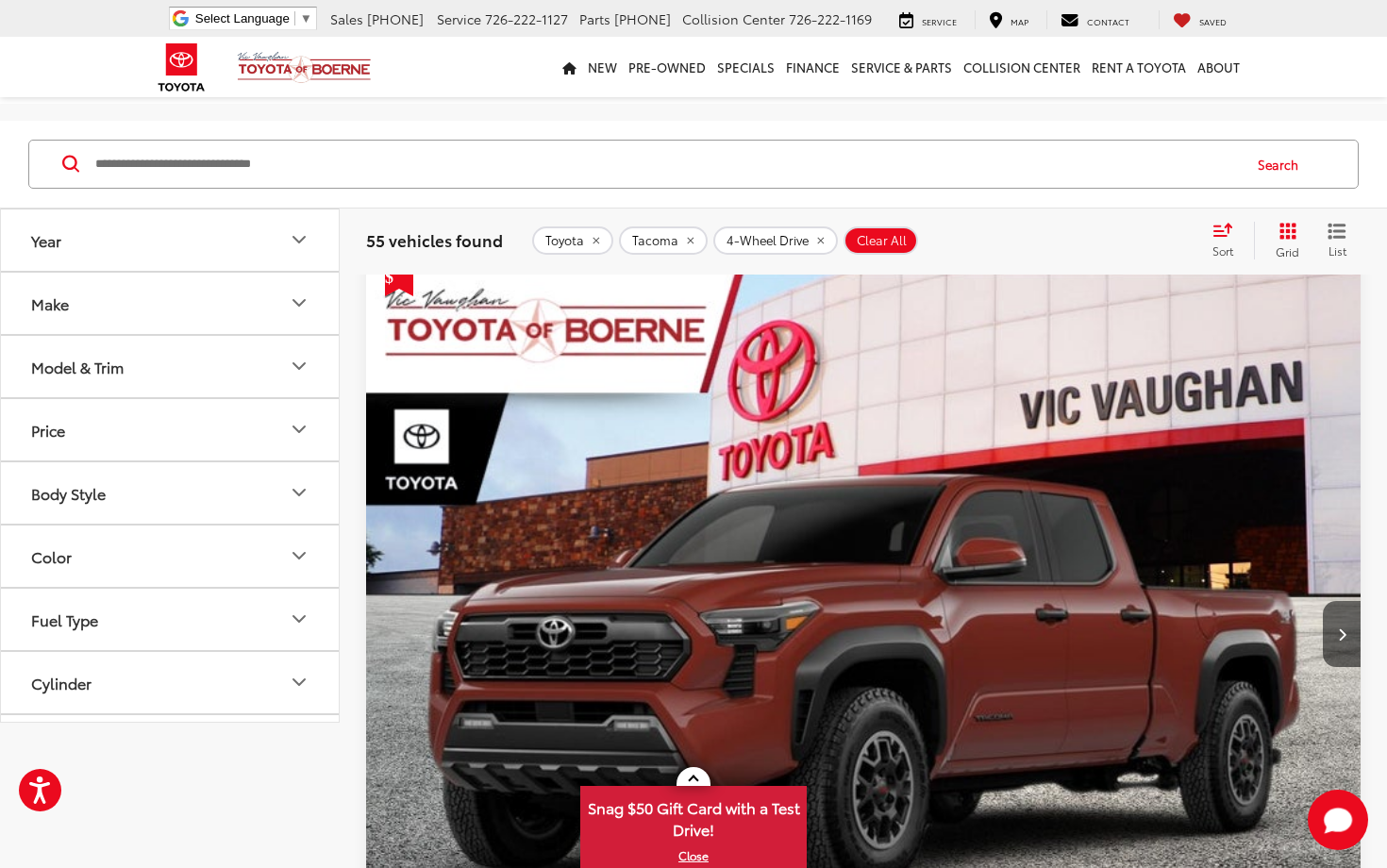 scroll, scrollTop: 0, scrollLeft: 0, axis: both 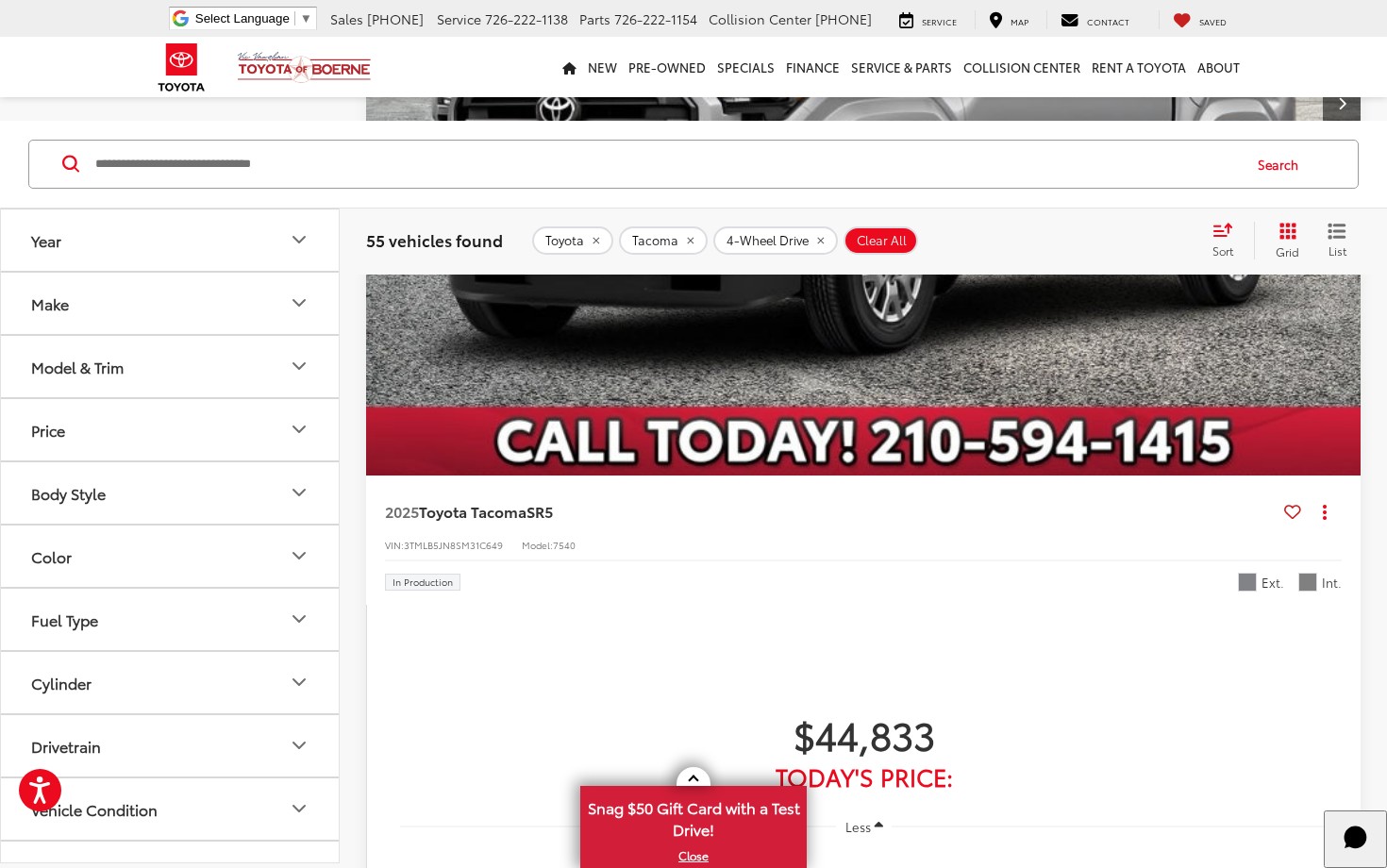 click at bounding box center (863, 10997) 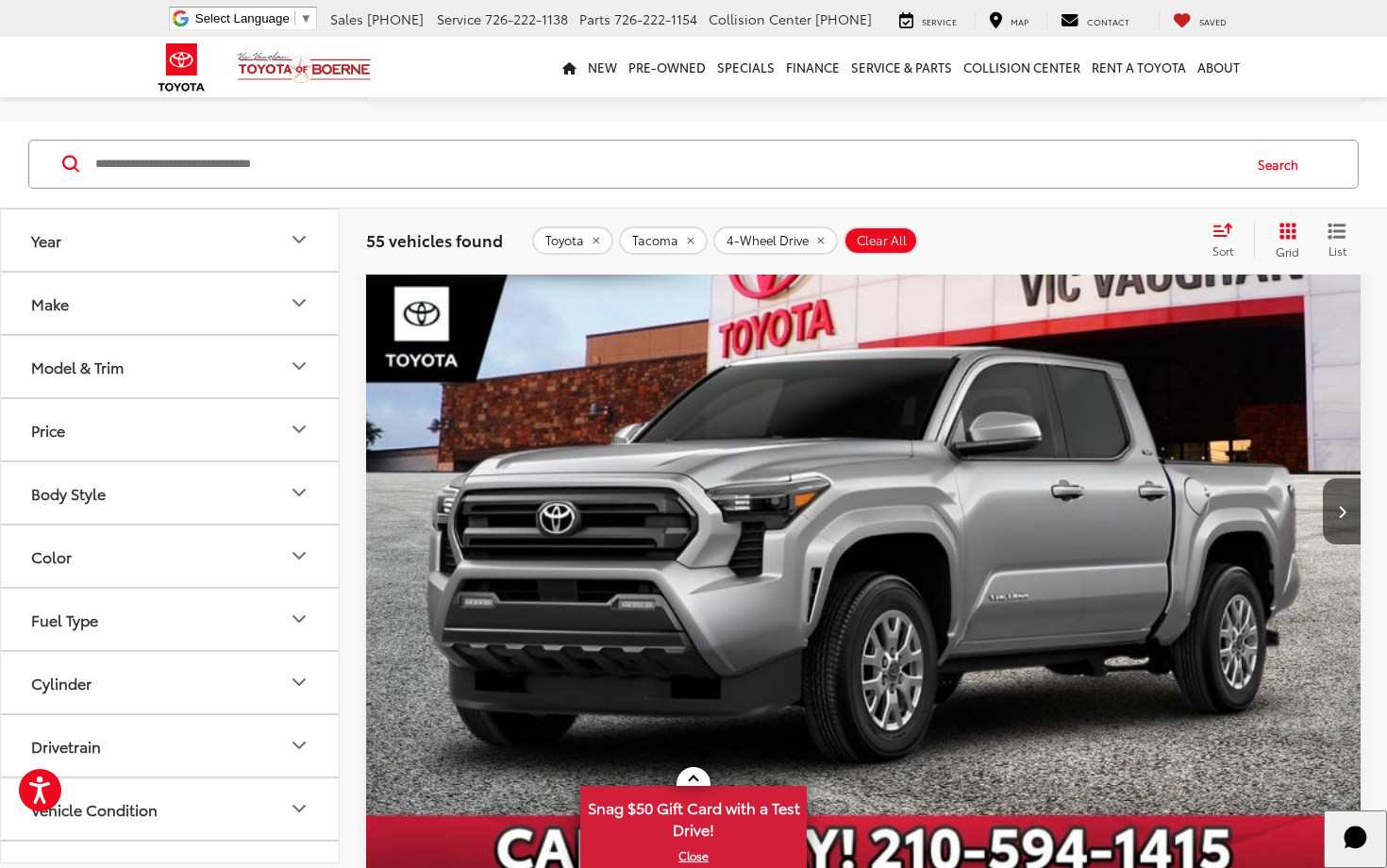 scroll, scrollTop: 7952, scrollLeft: 0, axis: vertical 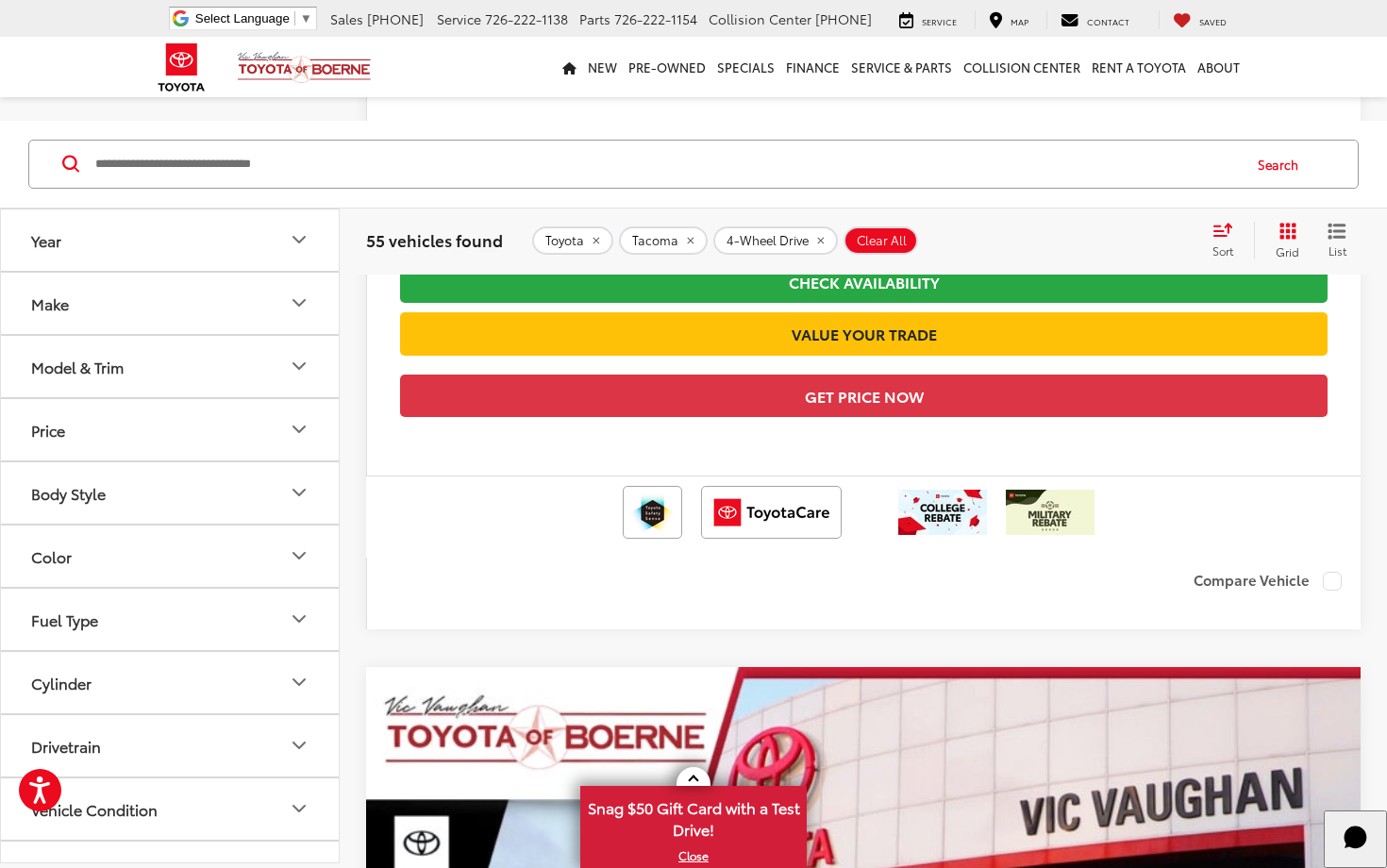 click 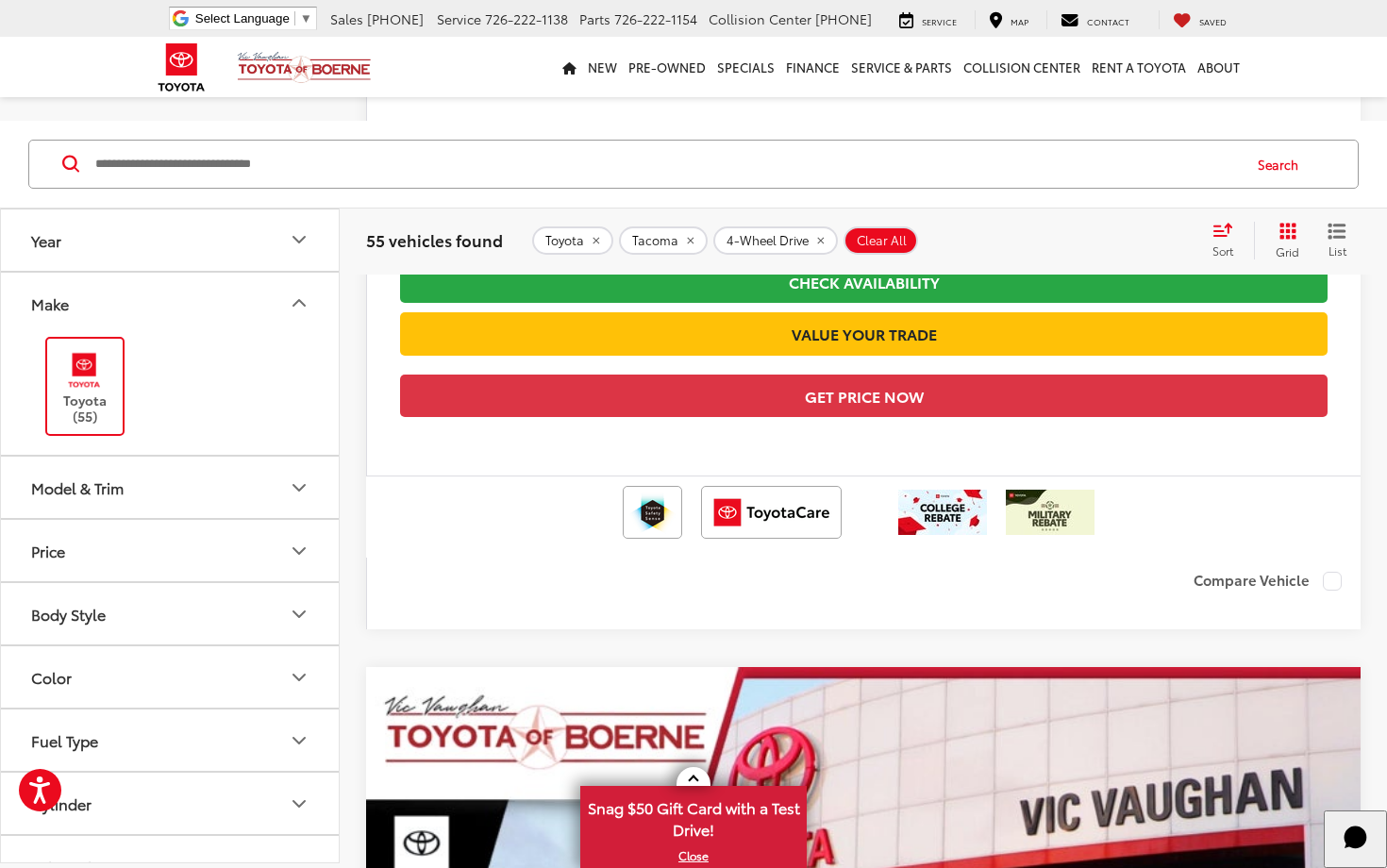 click 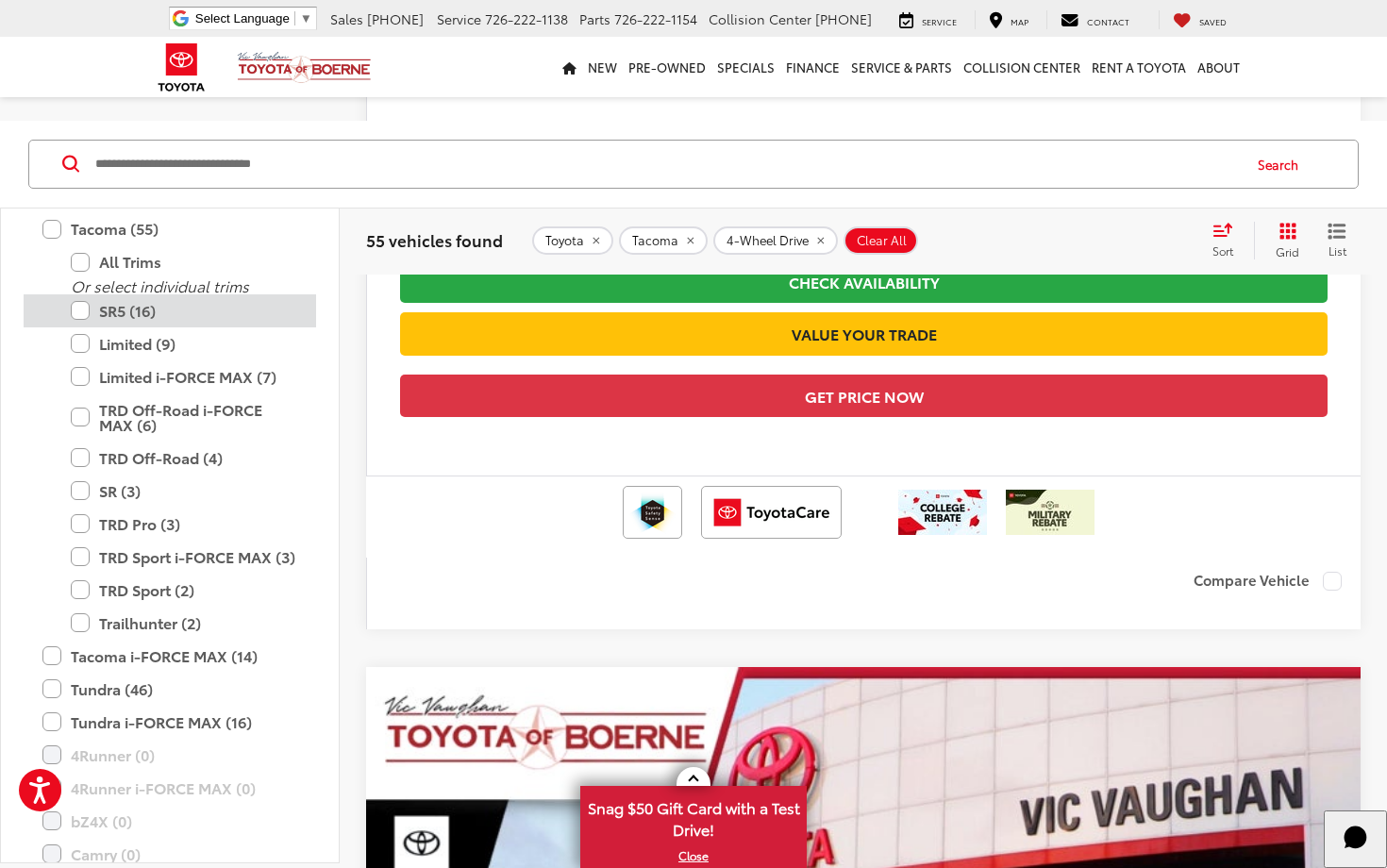 scroll, scrollTop: 0, scrollLeft: 0, axis: both 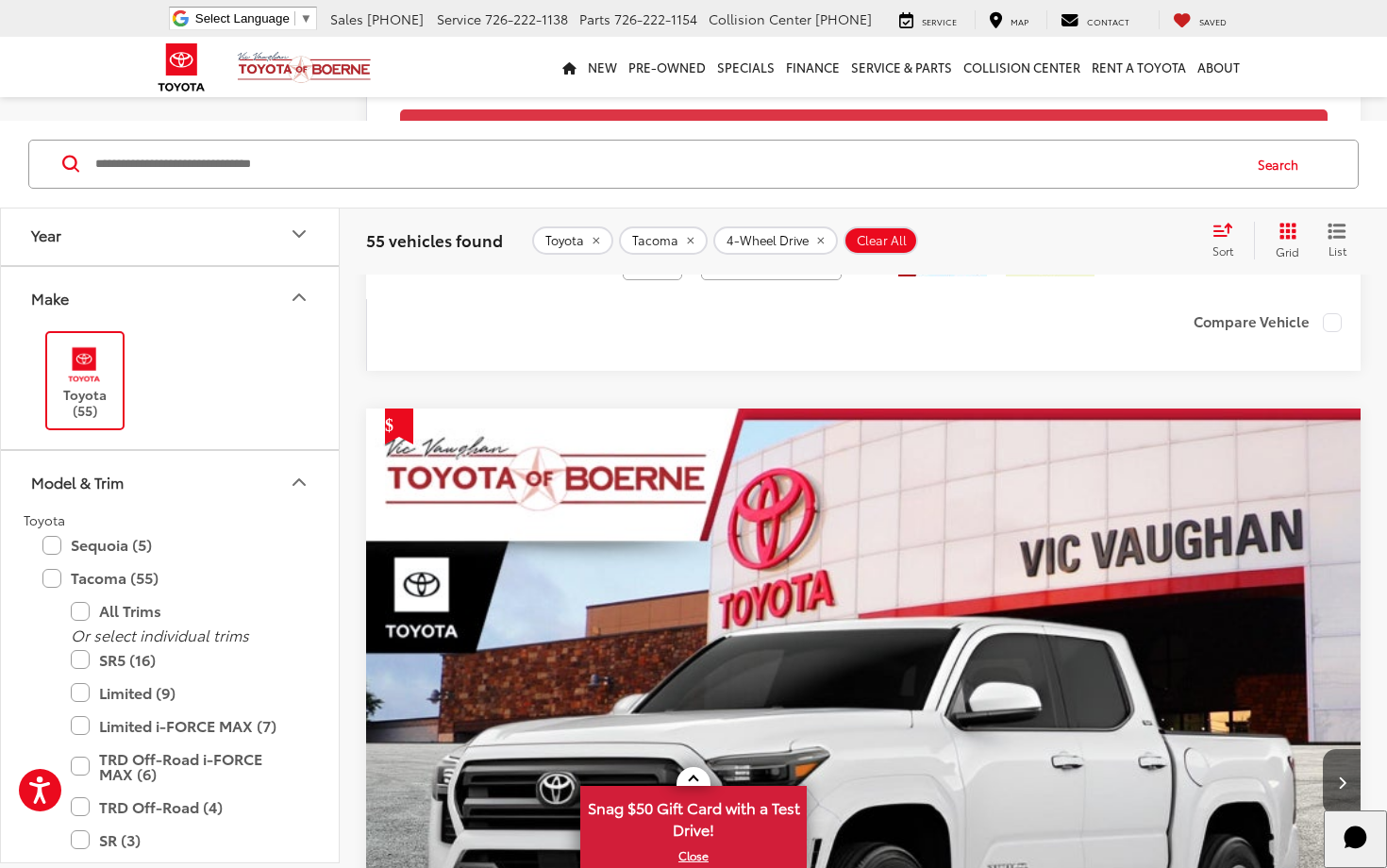 click at bounding box center [1342, 4072] 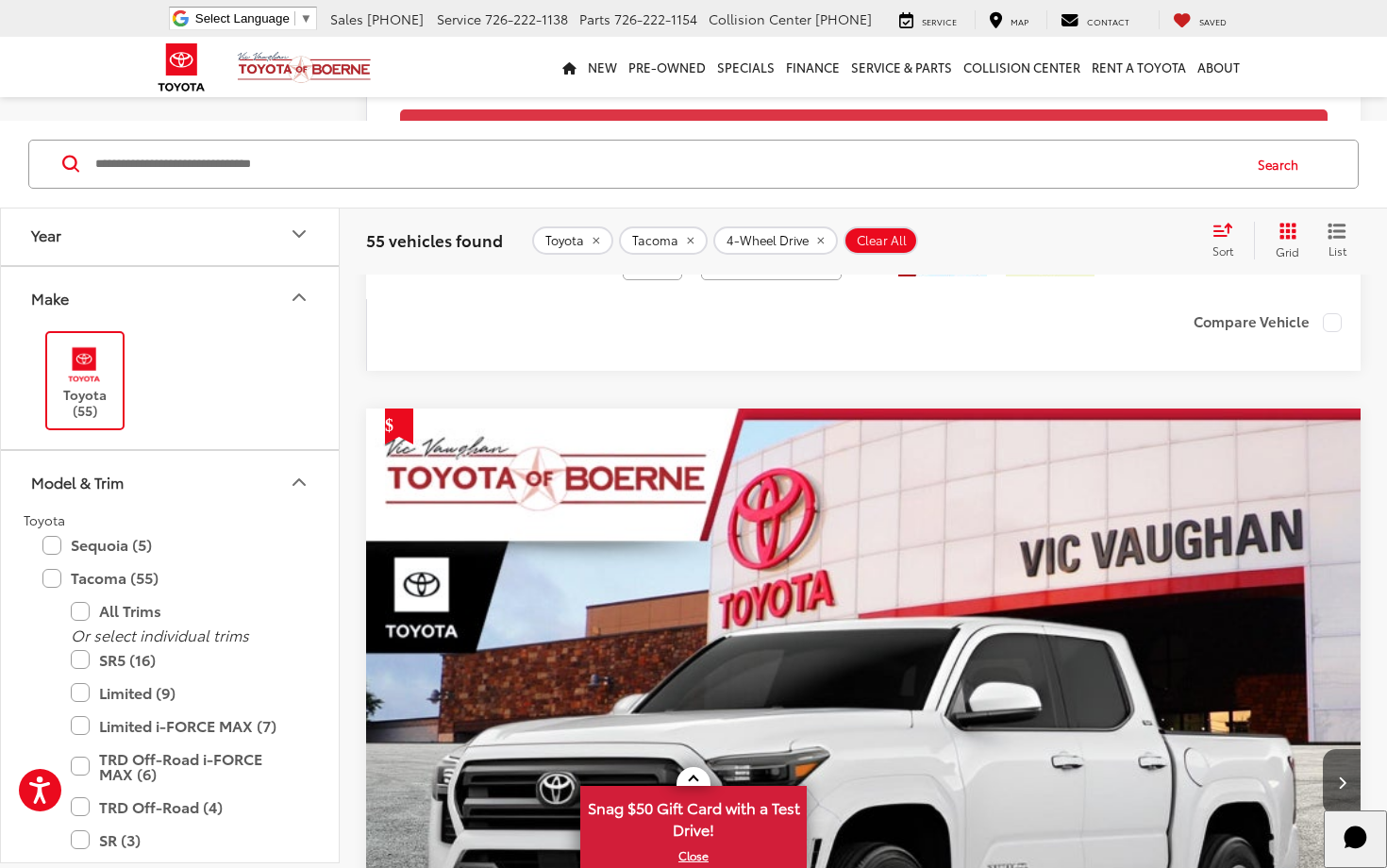 click at bounding box center (1342, 4072) 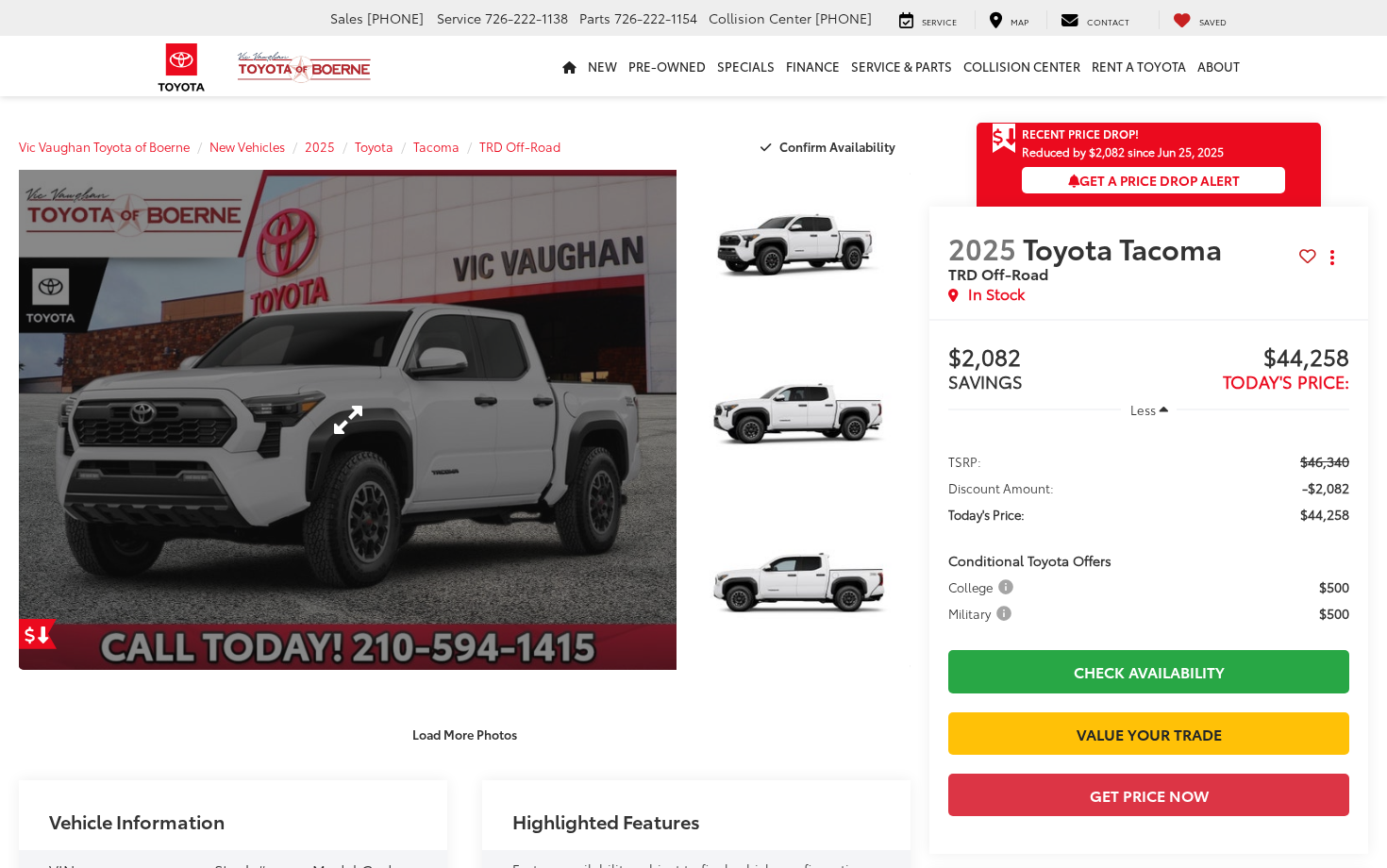 scroll, scrollTop: 0, scrollLeft: 0, axis: both 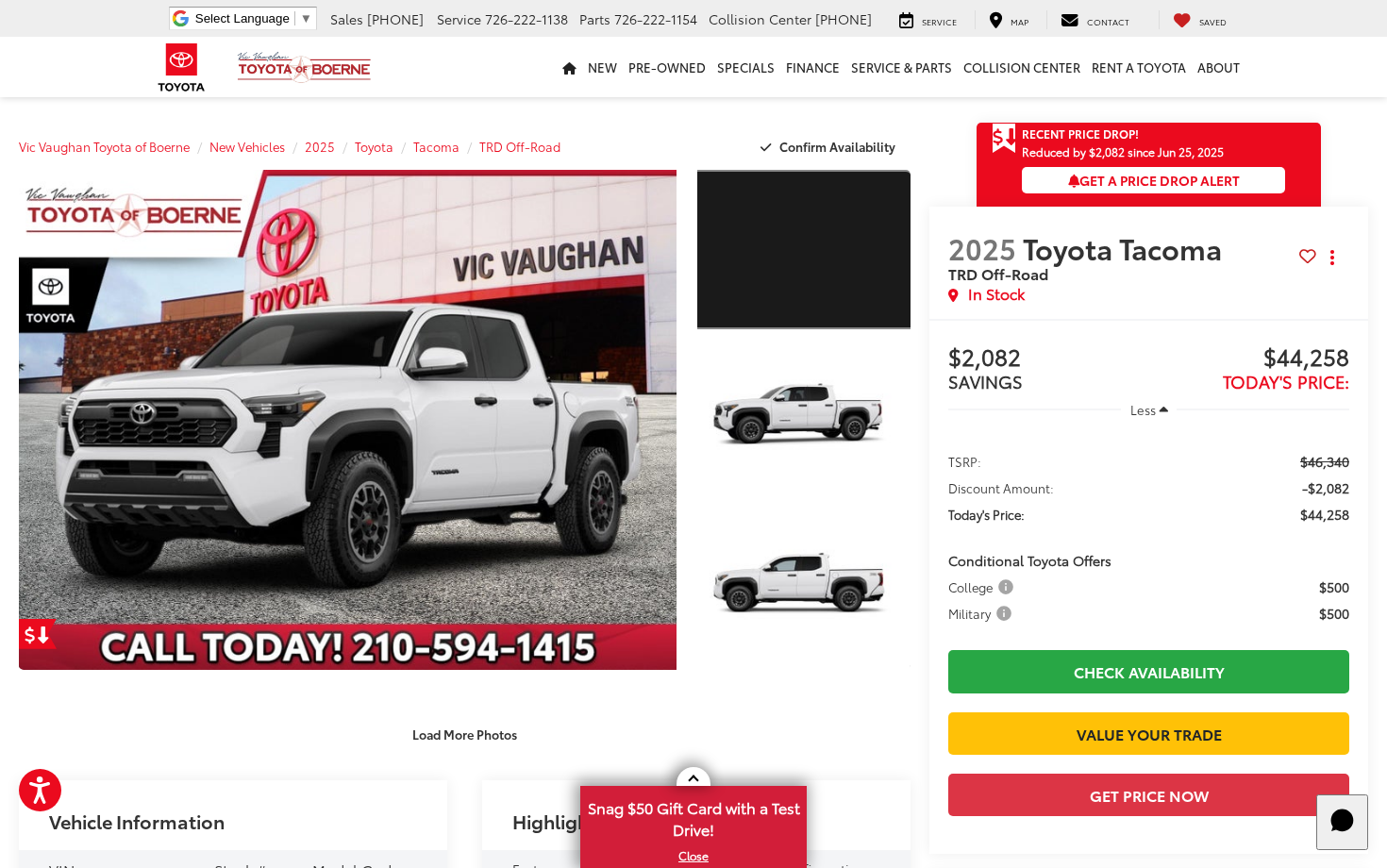 click at bounding box center [804, 249] 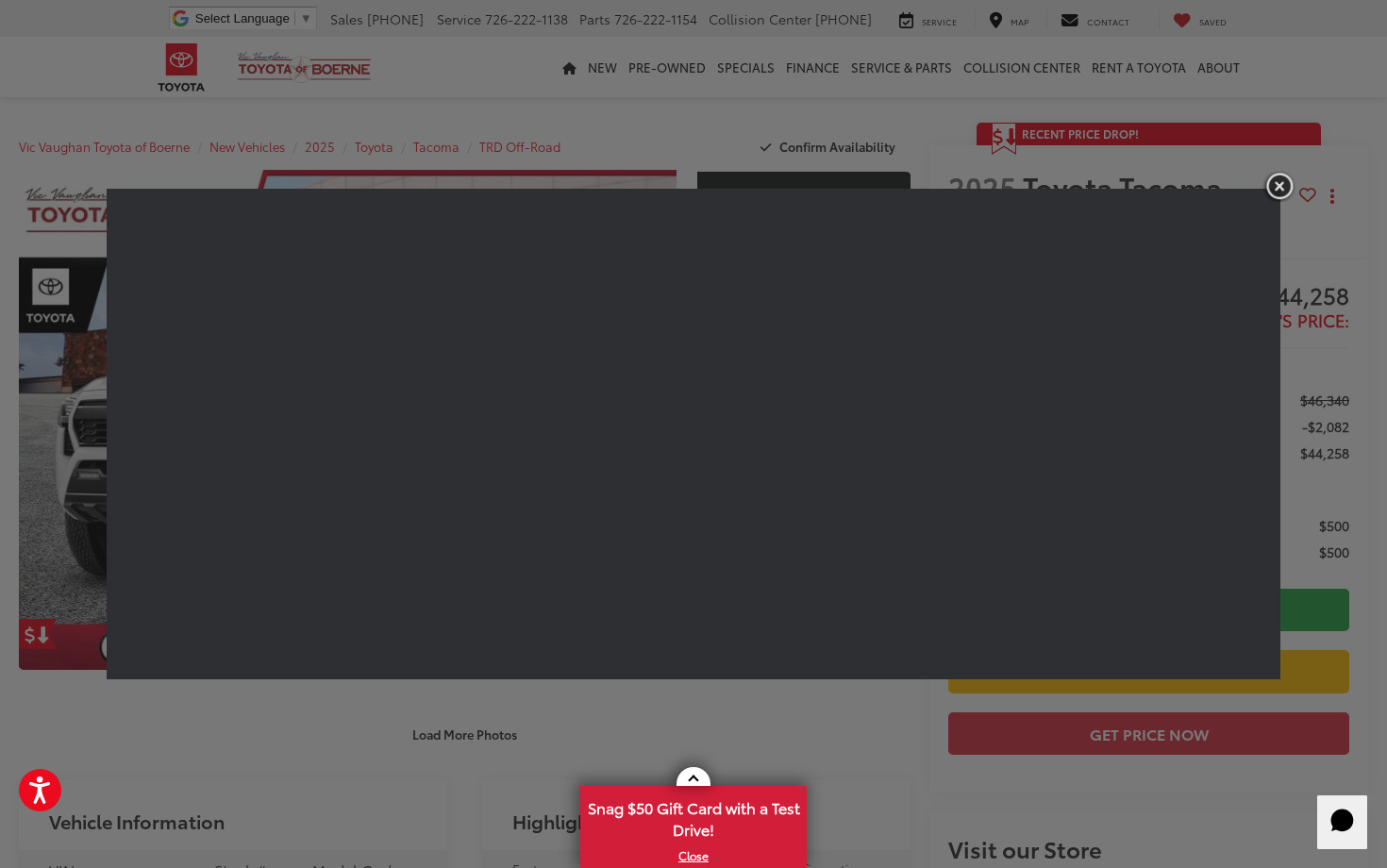 click at bounding box center [1279, 186] 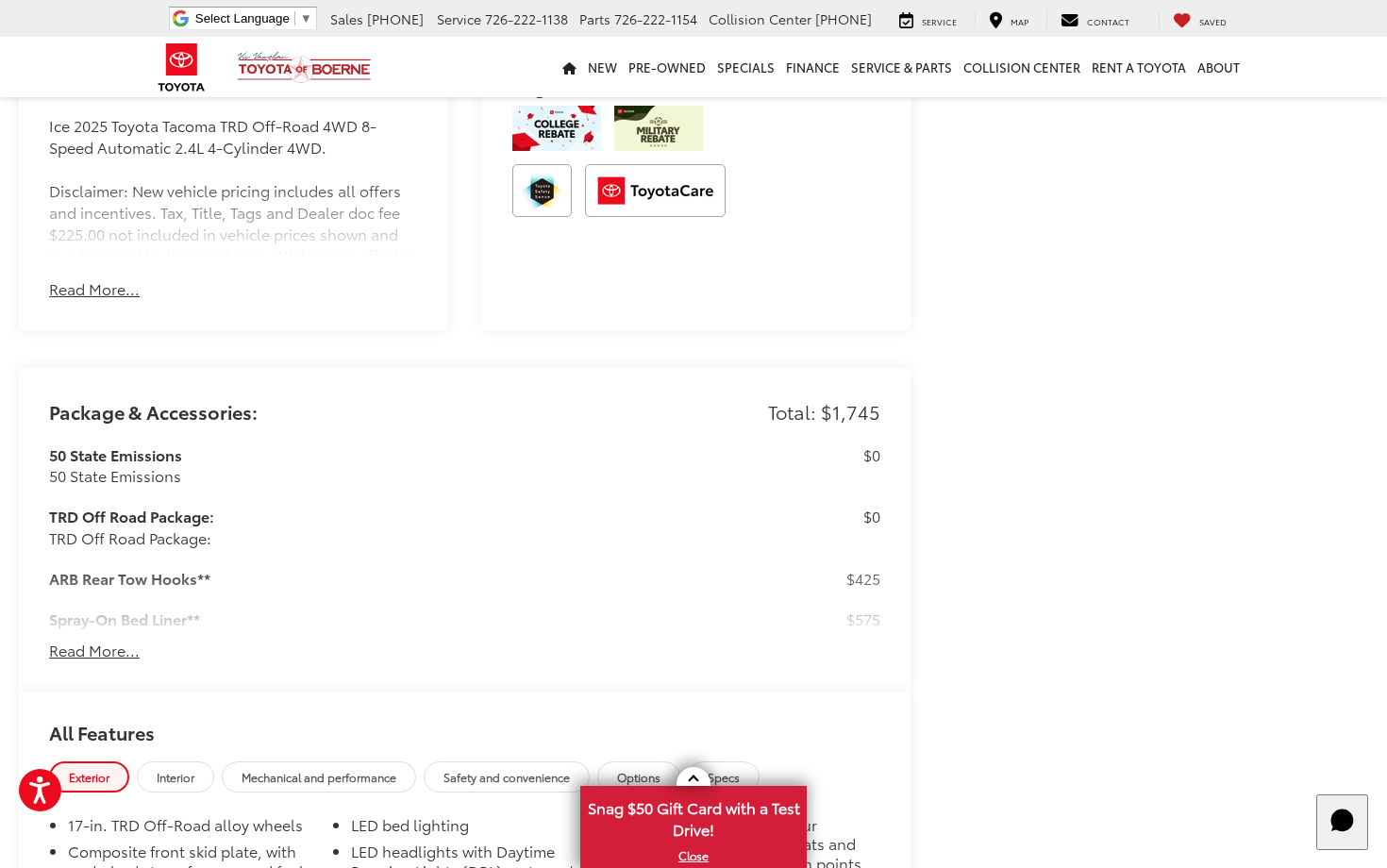scroll, scrollTop: 1278, scrollLeft: 0, axis: vertical 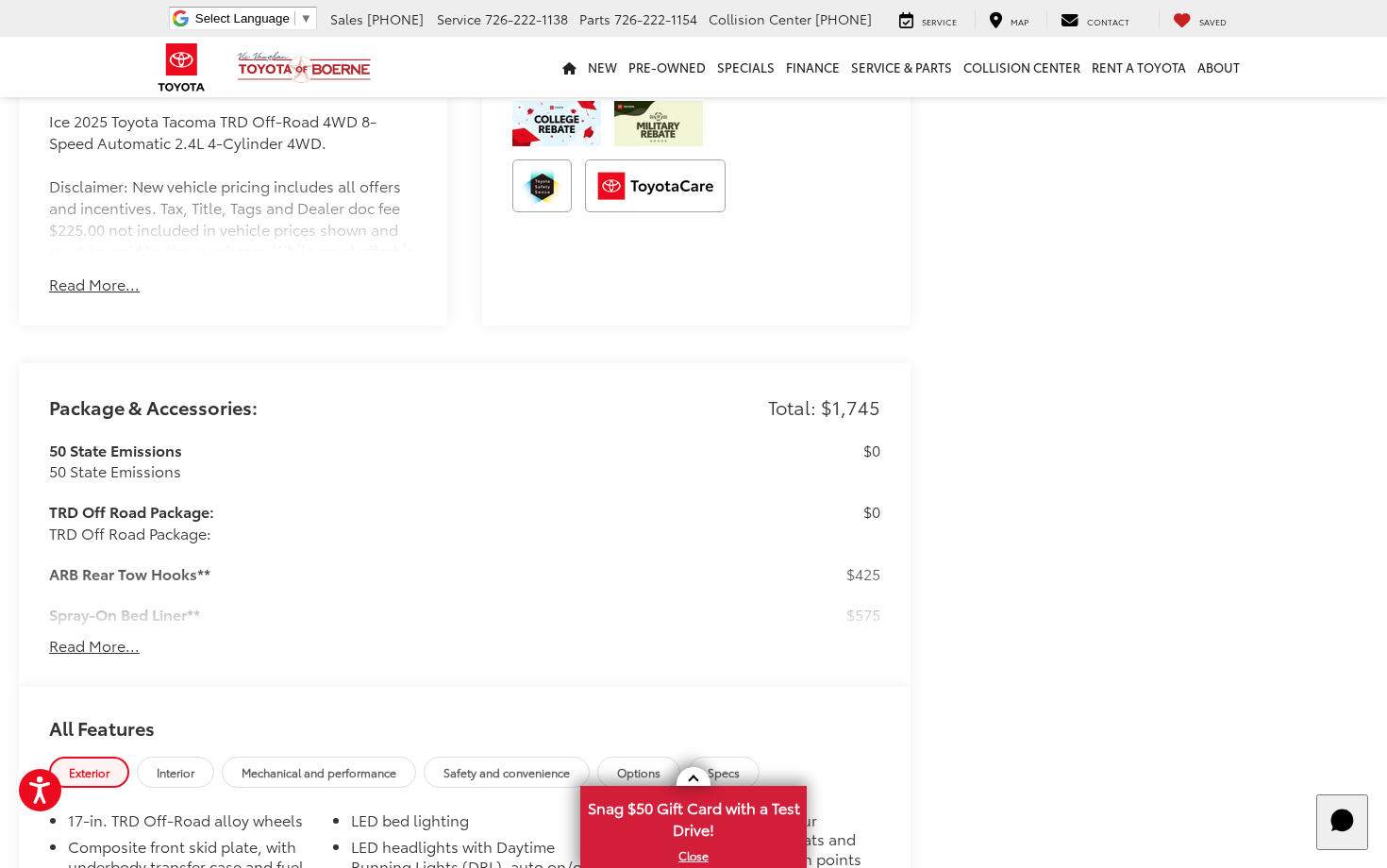 click on "Read More..." at bounding box center [94, 645] 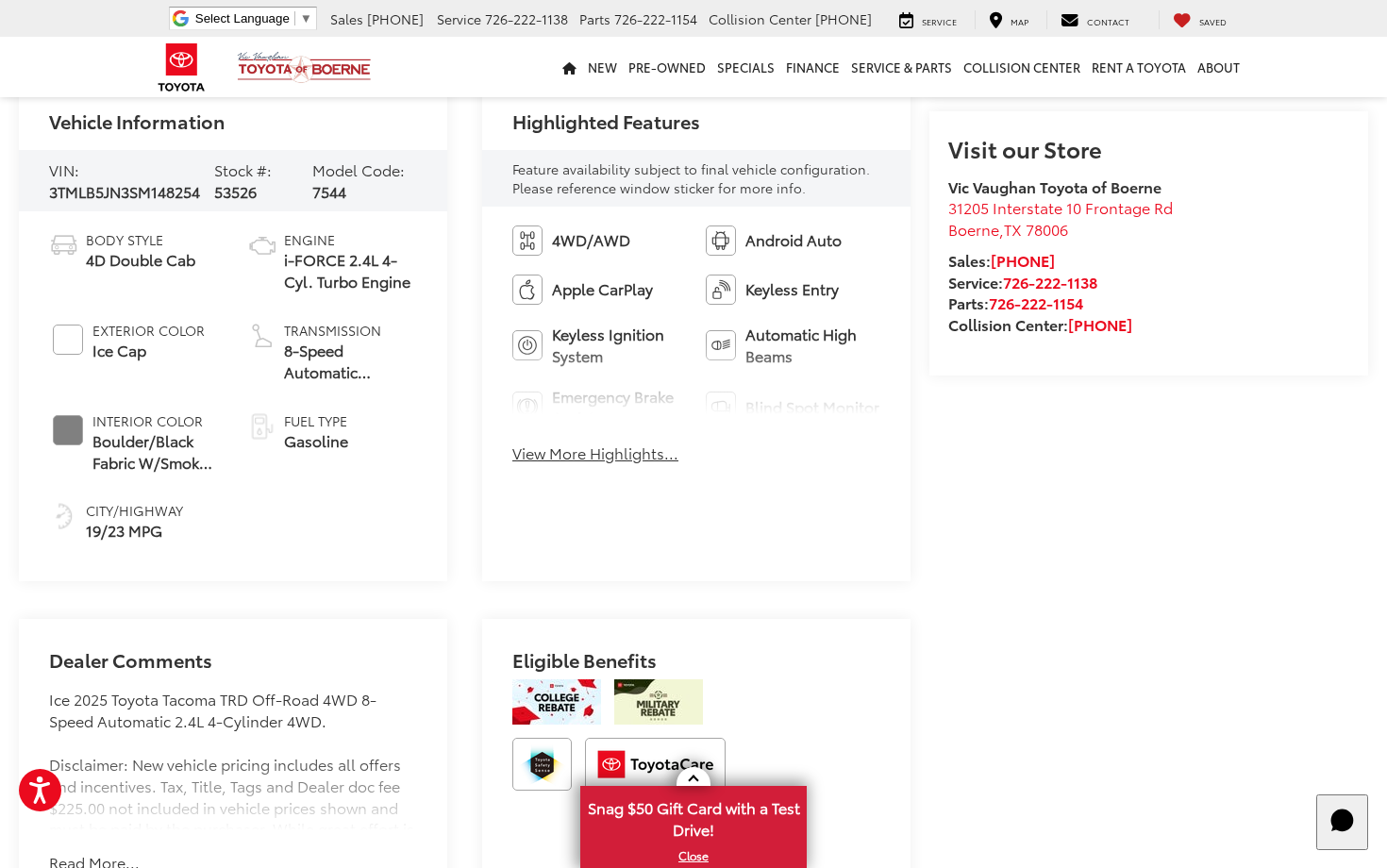 scroll, scrollTop: 701, scrollLeft: 0, axis: vertical 